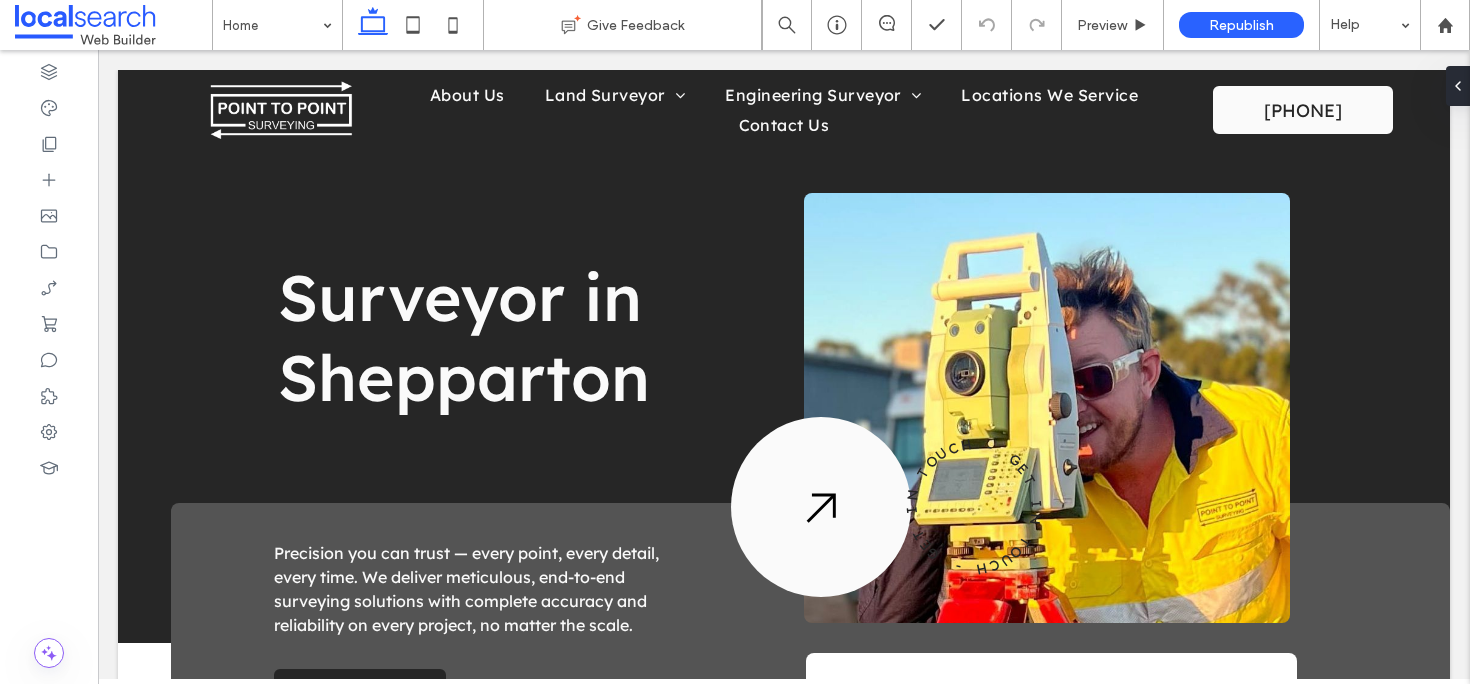 scroll, scrollTop: 0, scrollLeft: 0, axis: both 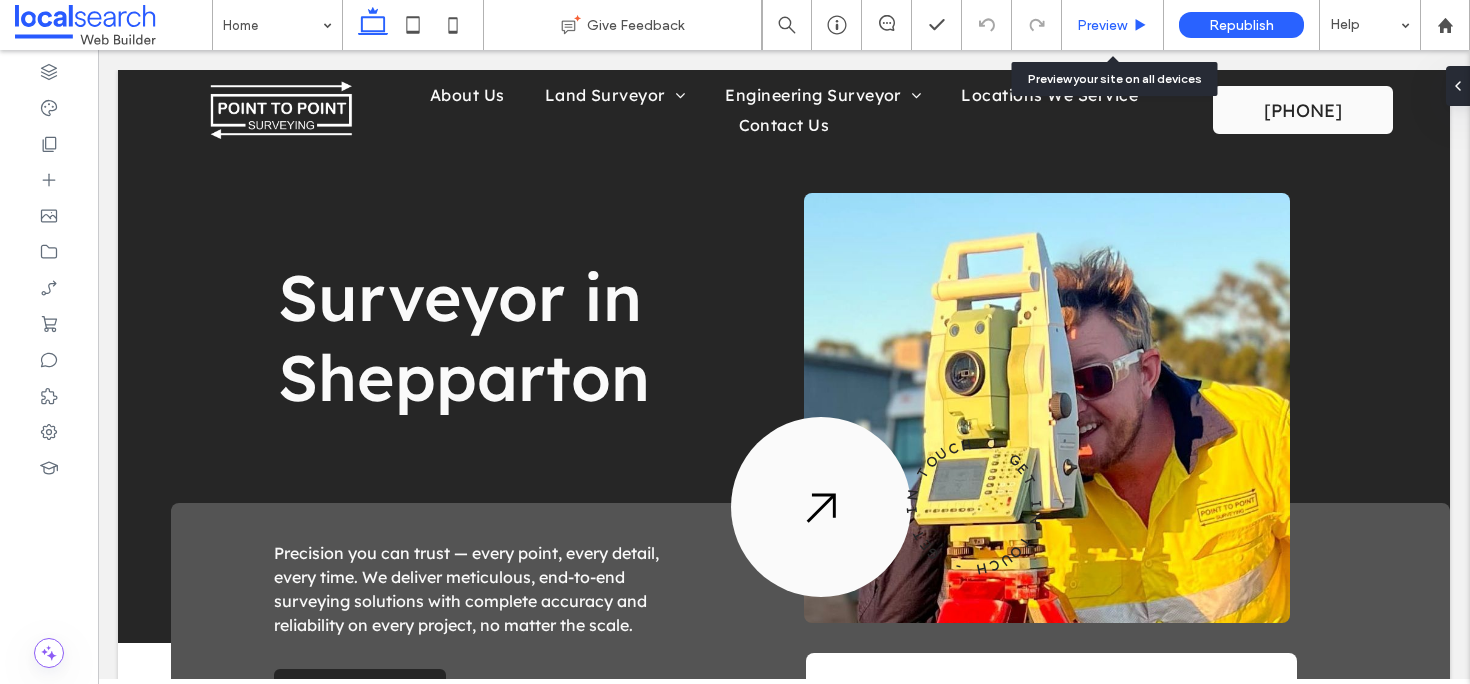 click on "Preview" at bounding box center (1102, 25) 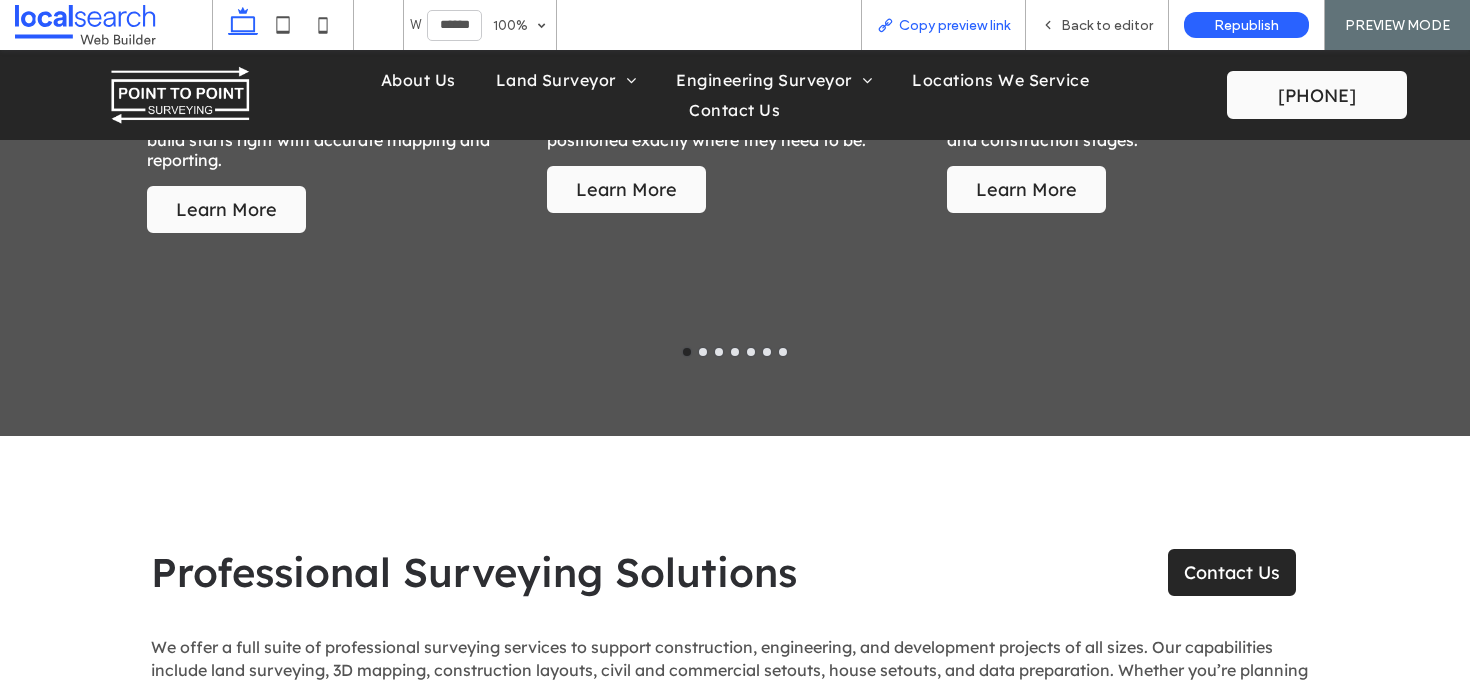 scroll, scrollTop: 2686, scrollLeft: 0, axis: vertical 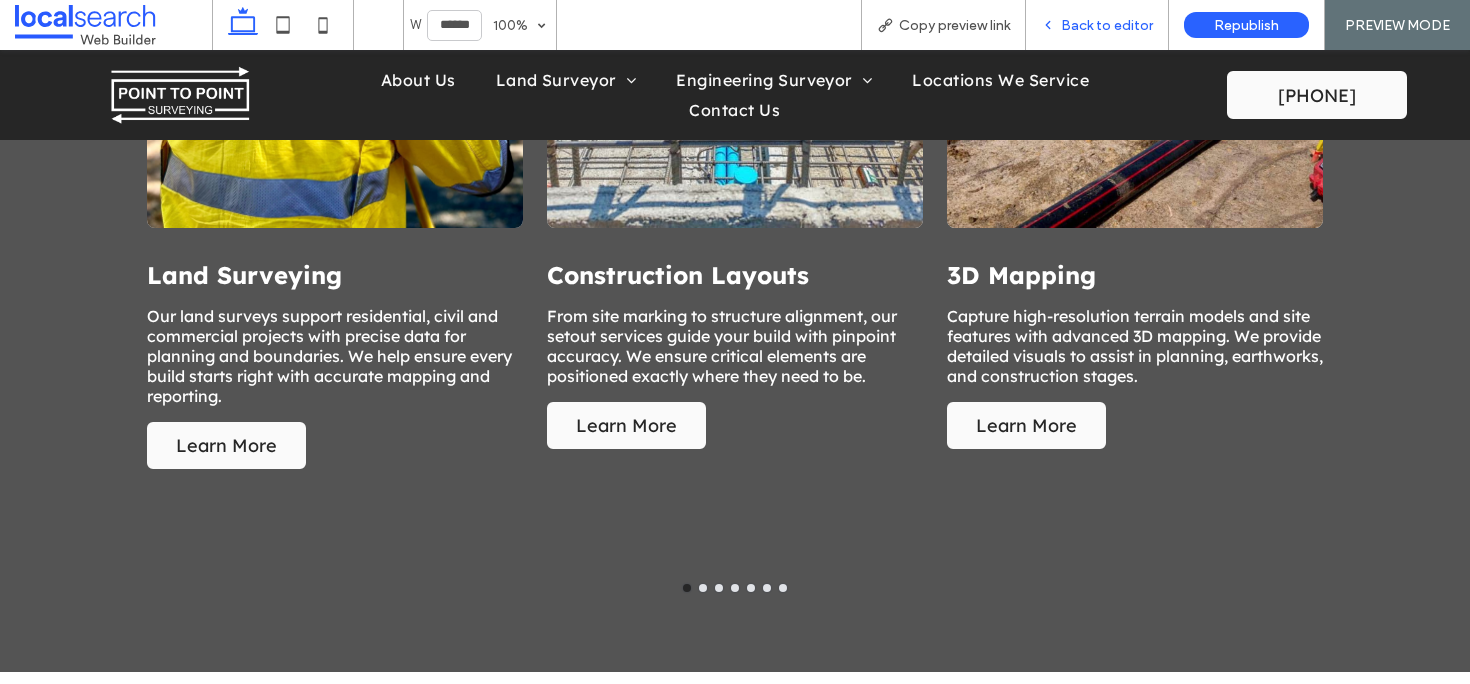 click 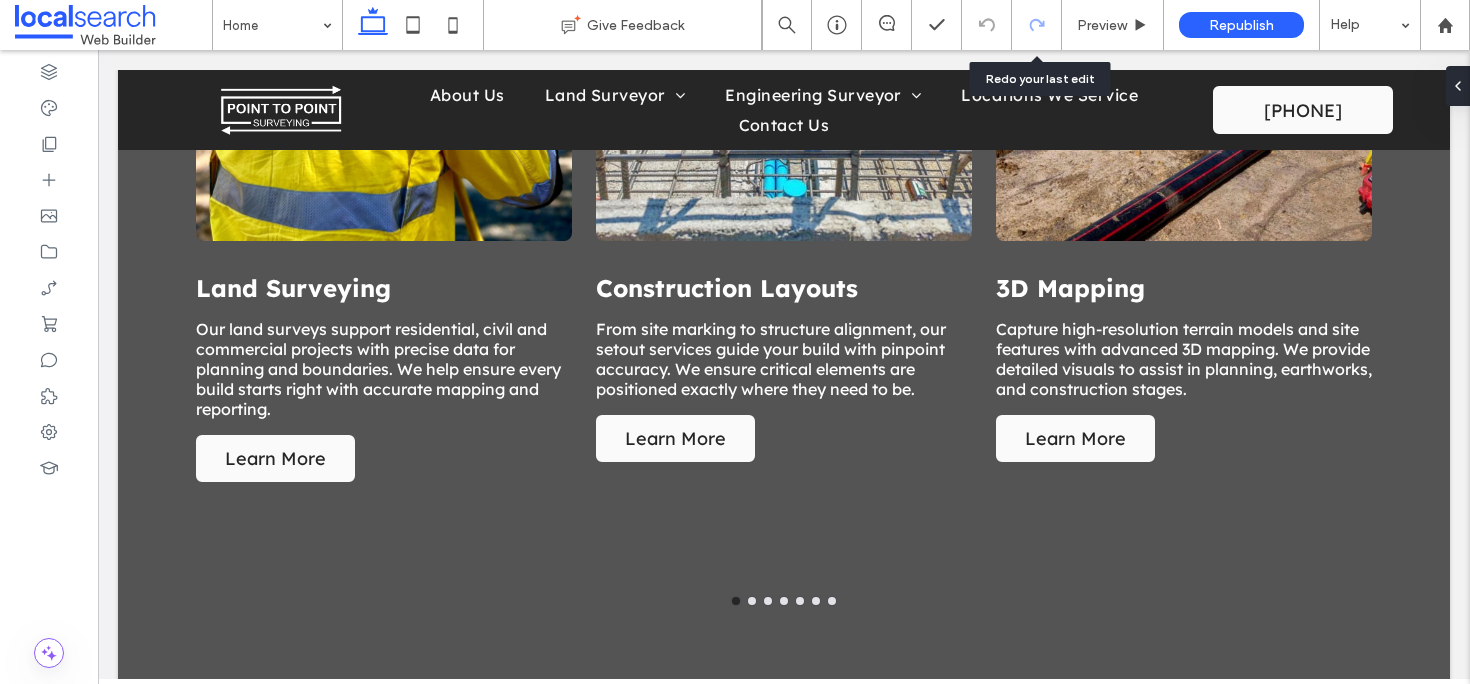 scroll, scrollTop: 2670, scrollLeft: 0, axis: vertical 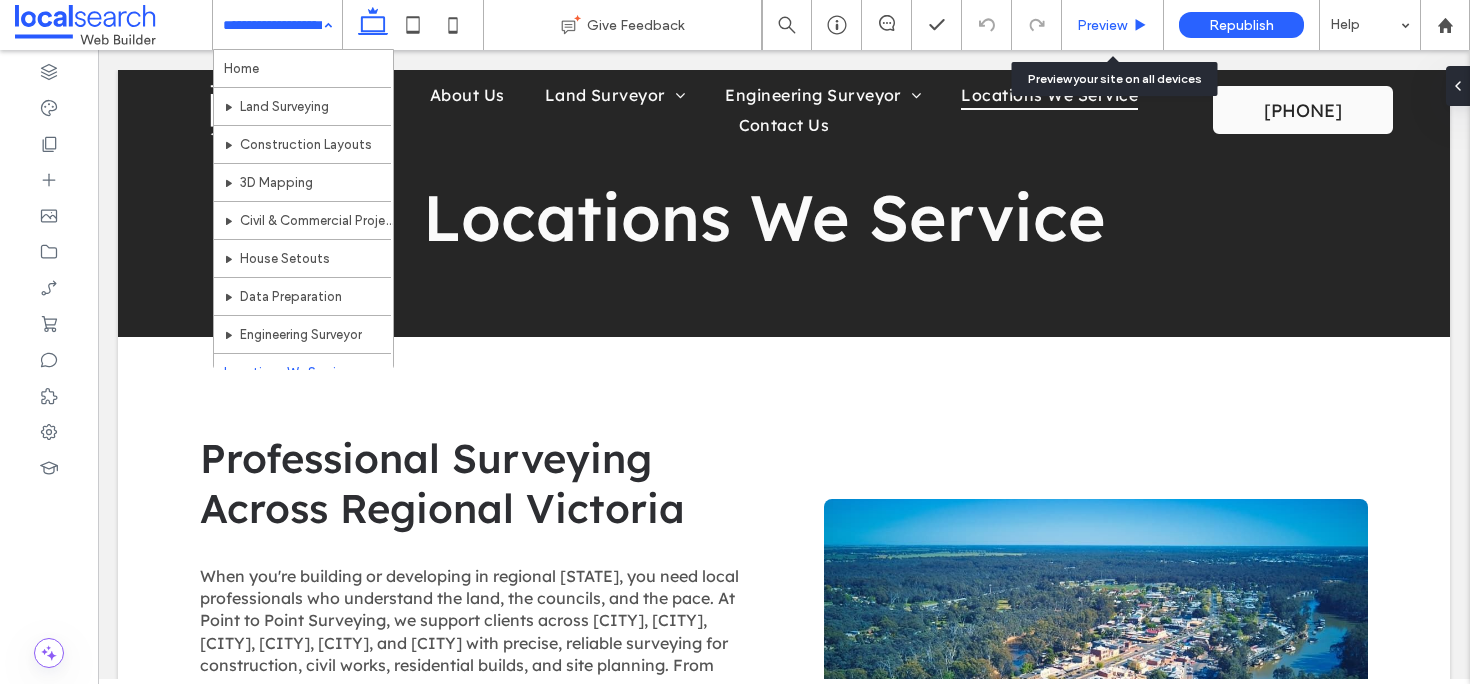 click on "Preview" at bounding box center [1102, 25] 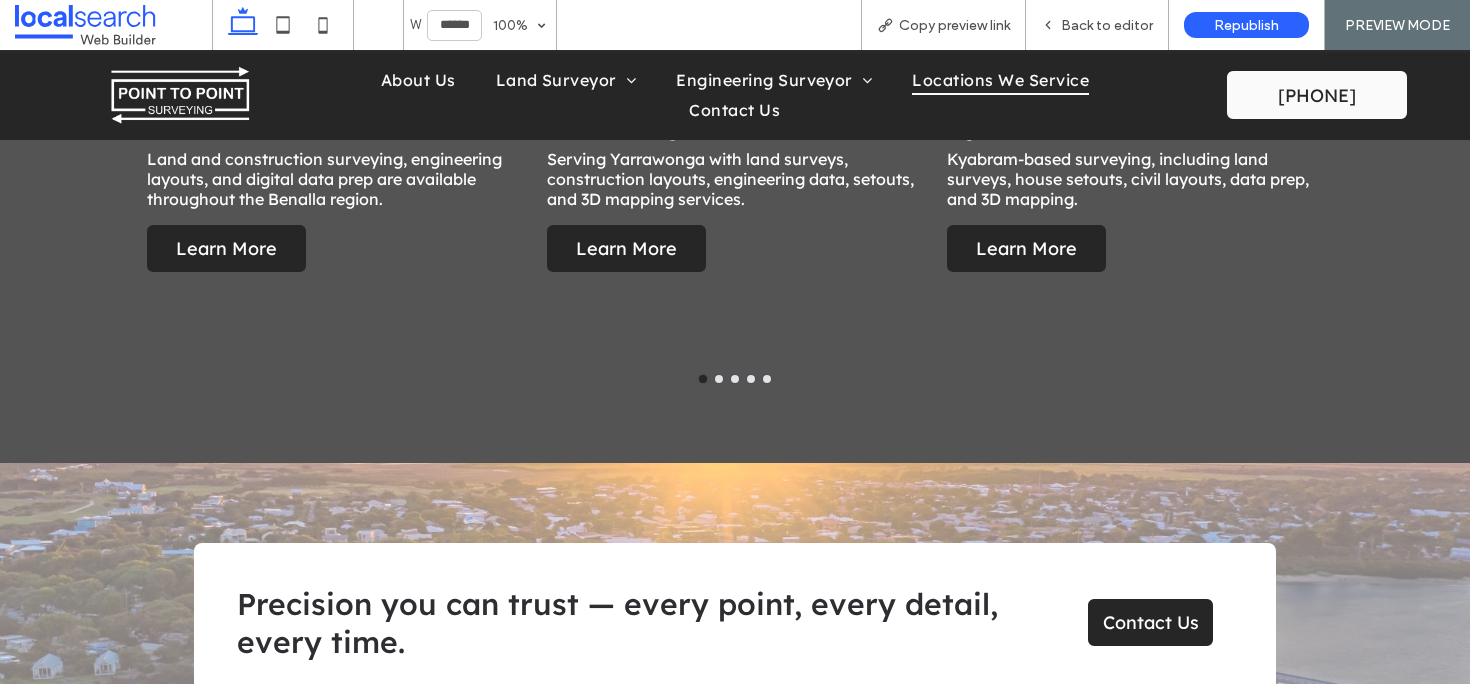 scroll, scrollTop: 1328, scrollLeft: 0, axis: vertical 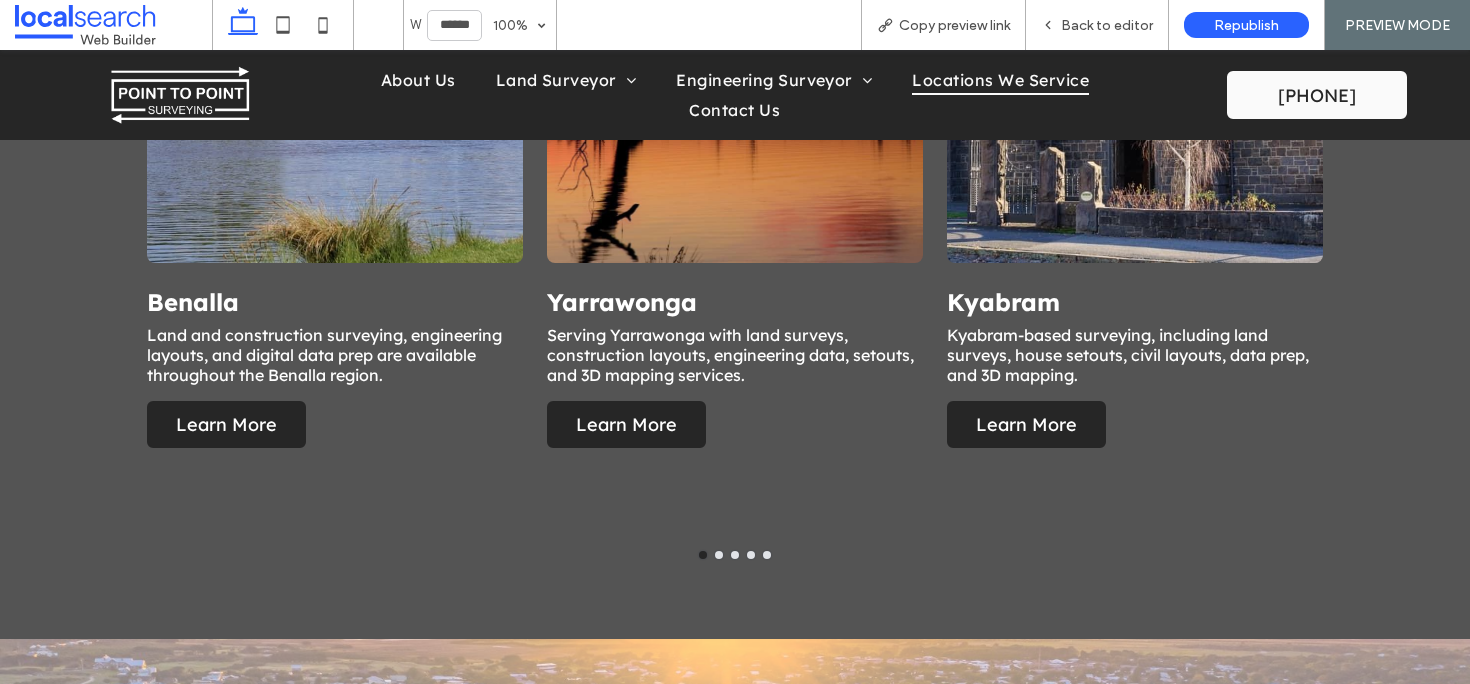 click on "Benalla Land and construction surveying, engineering layouts, and digital data prep are available throughout the Benalla region. Learn More Yarrawonga Serving Yarrawonga with land surveys, construction layouts, engineering data, setouts, and 3D mapping services. Learn More Kyabram Kyabram-based surveying, including land surveys, house setouts, civil layouts, data prep, and 3D mapping. Learn More Cobram Accurate land surveying, construction layouts, setouts, 3D mapping, engineering surveys, and data prep across Cobram. Learn More Tatura Providing Tatura with land surveying, house setouts, civil construction layouts, engineering services, and data preparation. Learn More Benalla Land and construction surveying, engineering layouts, and digital data prep are available throughout the Benalla region. Learn More Yarrawonga Serving Yarrawonga with land surveys, construction layouts, engineering data, setouts, and 3D mapping services. Learn More" at bounding box center [735, 203] 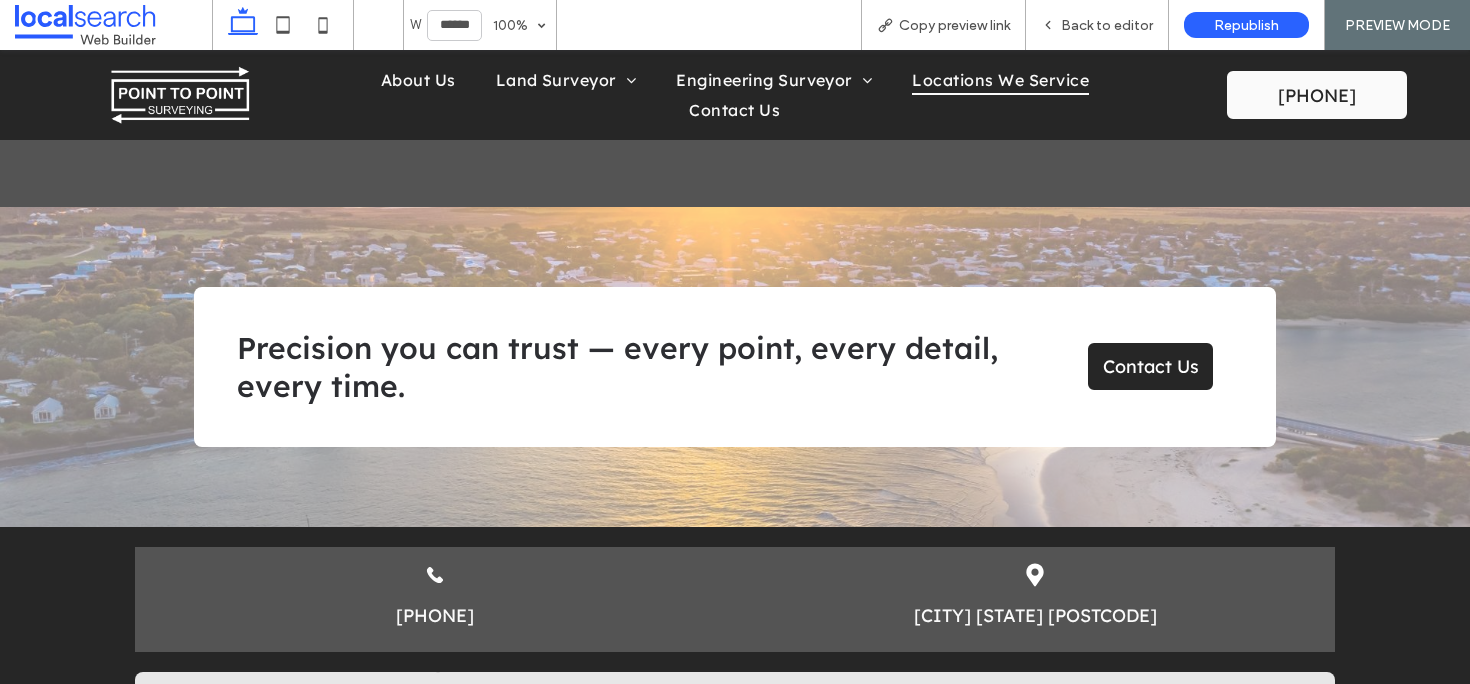 scroll, scrollTop: 1273, scrollLeft: 0, axis: vertical 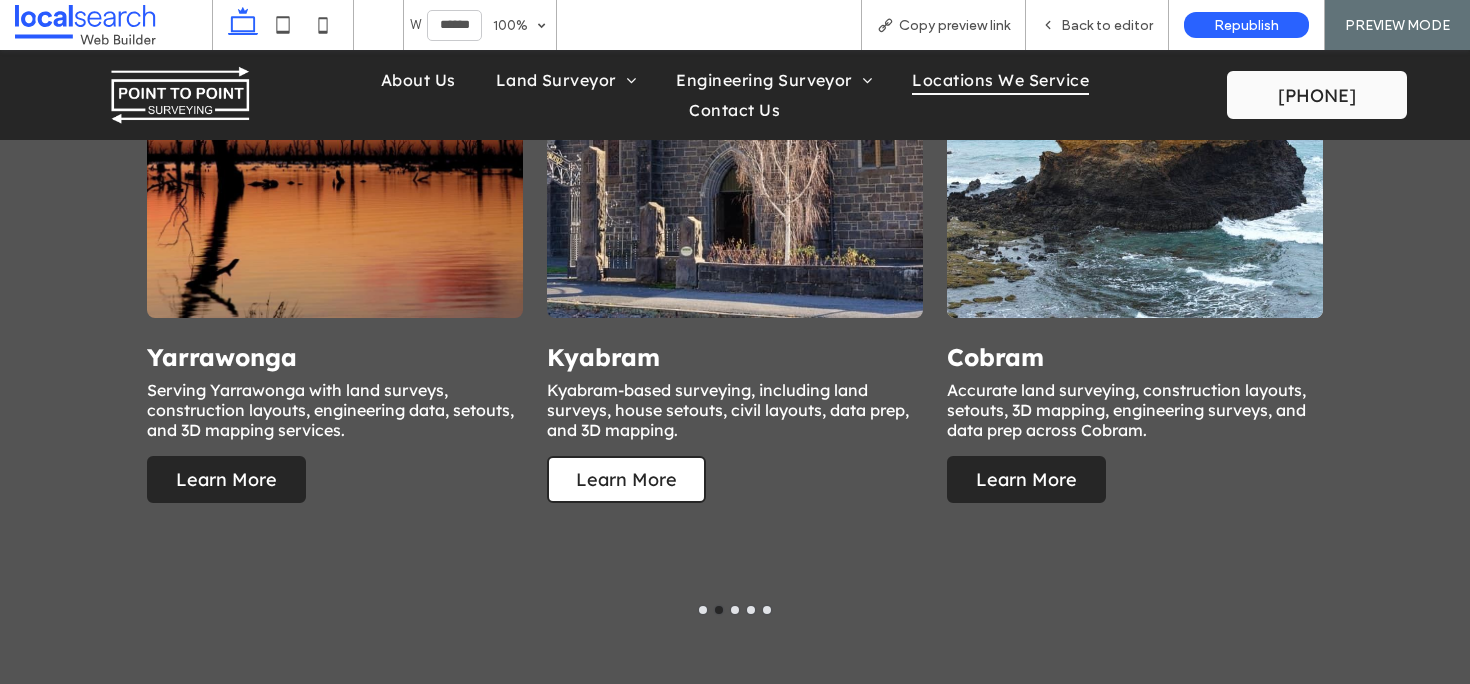 click on "Learn More" at bounding box center [626, 479] 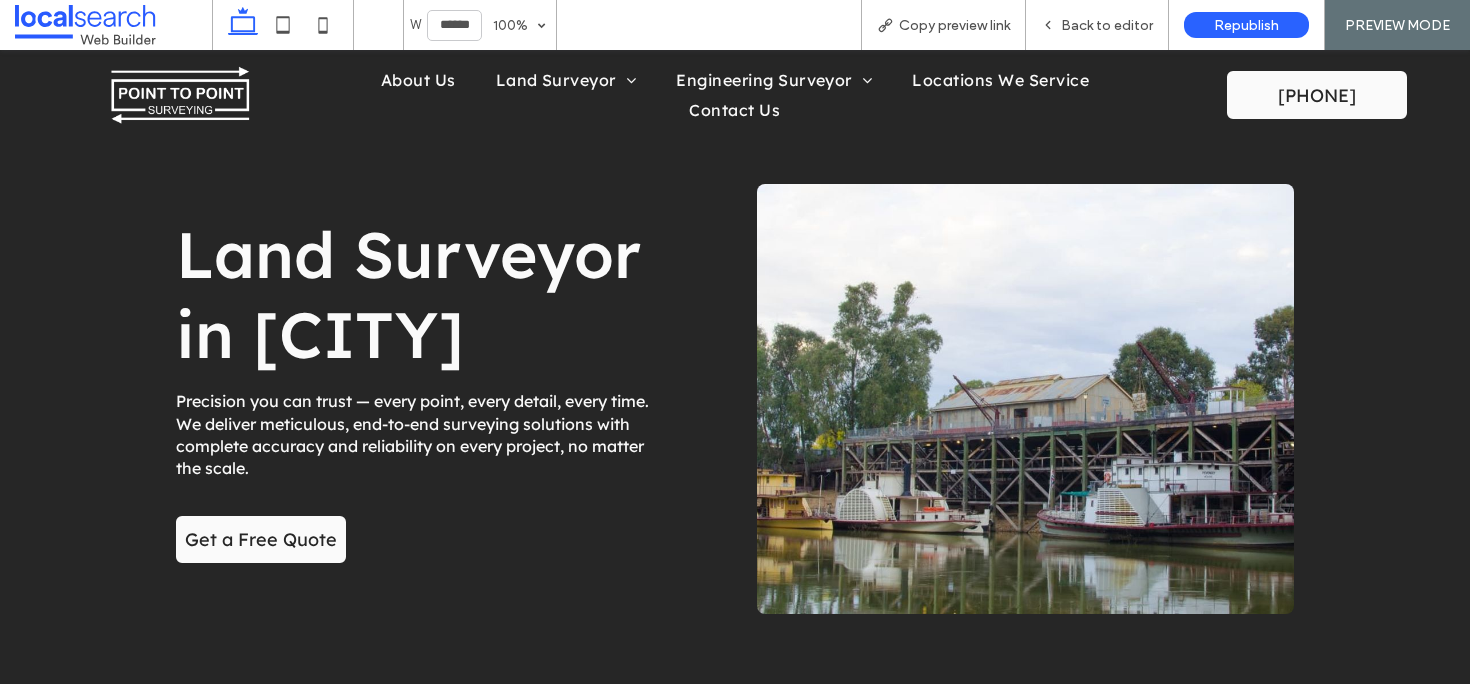 scroll, scrollTop: 3658, scrollLeft: 0, axis: vertical 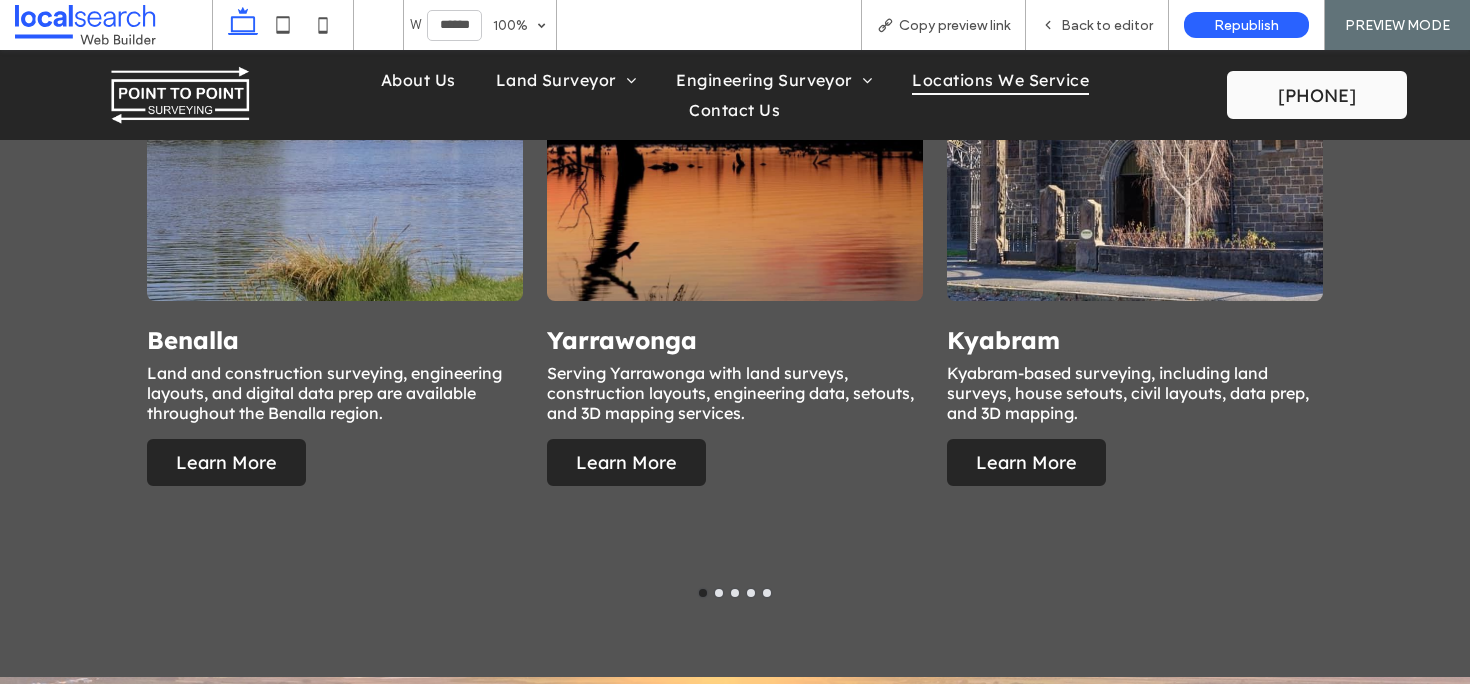 click at bounding box center (751, 593) 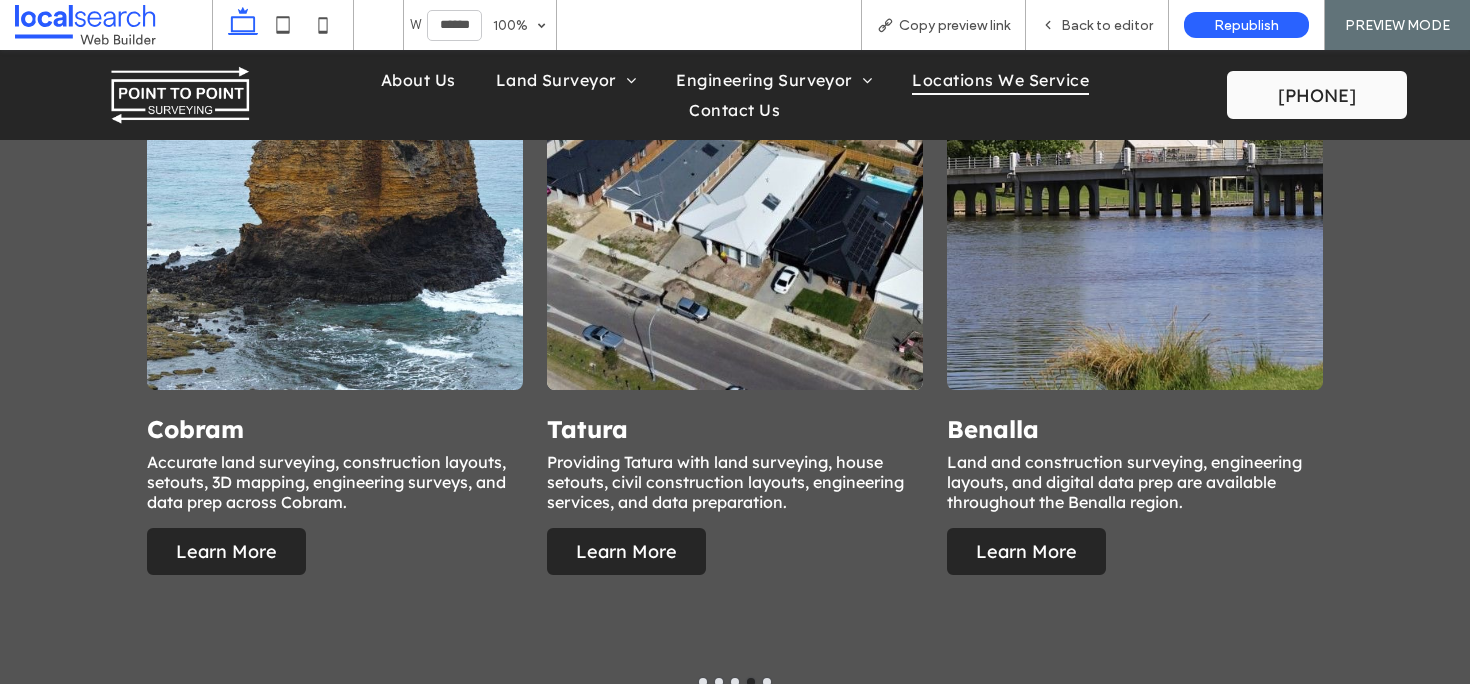 scroll, scrollTop: 1201, scrollLeft: 0, axis: vertical 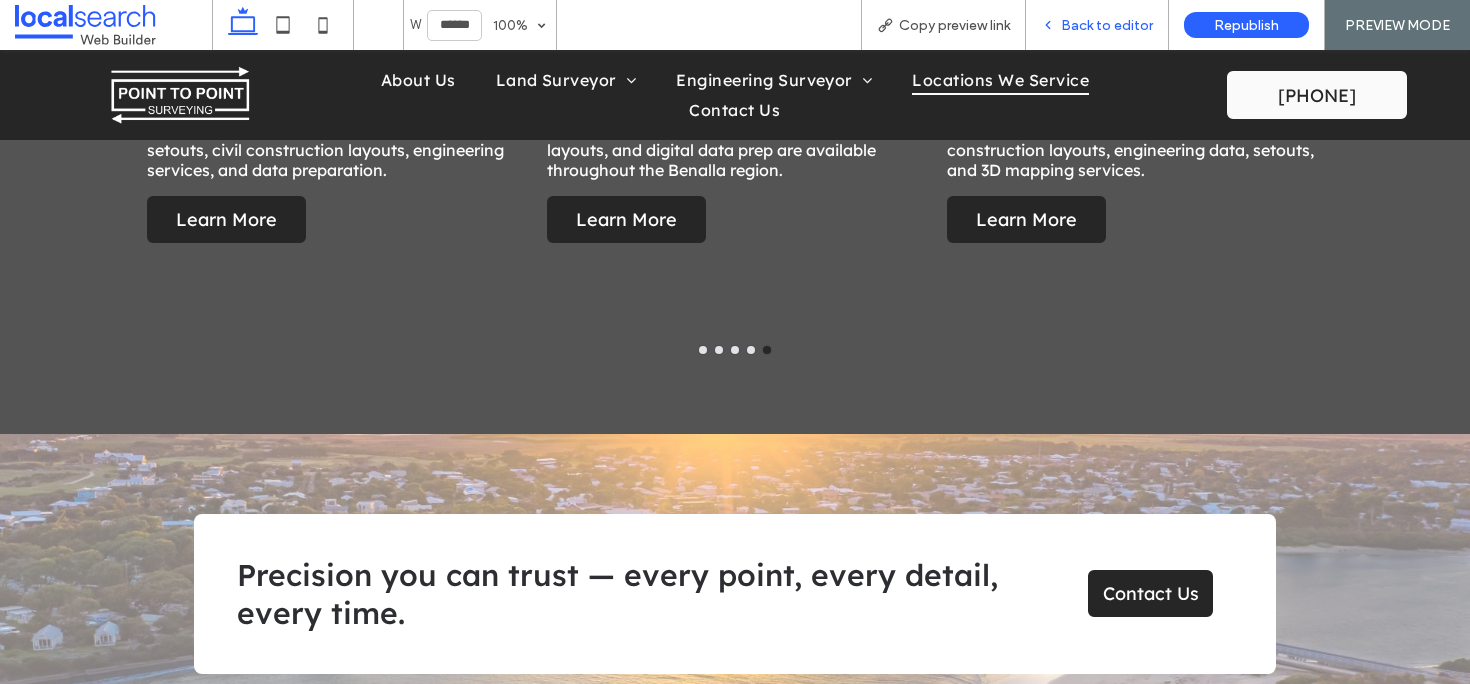 click on "Back to editor" at bounding box center (1107, 25) 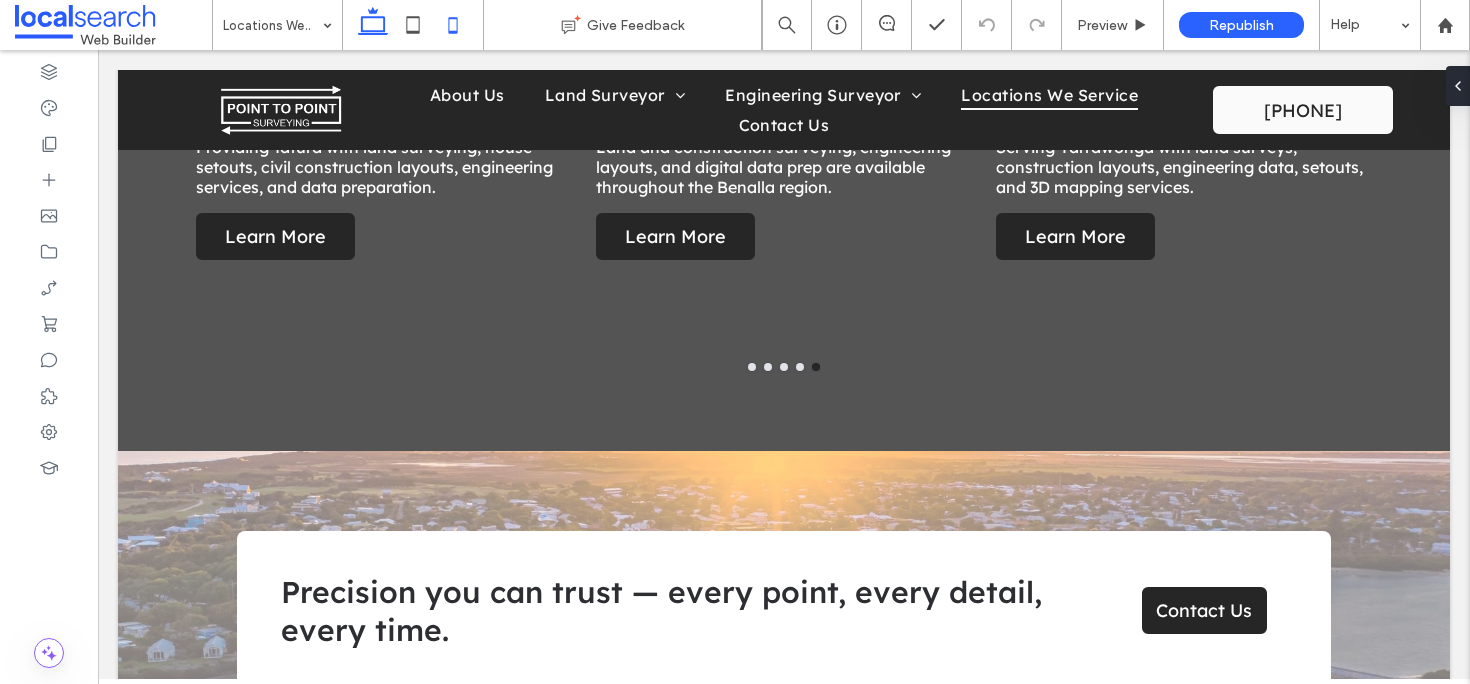 click 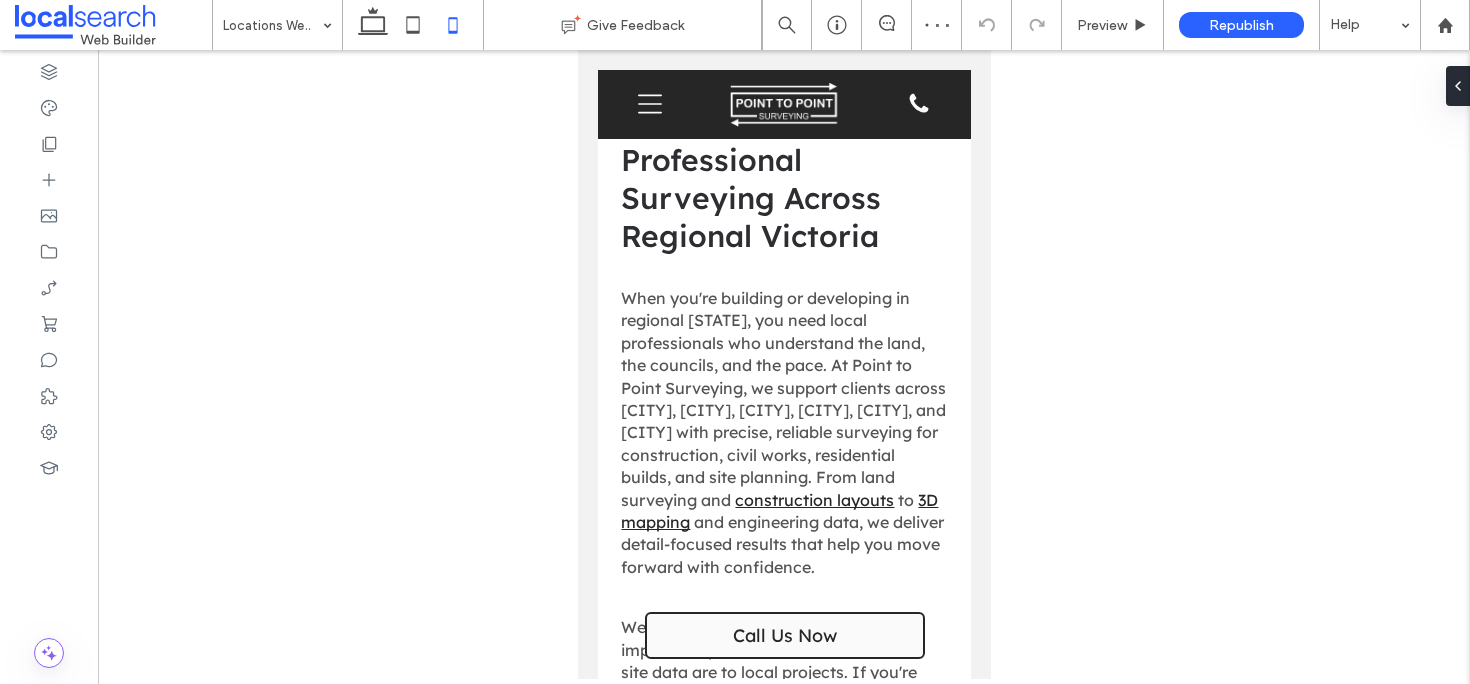 scroll, scrollTop: 0, scrollLeft: 0, axis: both 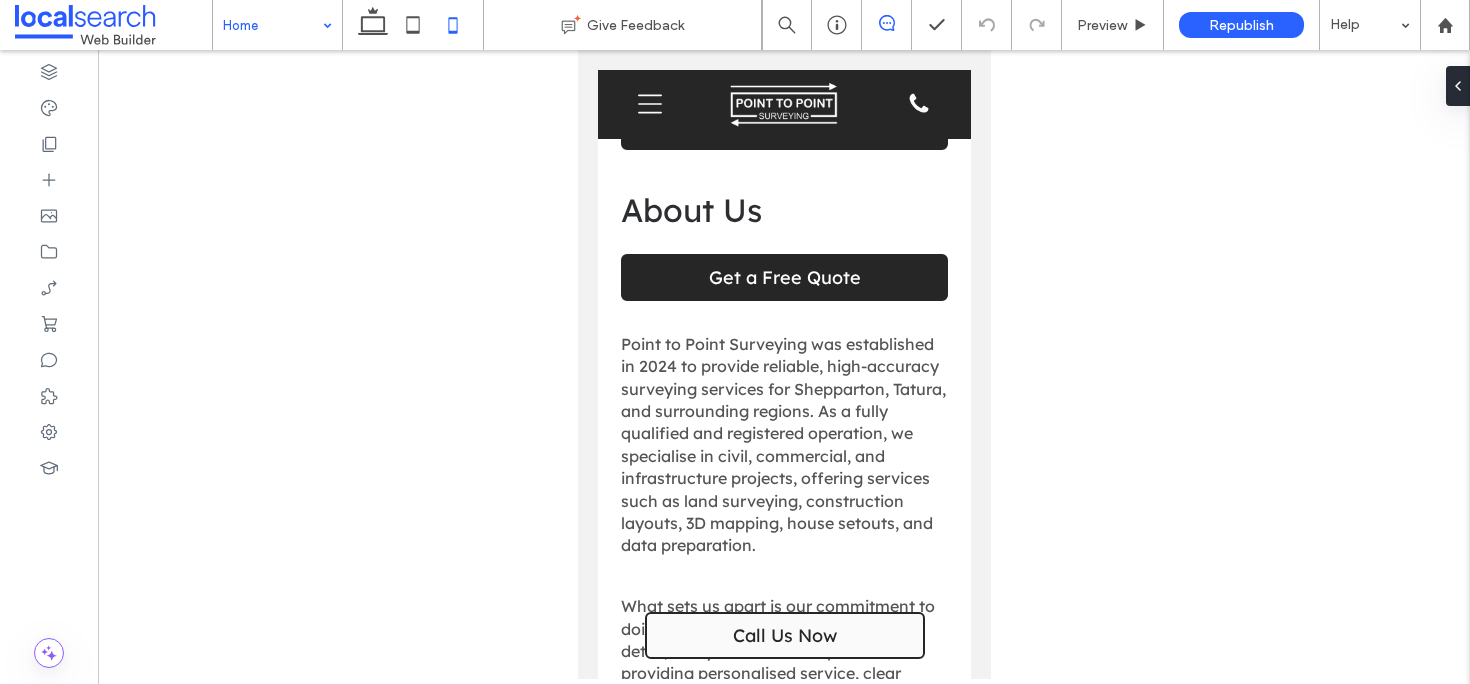 click at bounding box center [886, 23] 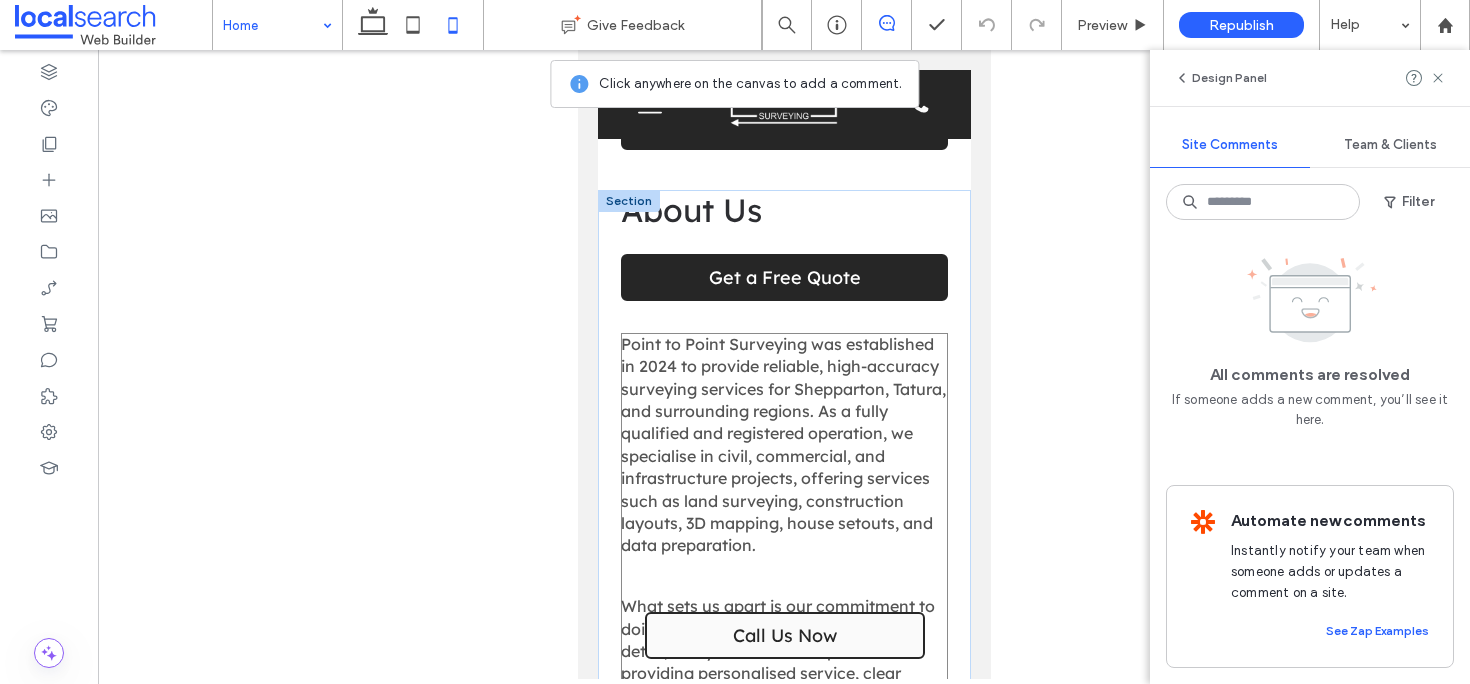 click on "Point to Point Surveying was established in 2024 to provide reliable, high-accuracy surveying services for Shepparton, Tatura, and surrounding regions. As a fully qualified and registered operation, we specialise in civil, commercial, and infrastructure projects, offering services such as land surveying, construction layouts, 3D mapping, house setouts, and data preparation." at bounding box center [783, 445] 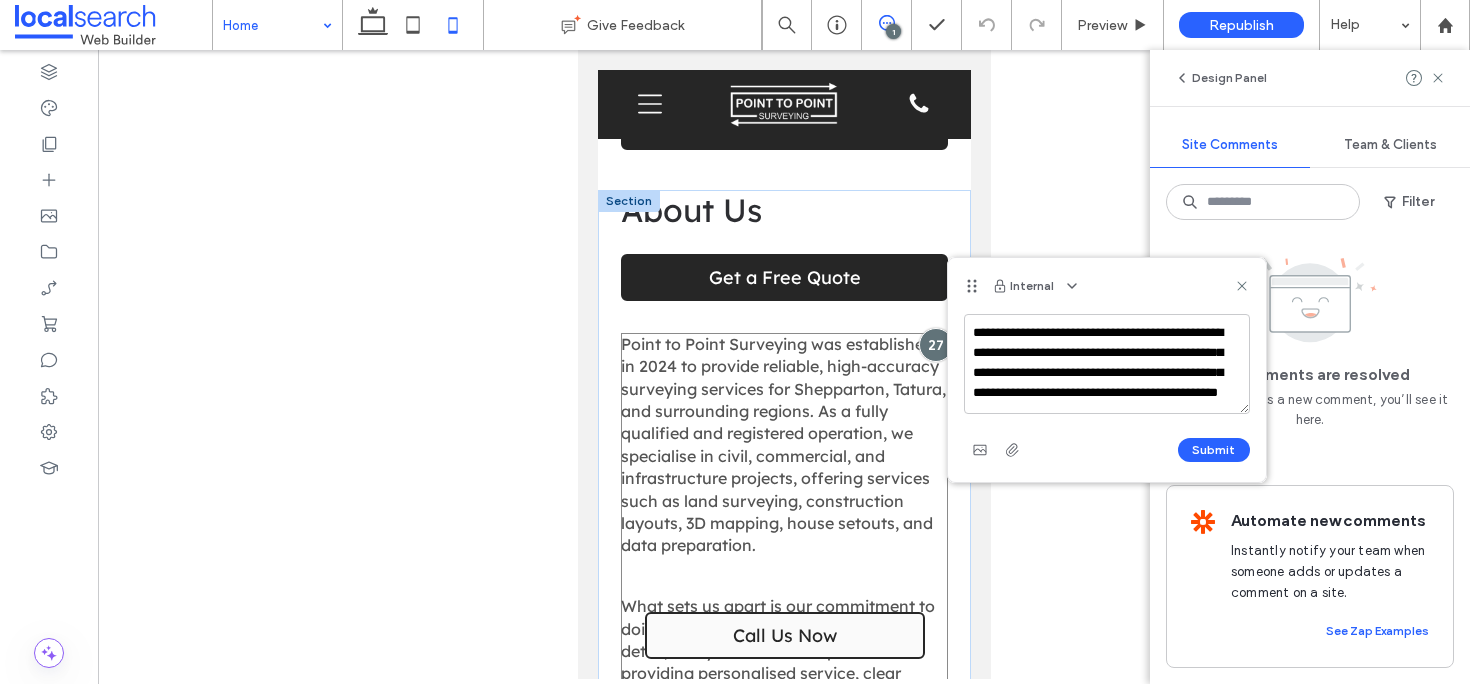 scroll, scrollTop: 28, scrollLeft: 0, axis: vertical 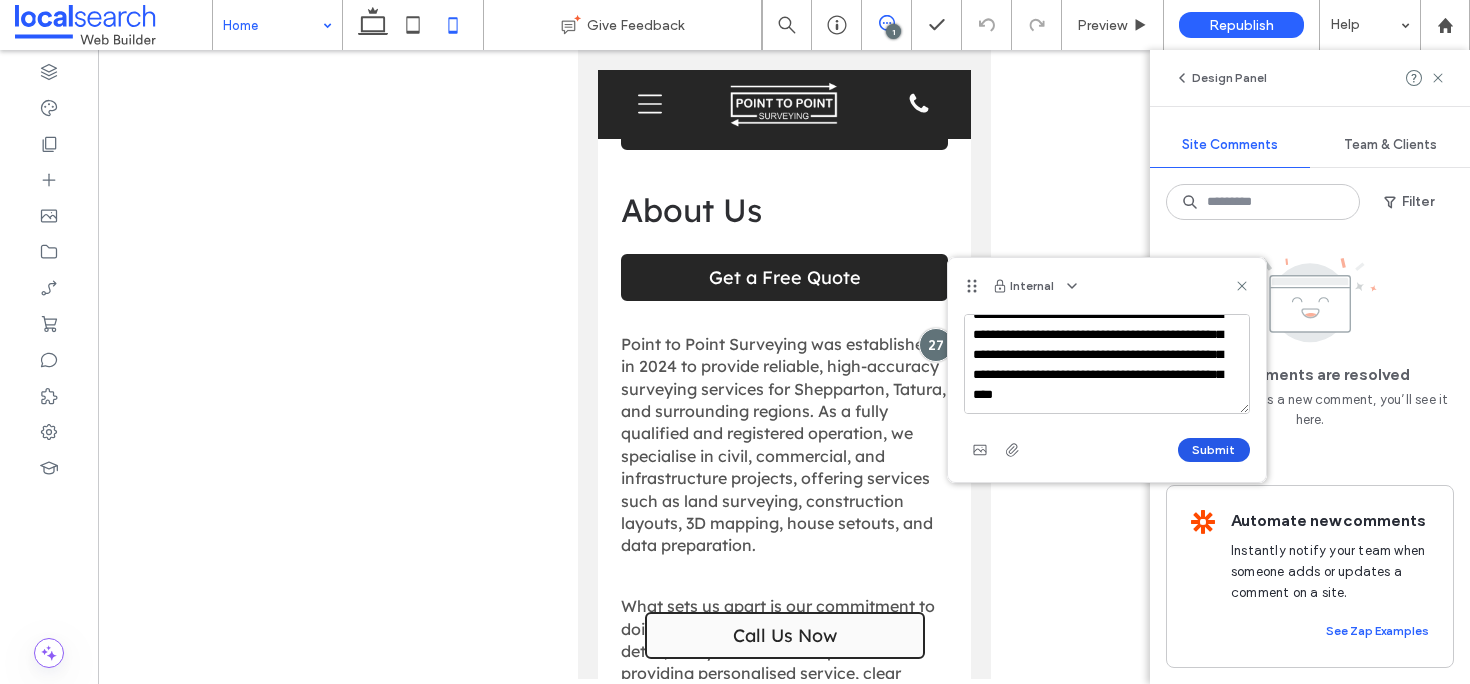 type on "**********" 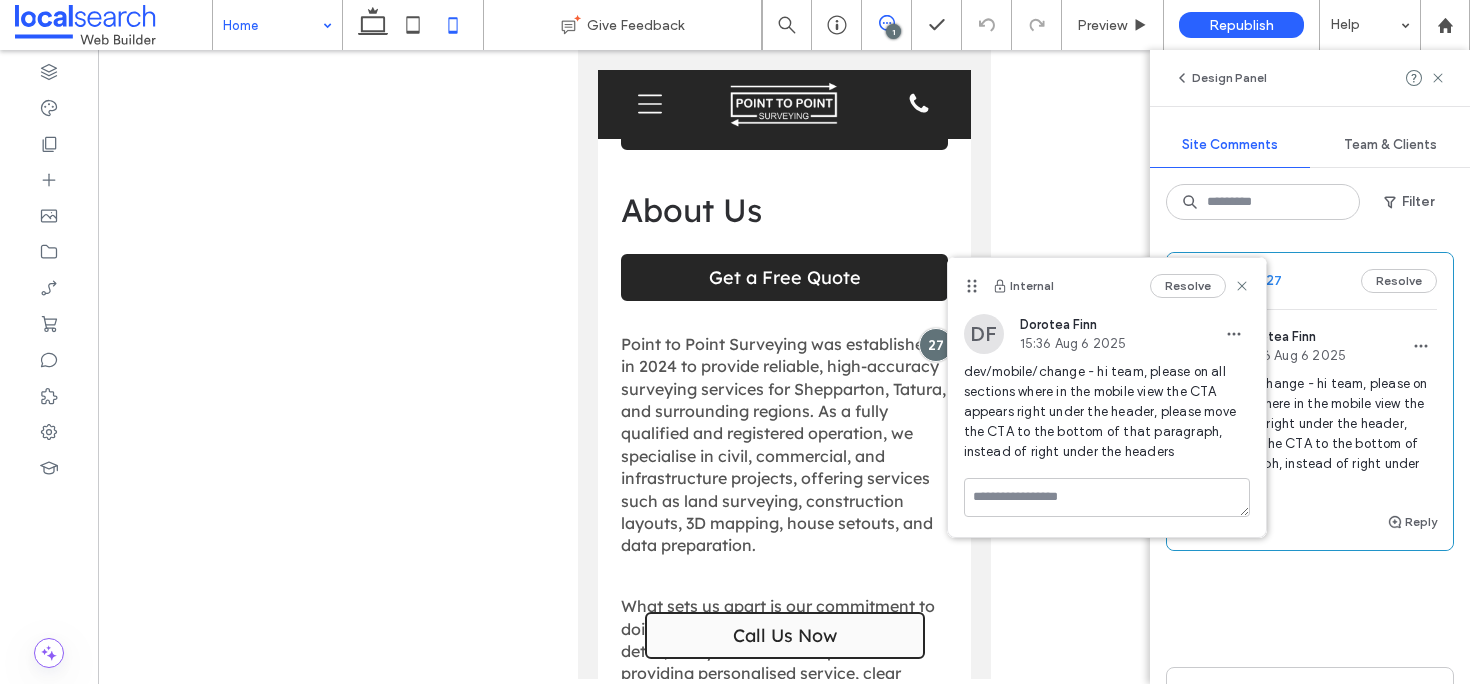 scroll, scrollTop: 0, scrollLeft: 0, axis: both 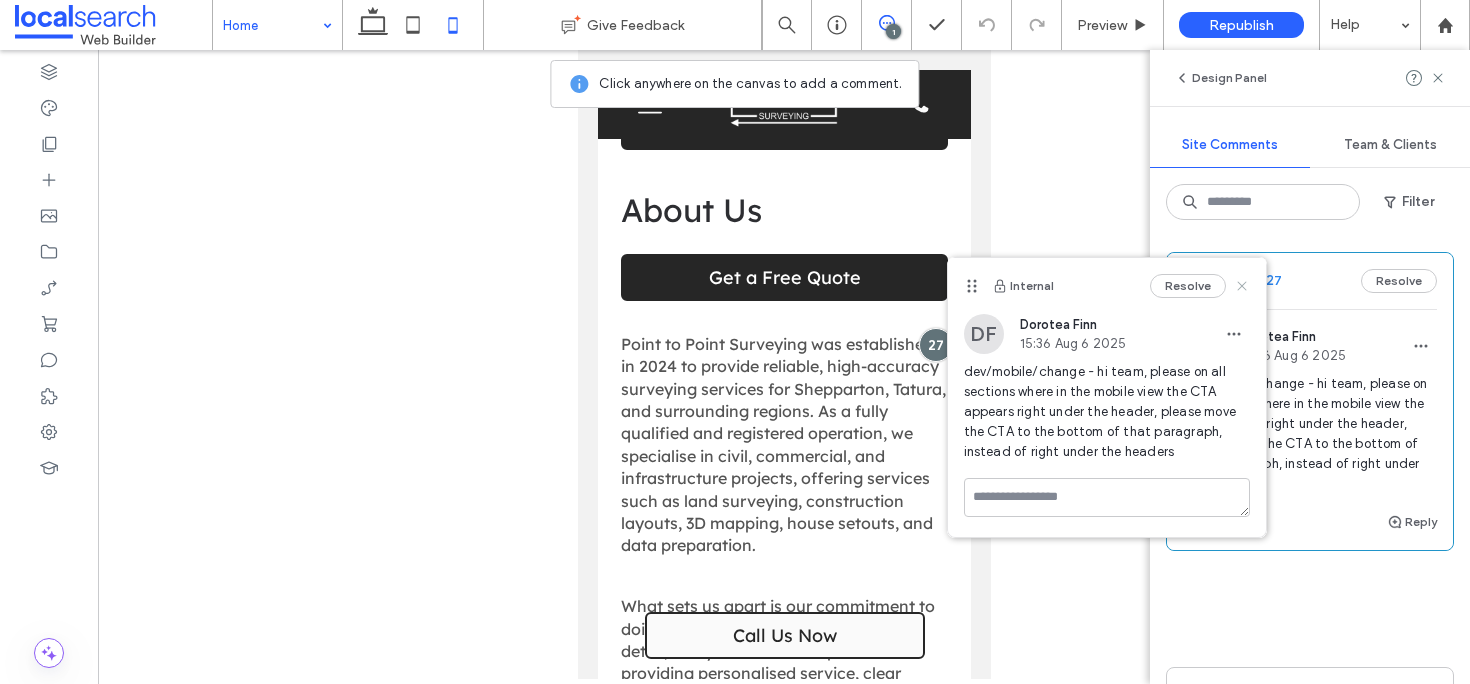 click 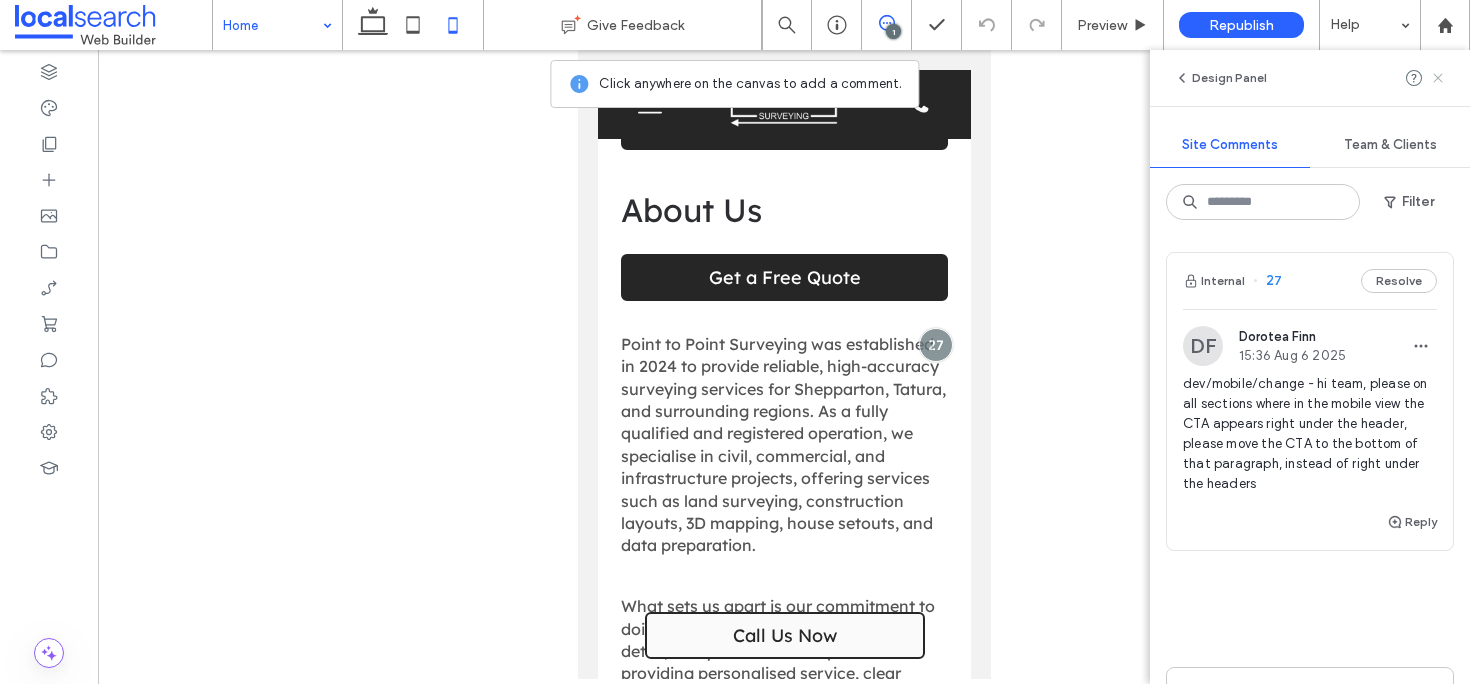 click 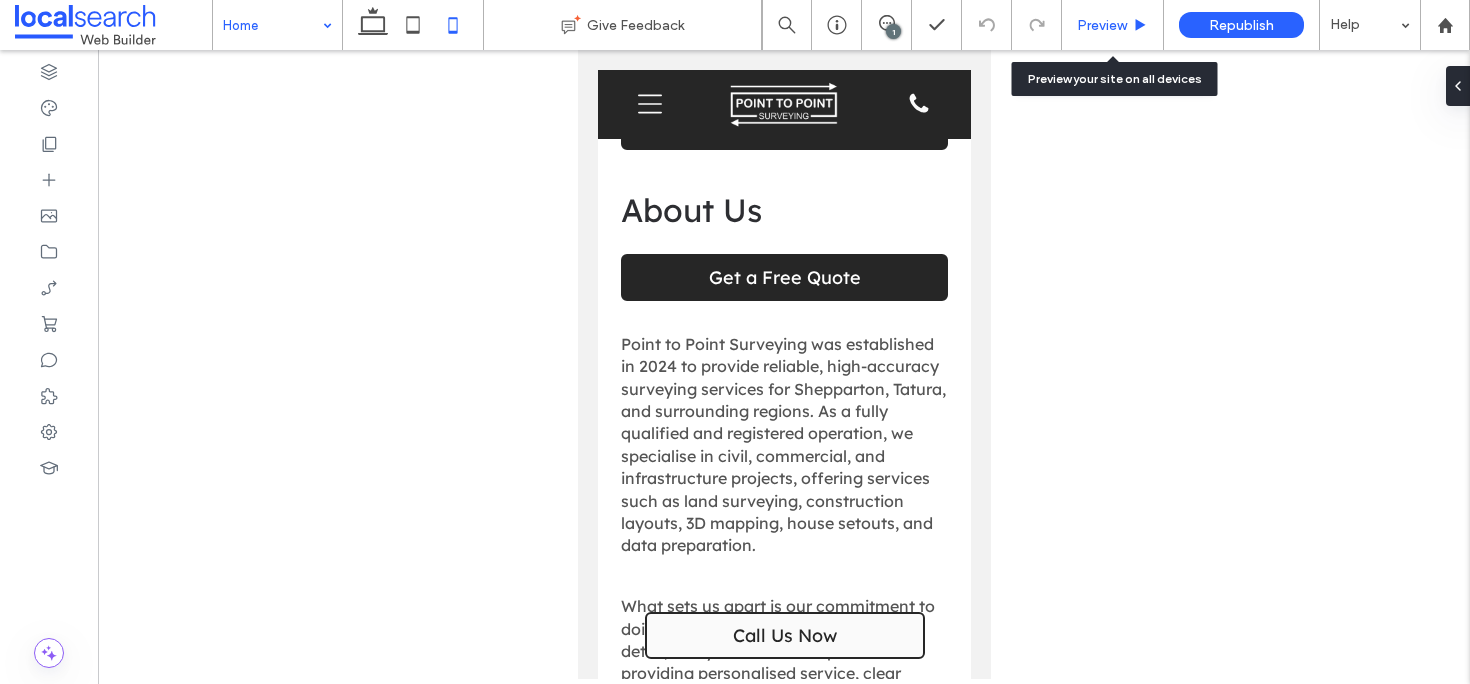 click on "Preview" at bounding box center [1102, 25] 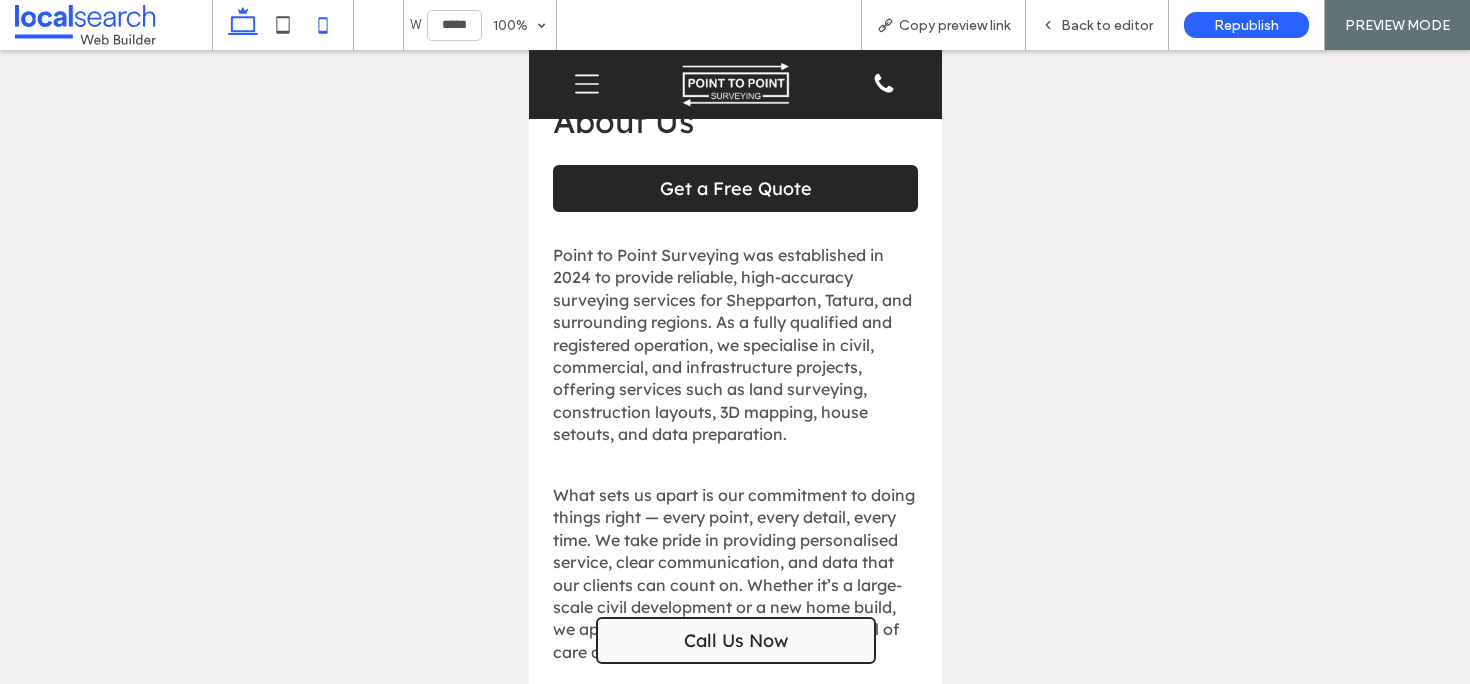 click 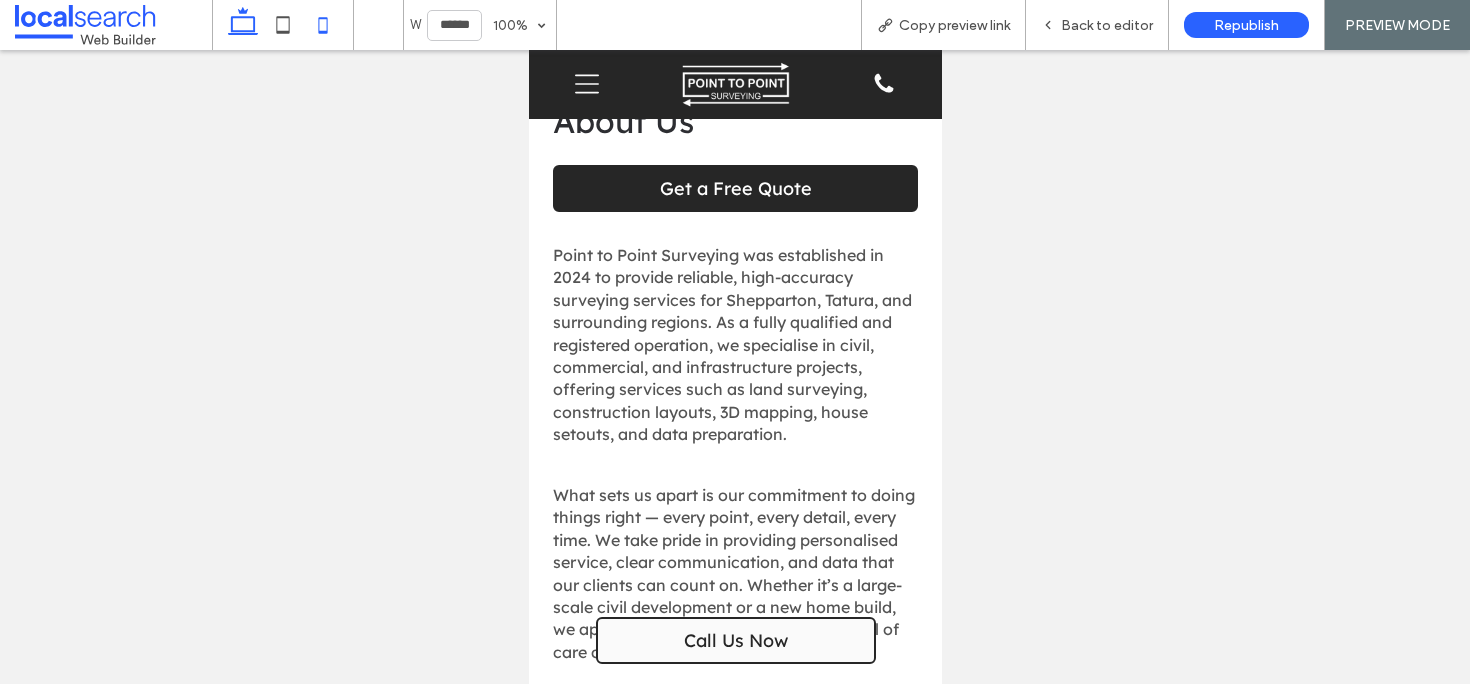 scroll, scrollTop: 1706, scrollLeft: 0, axis: vertical 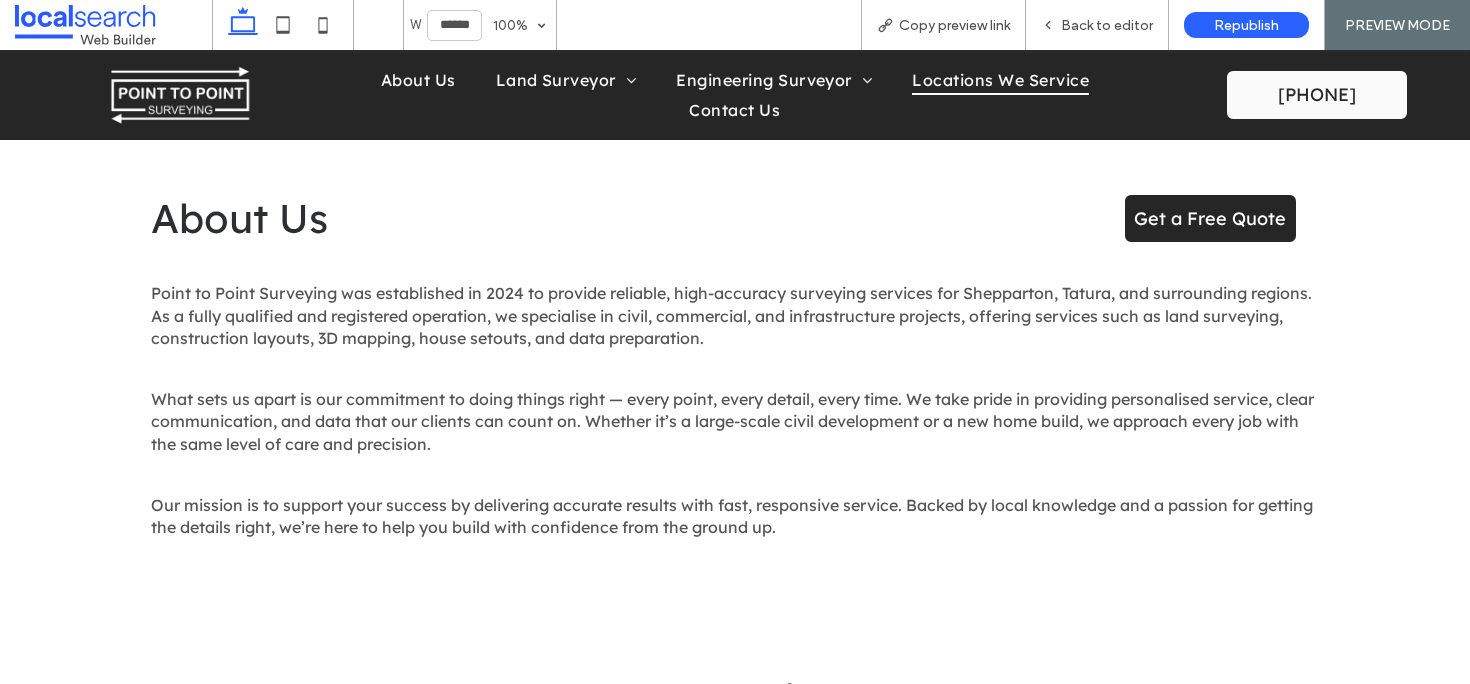 click on "Locations We Service" at bounding box center [1000, 80] 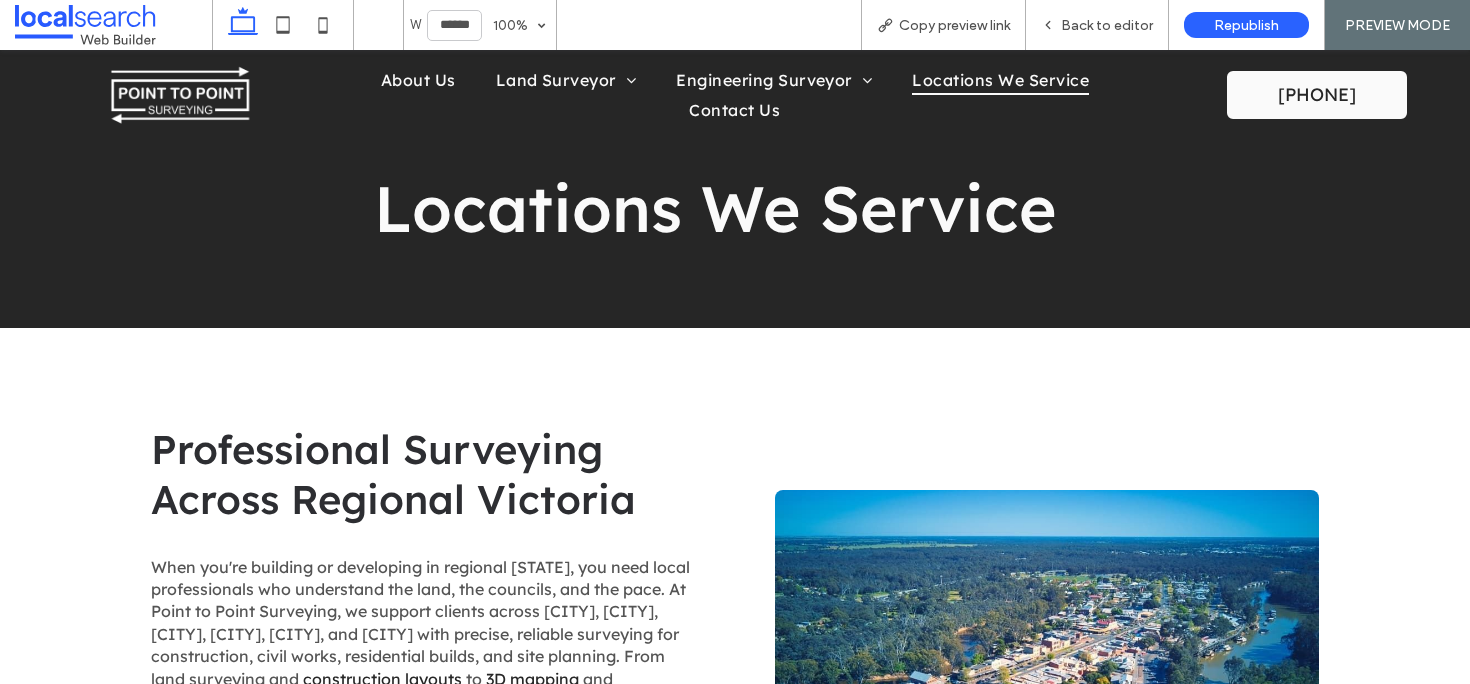 scroll, scrollTop: 1392, scrollLeft: 0, axis: vertical 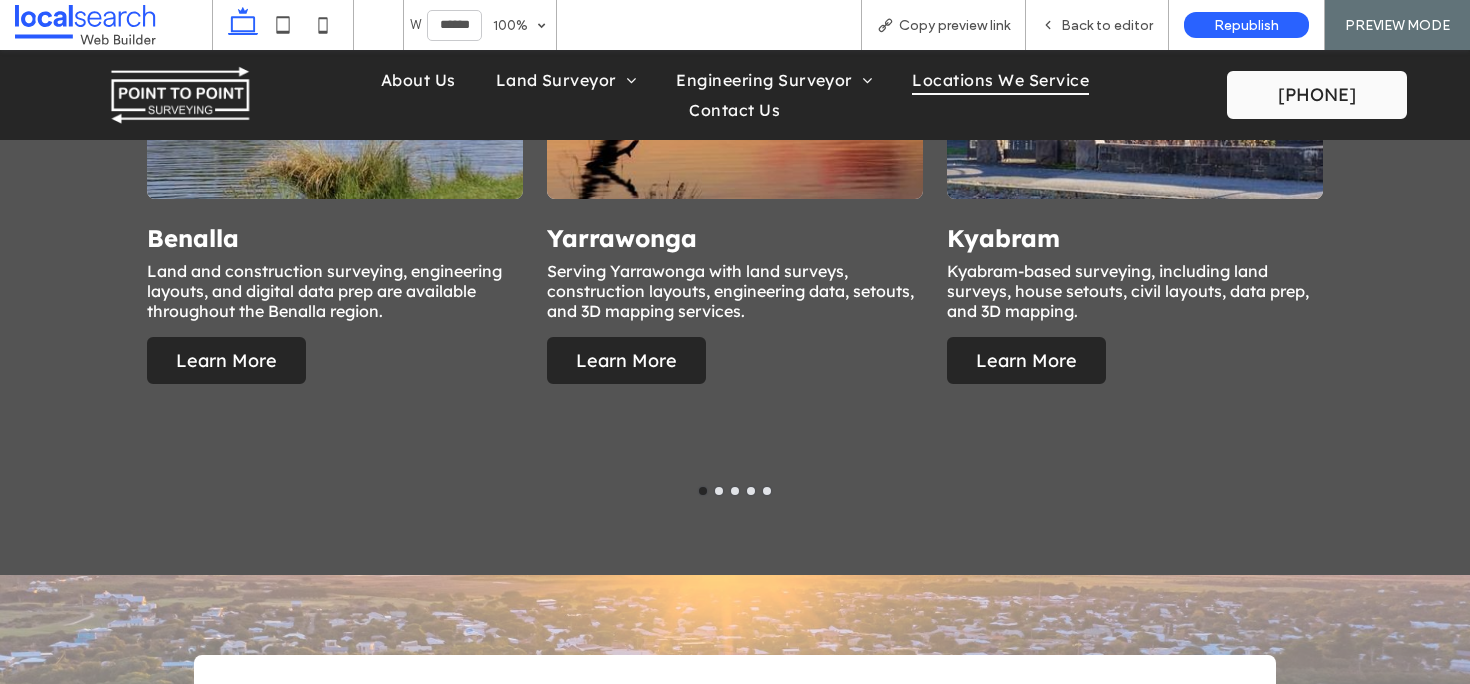 click at bounding box center [751, 491] 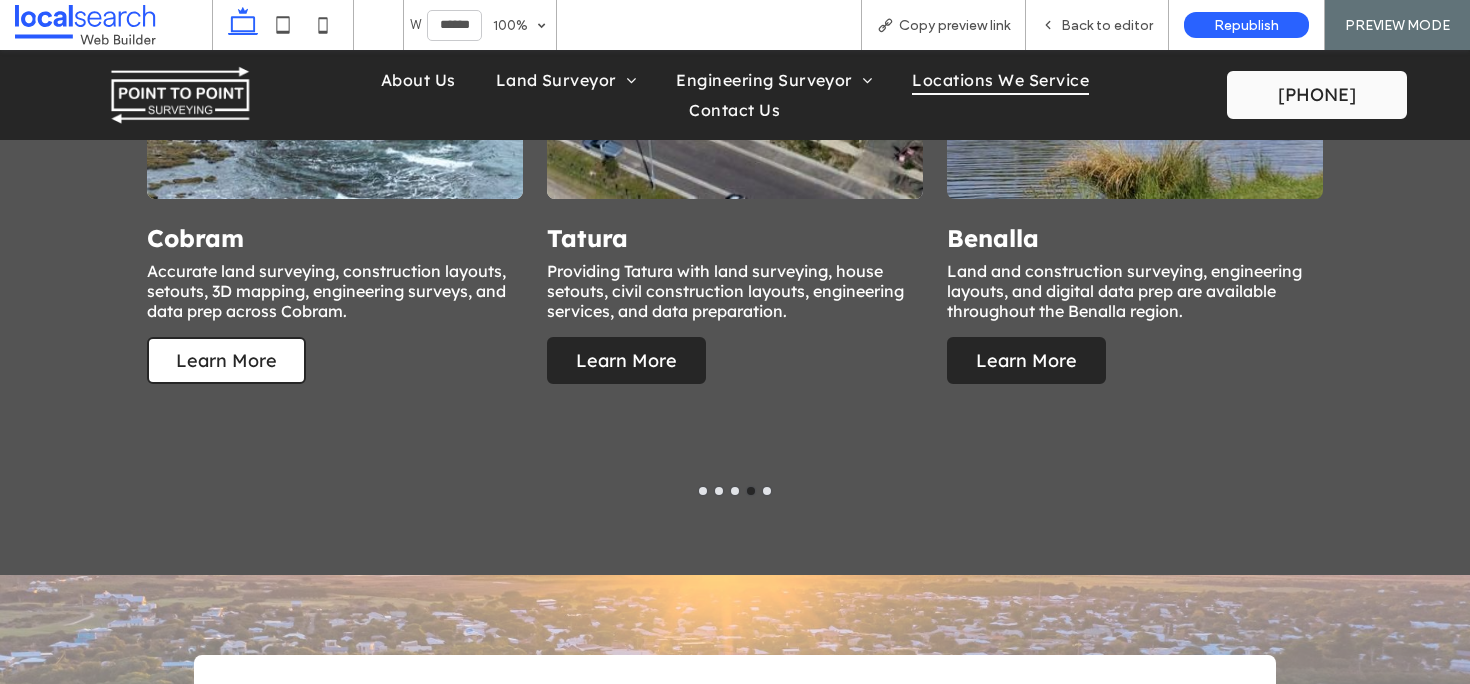 click on "Learn More" at bounding box center [226, 360] 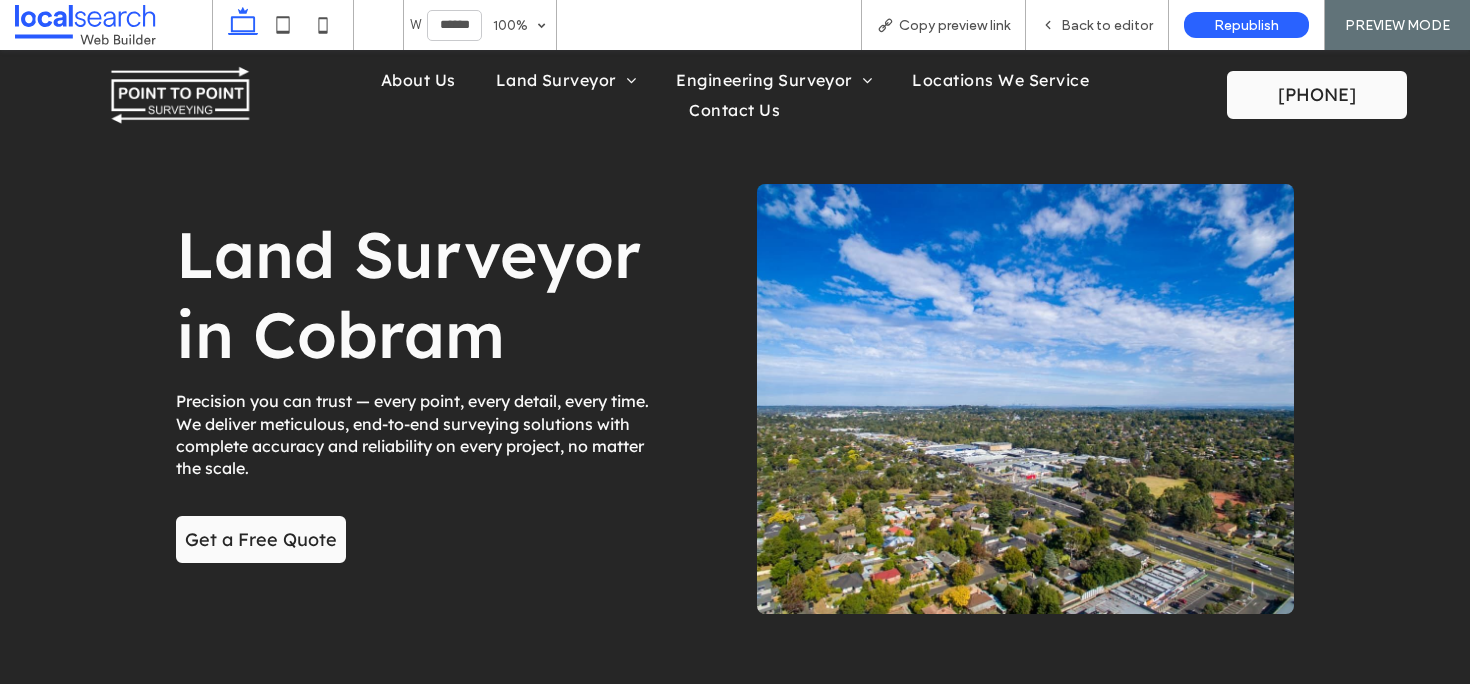 scroll, scrollTop: 296, scrollLeft: 0, axis: vertical 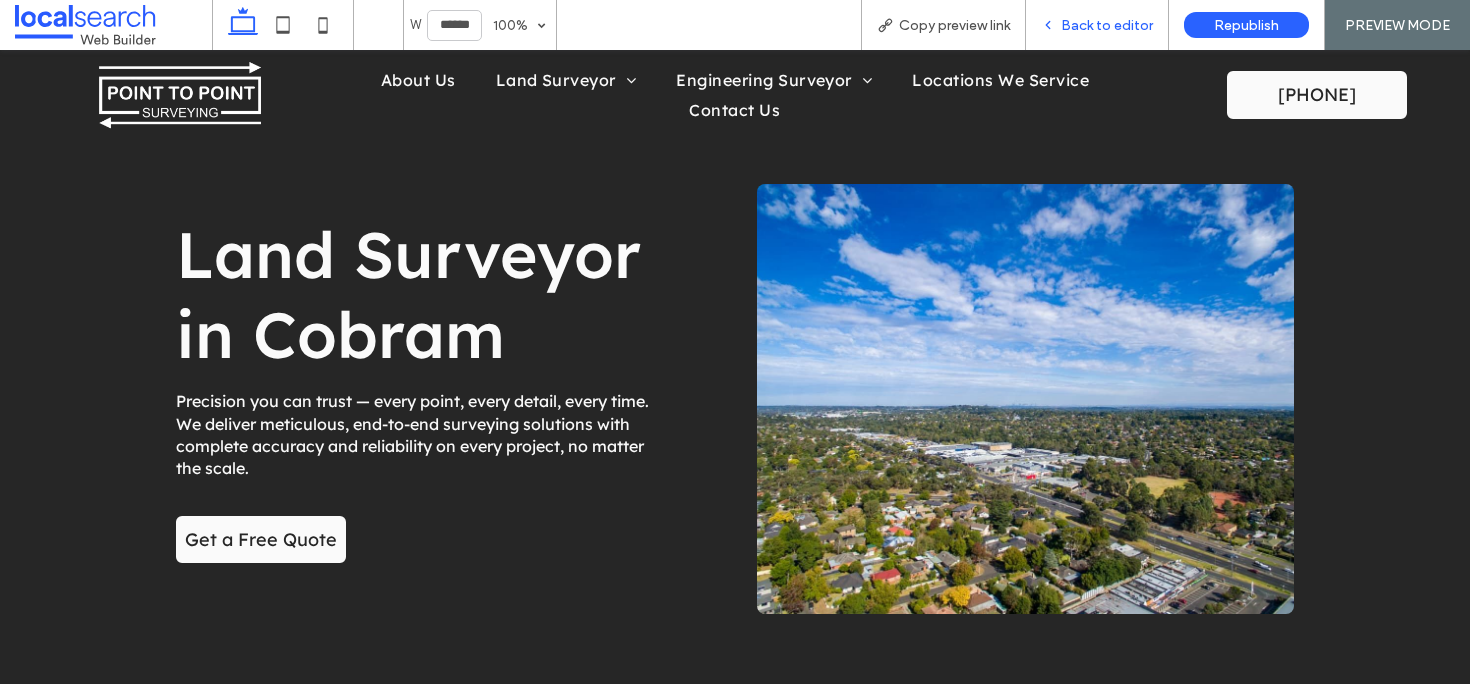 click on "Back to editor" at bounding box center (1107, 25) 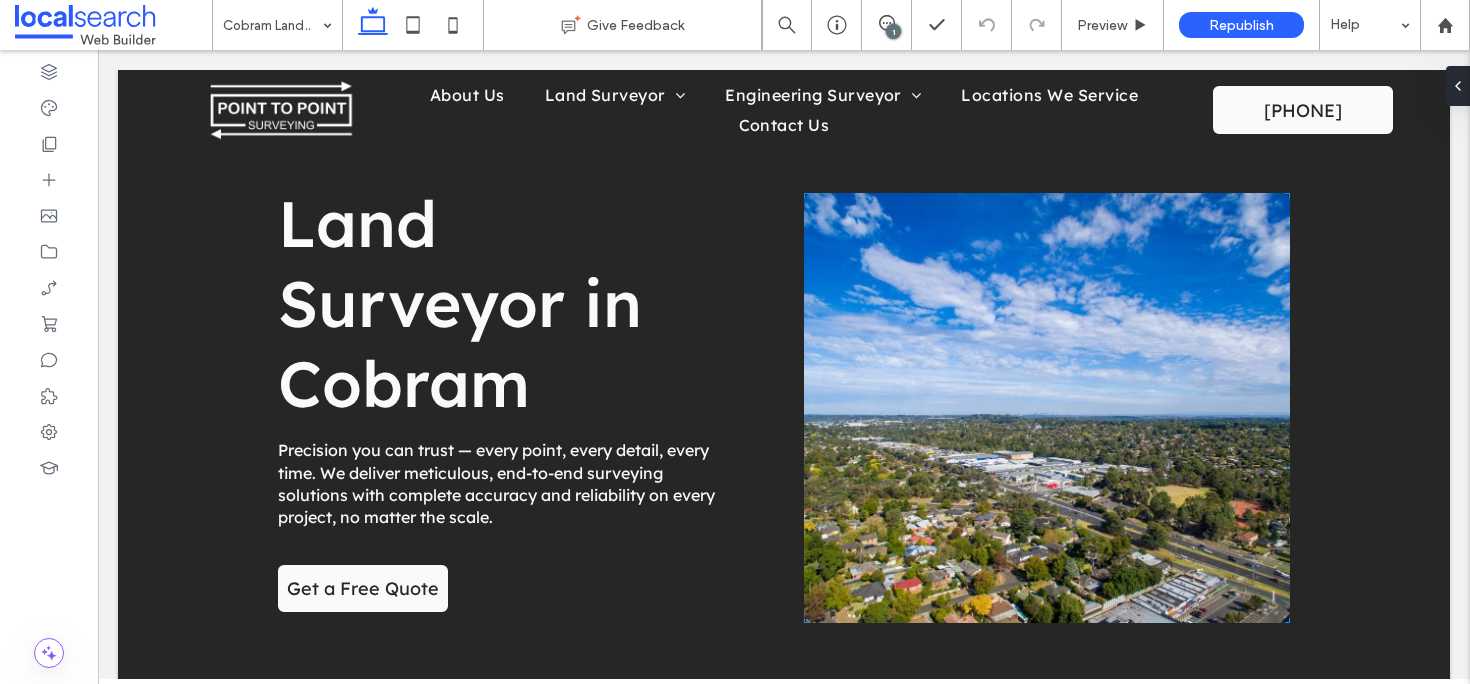 click at bounding box center [1047, 408] 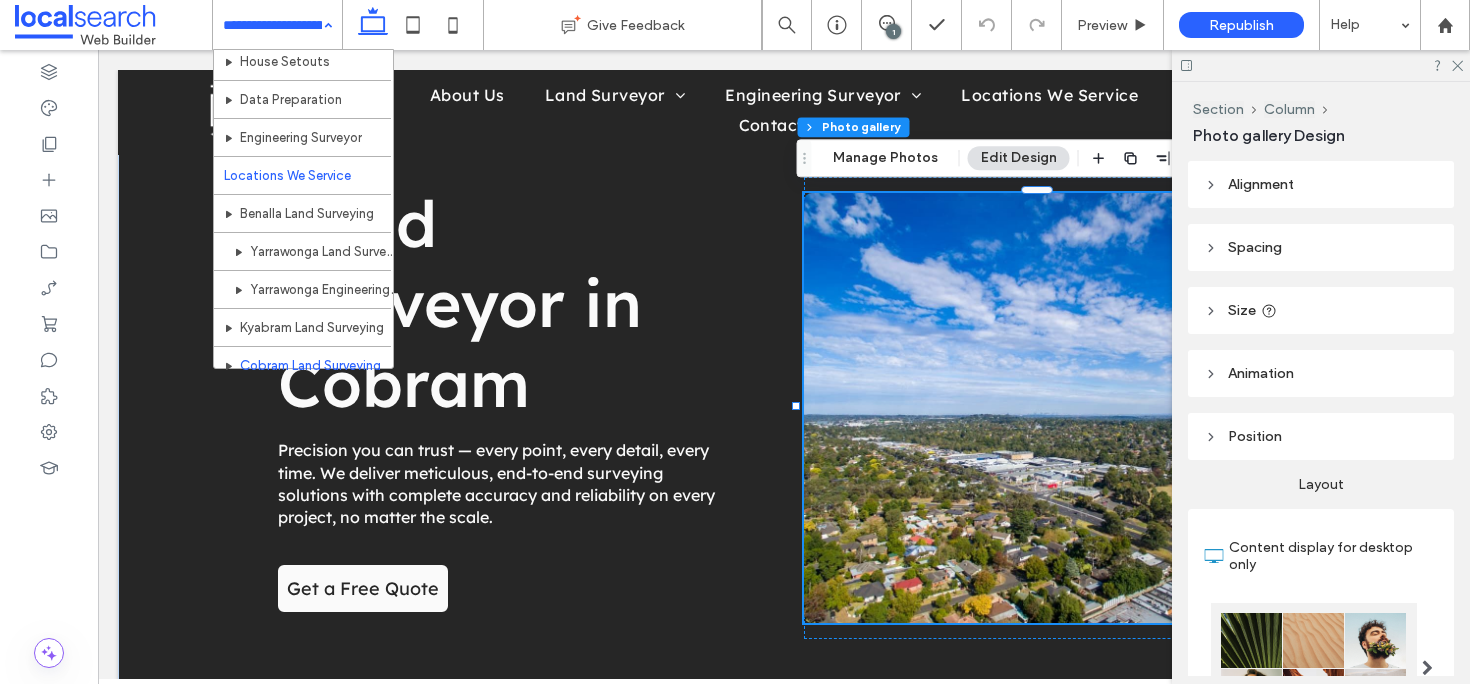 scroll, scrollTop: 196, scrollLeft: 0, axis: vertical 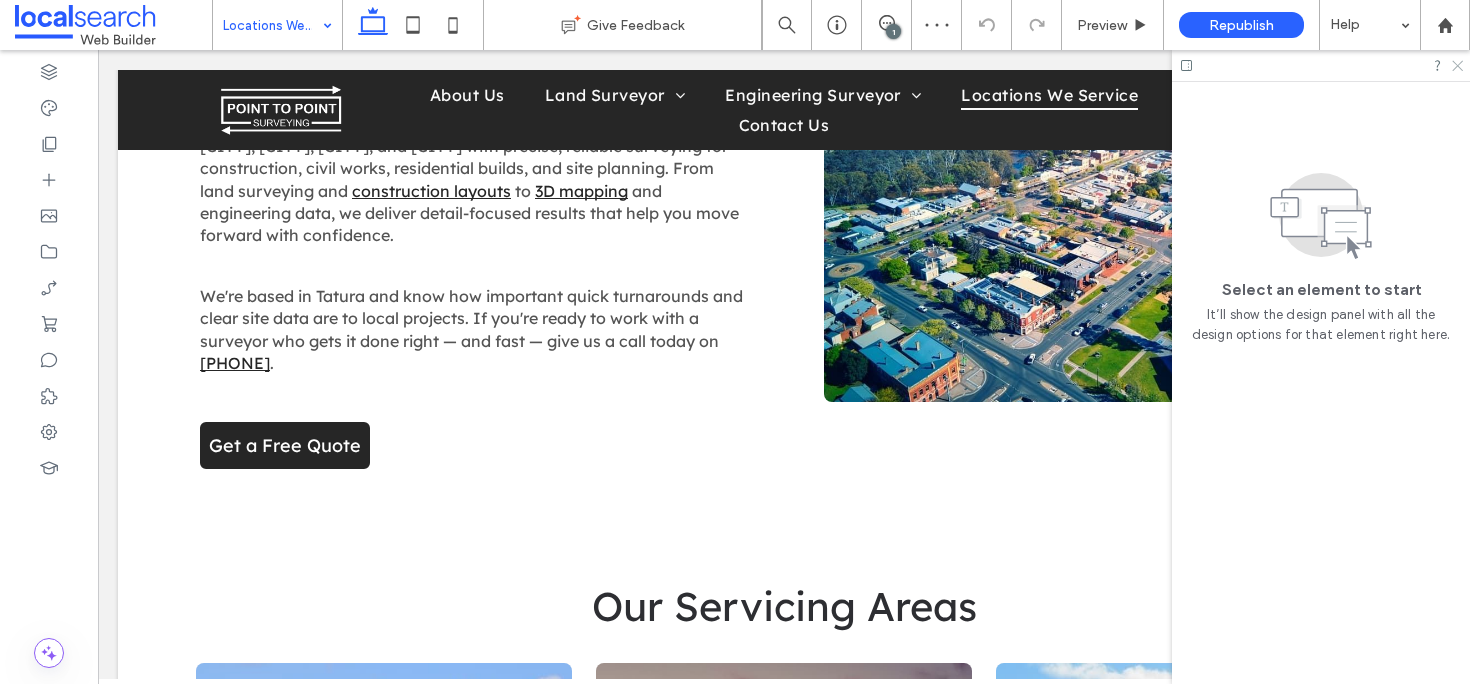 drag, startPoint x: 1453, startPoint y: 67, endPoint x: 1317, endPoint y: 37, distance: 139.26952 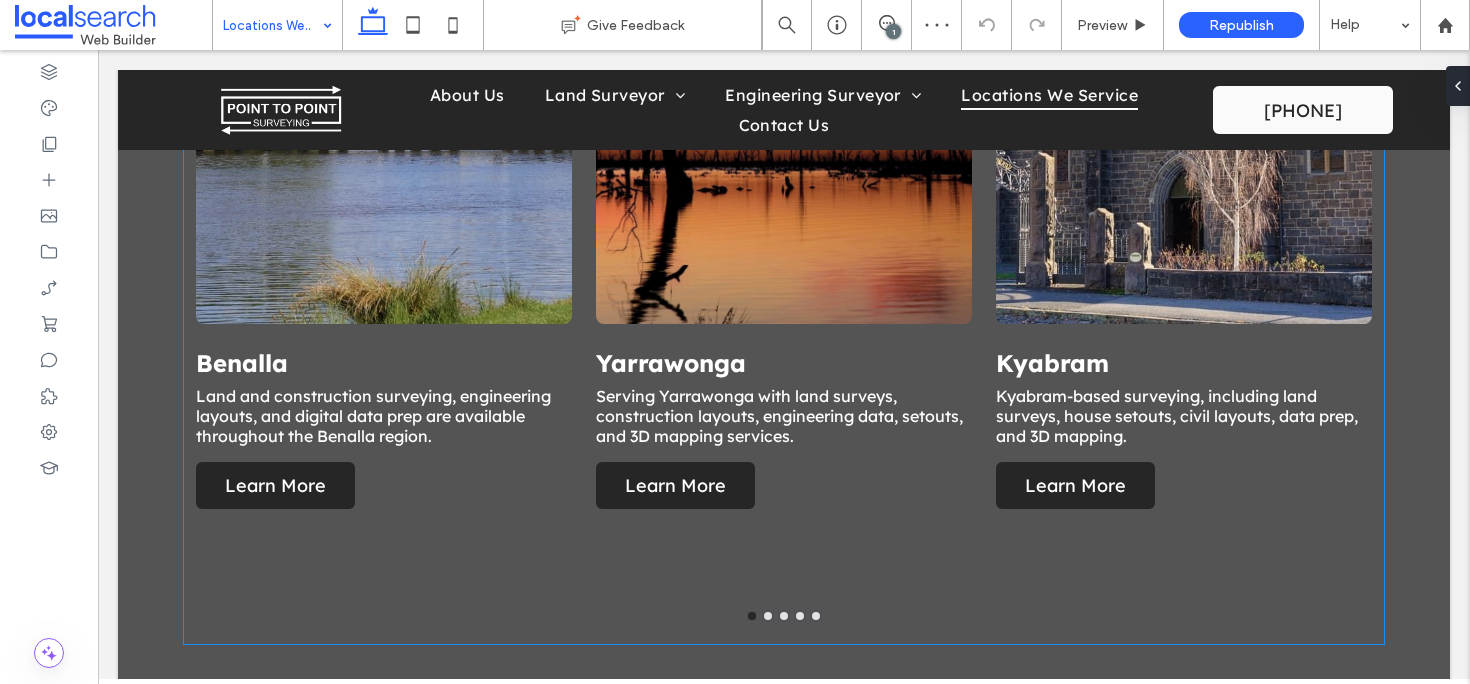 scroll, scrollTop: 1327, scrollLeft: 0, axis: vertical 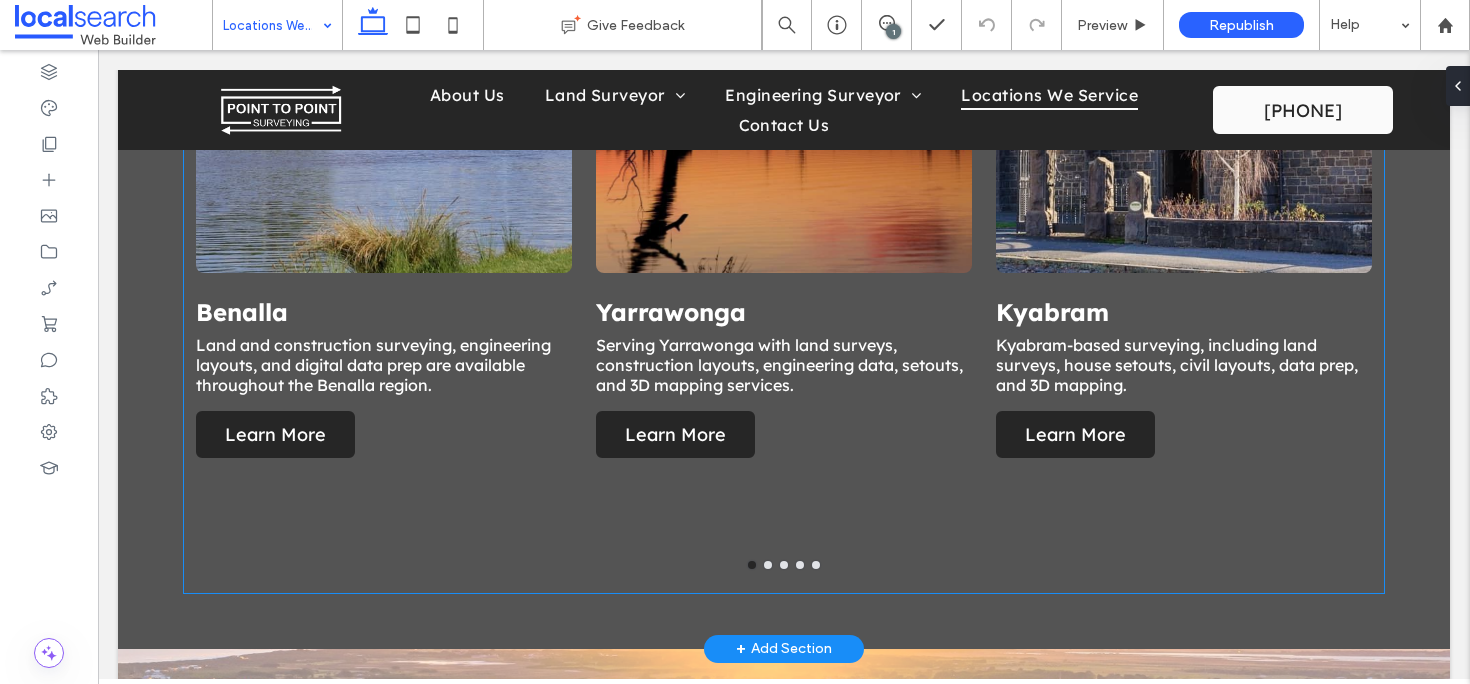 click at bounding box center (784, 53) 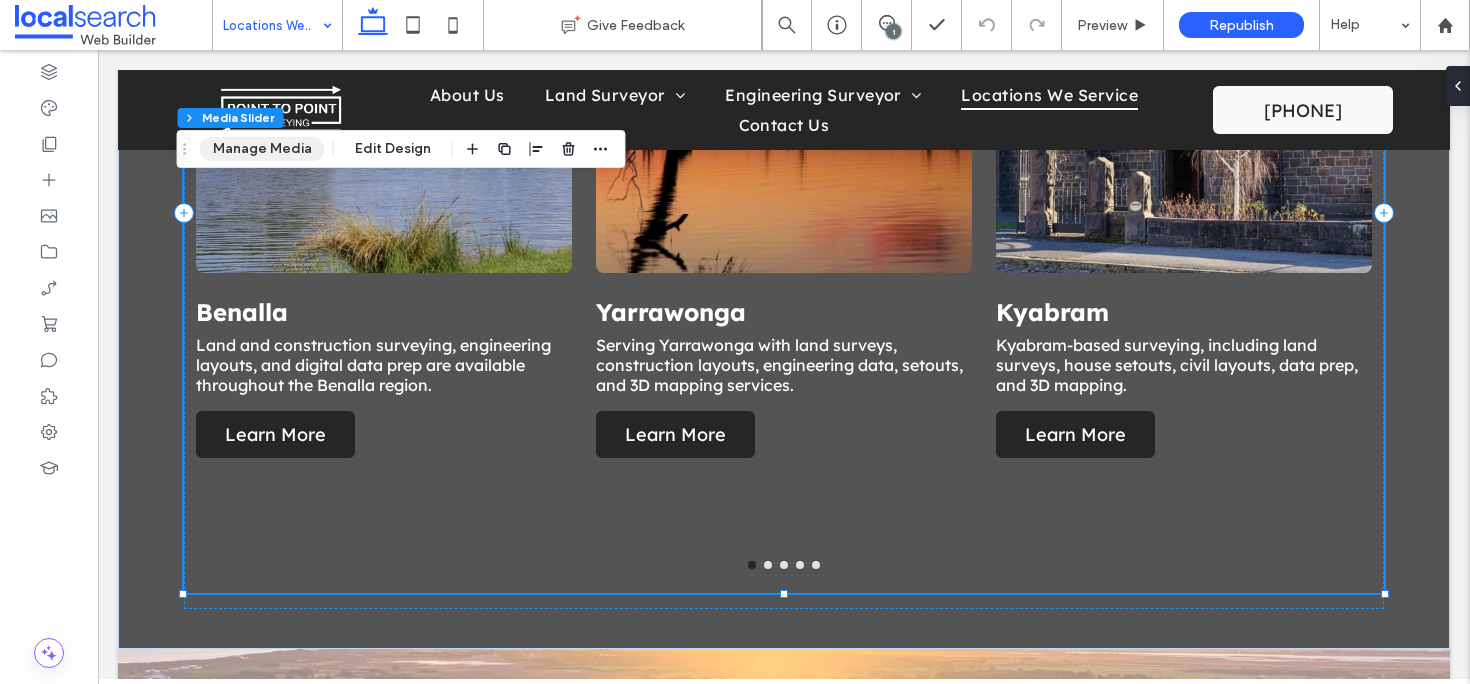 click on "Manage Media" at bounding box center (262, 149) 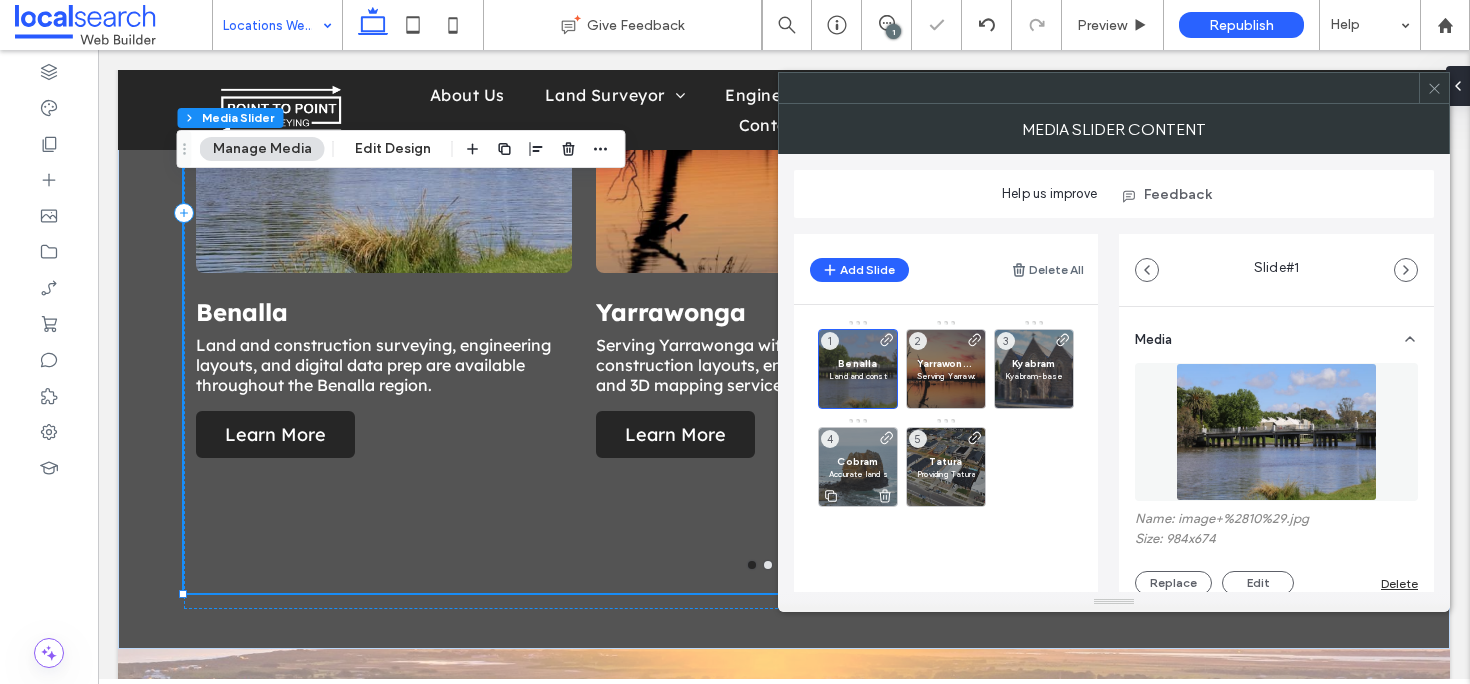 click on "Cobram" at bounding box center (858, 461) 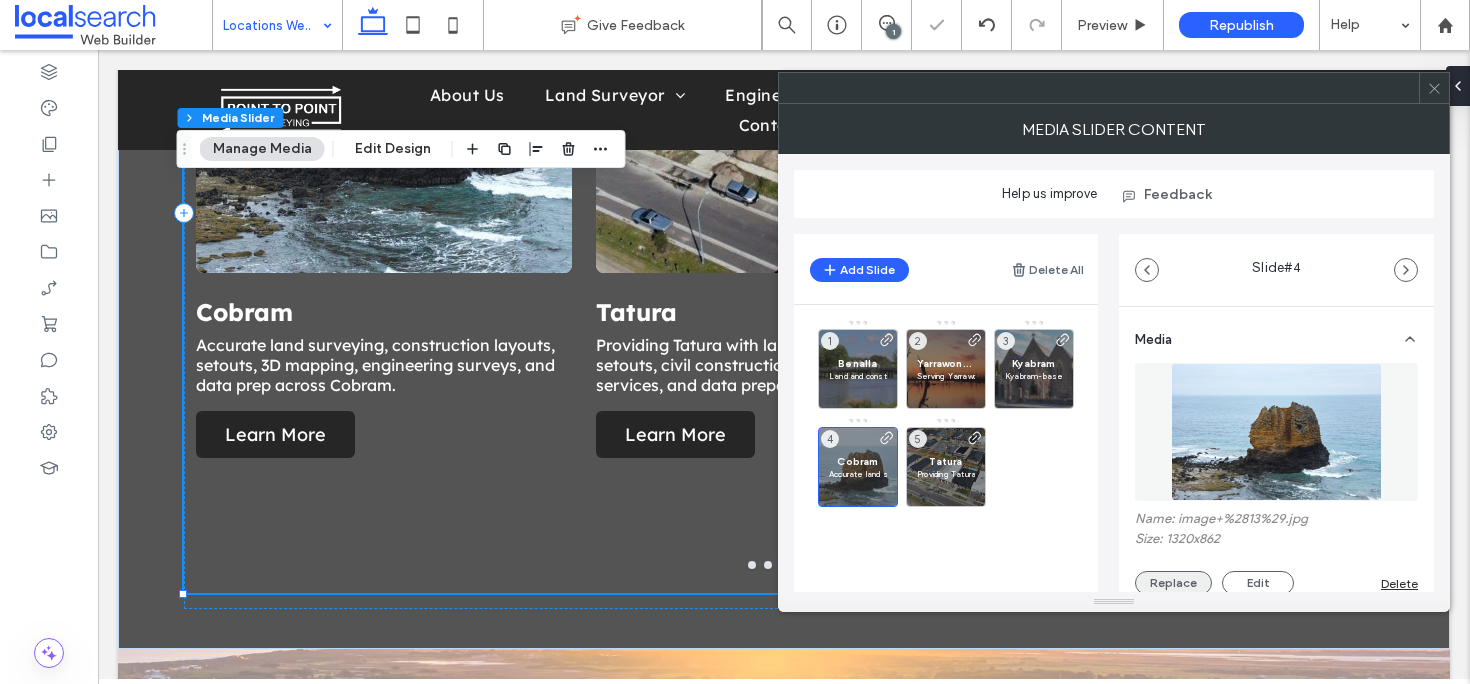 scroll, scrollTop: 125, scrollLeft: 0, axis: vertical 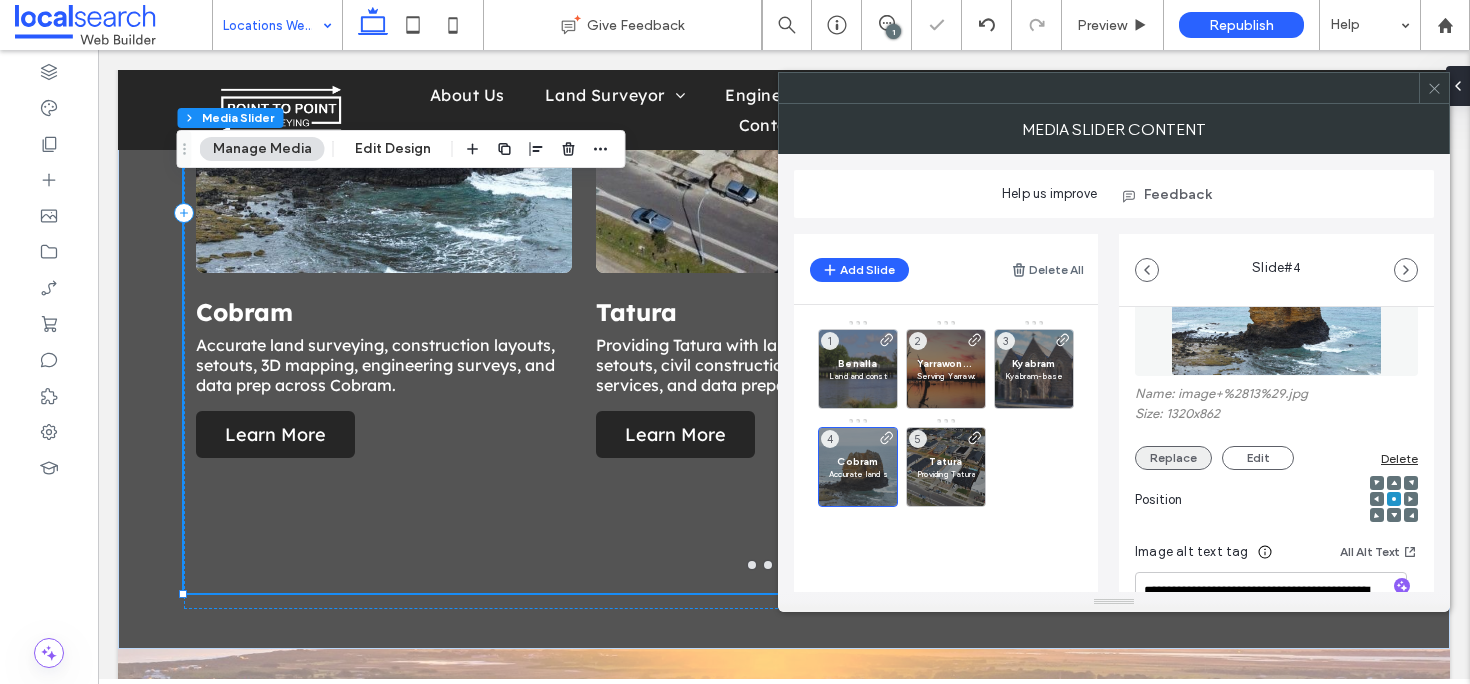 click on "Replace" at bounding box center [1173, 458] 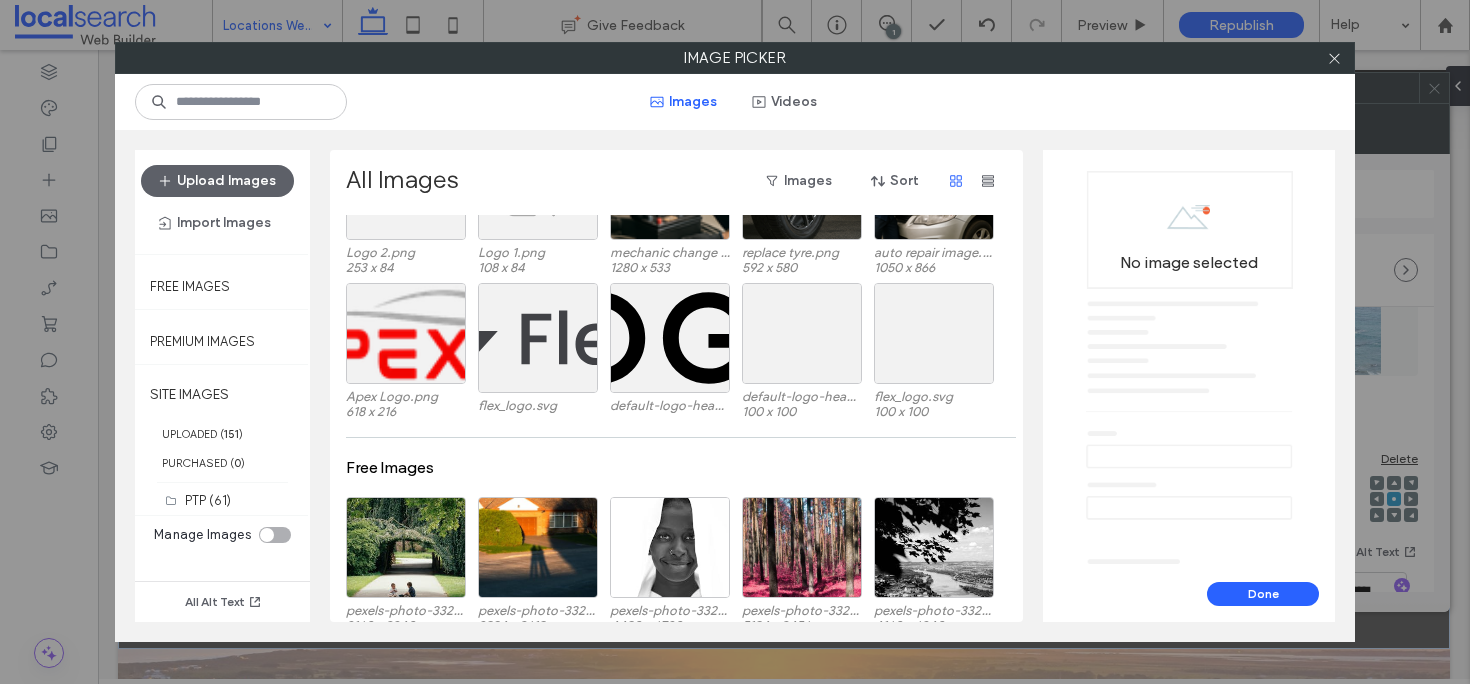 scroll, scrollTop: 2532, scrollLeft: 0, axis: vertical 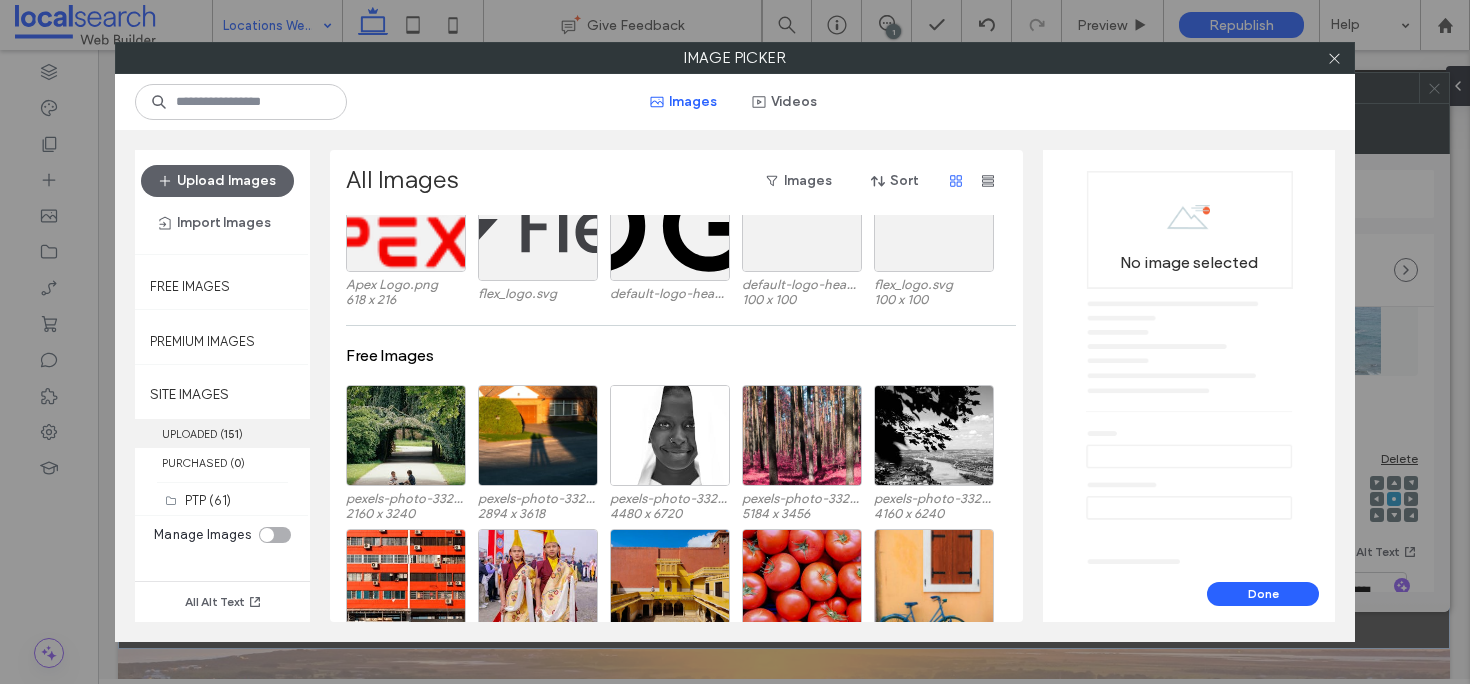 click on "UPLOADED ( 151 )" at bounding box center [222, 433] 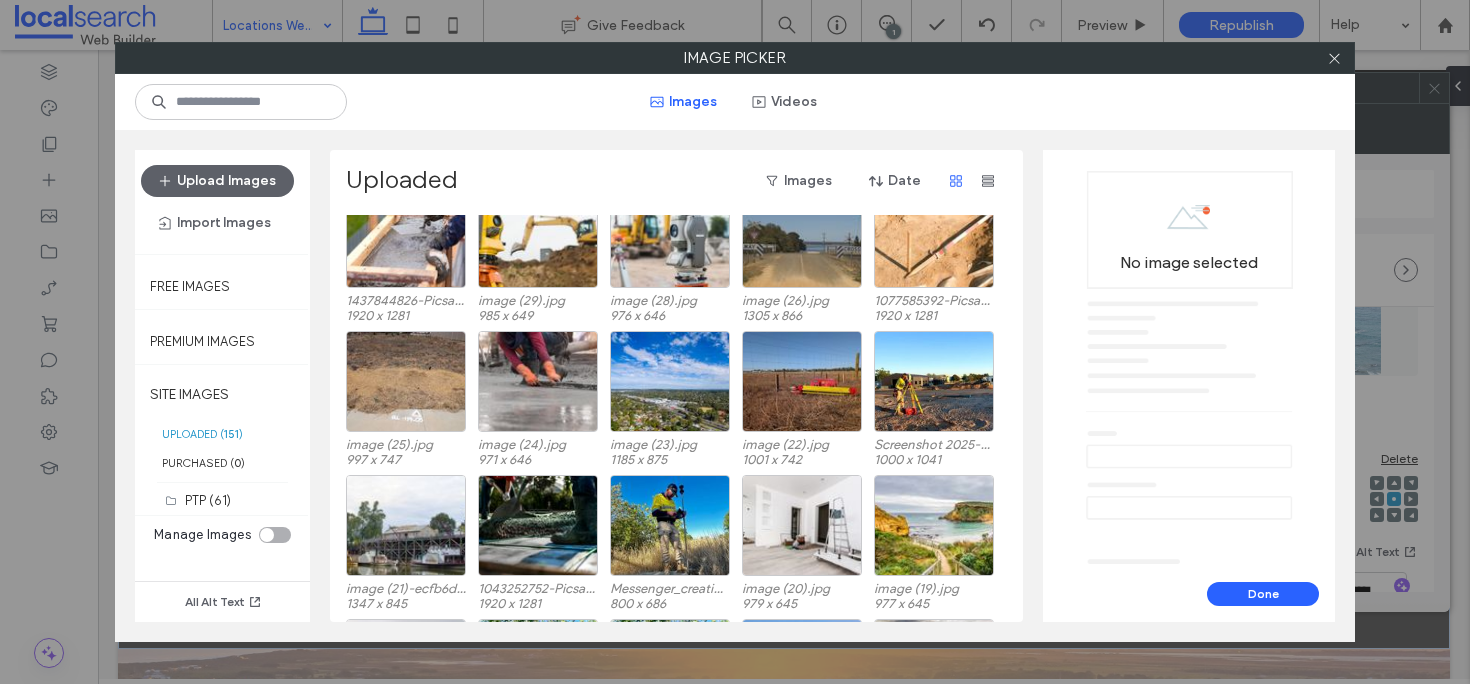 scroll, scrollTop: 2125, scrollLeft: 0, axis: vertical 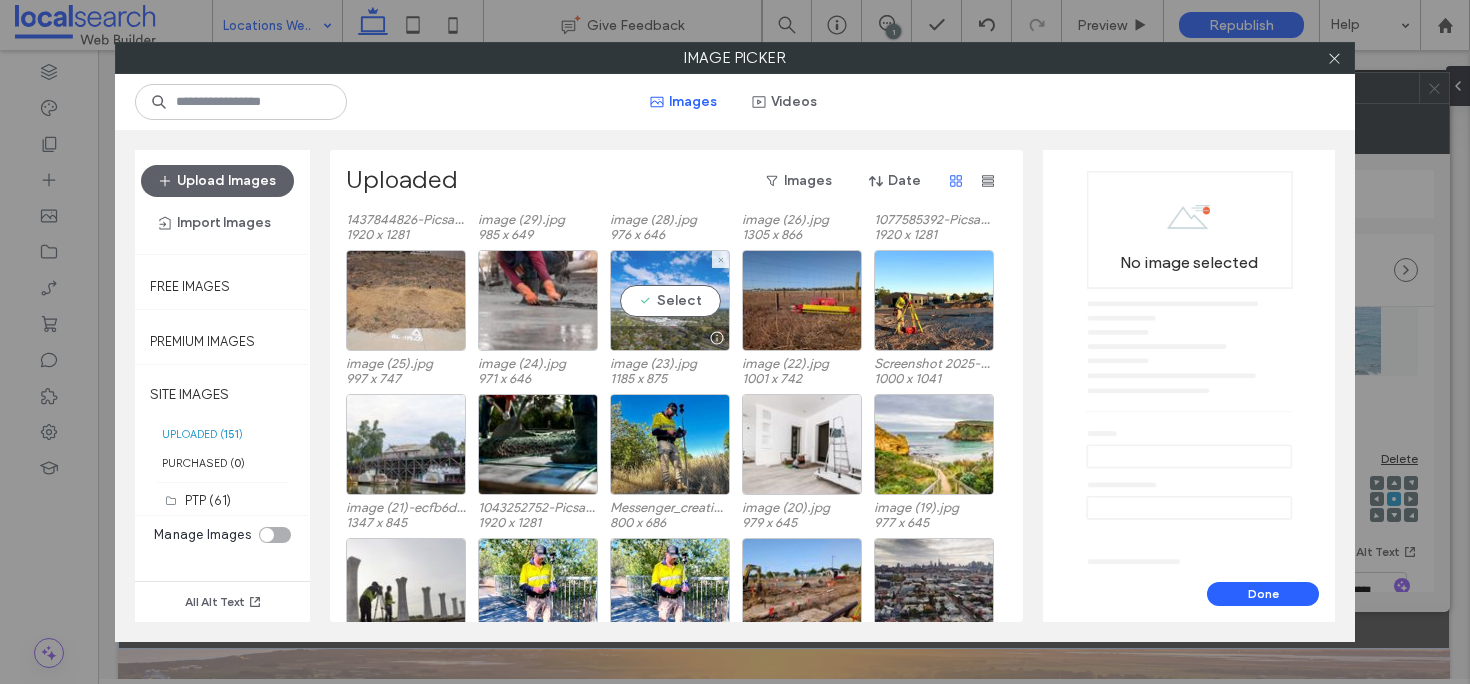click on "Select" at bounding box center [670, 300] 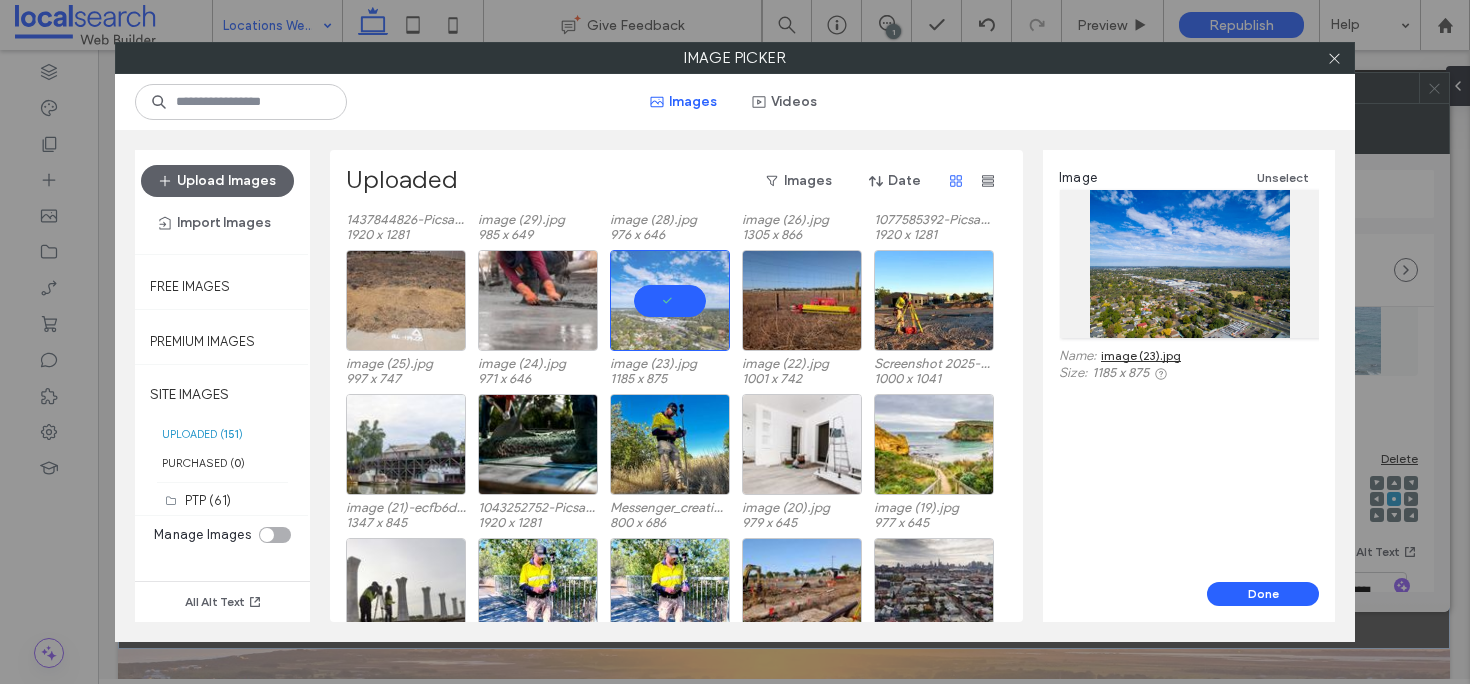 click on "Image Unselect Name: image (23).jpg Size: 1185 x 875" at bounding box center [1189, 366] 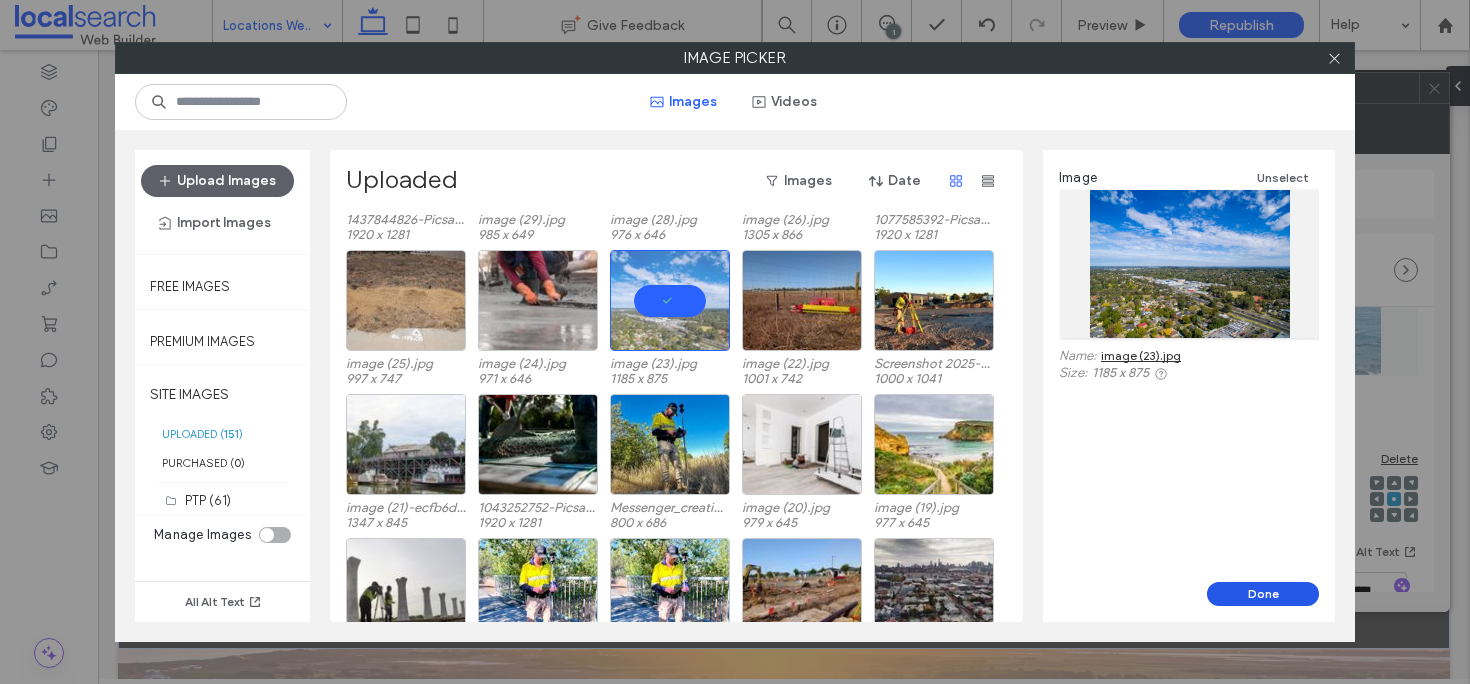 click on "Done" at bounding box center [1263, 594] 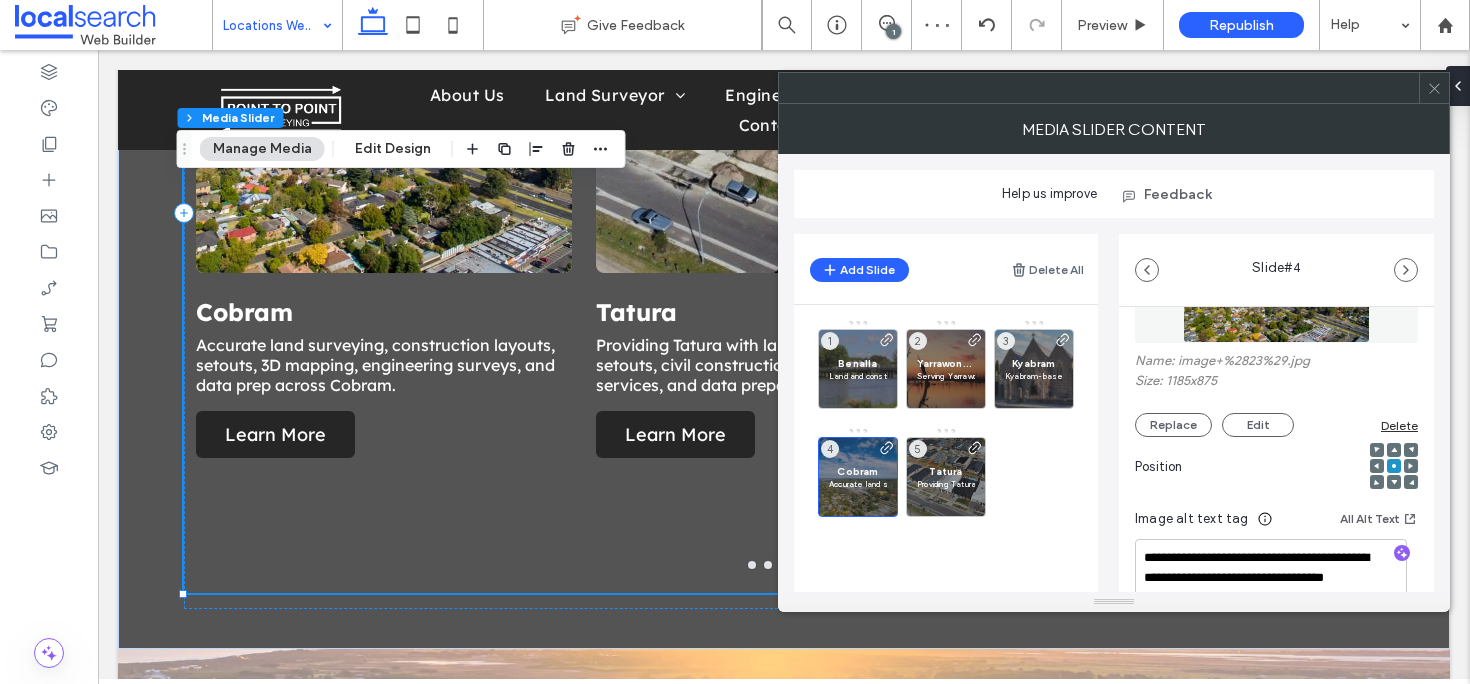 scroll, scrollTop: 338, scrollLeft: 0, axis: vertical 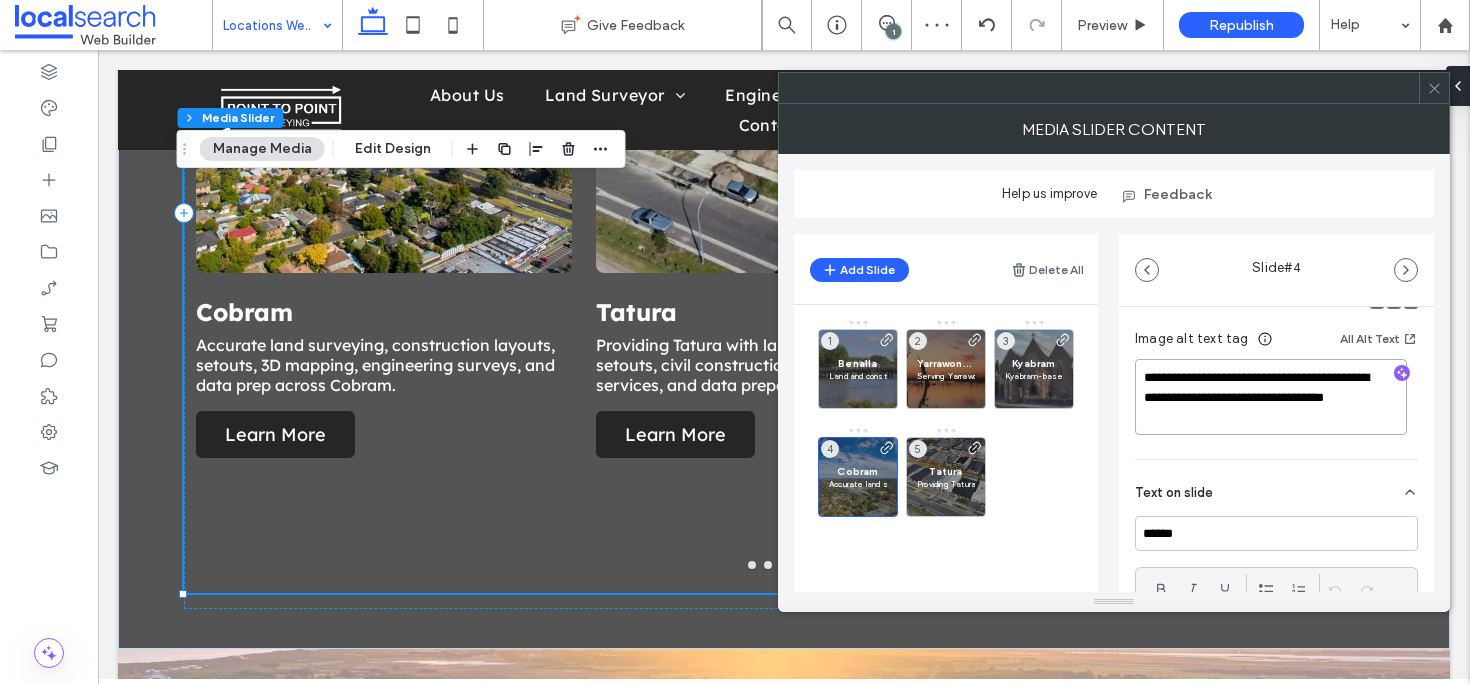 click on "**********" at bounding box center (1271, 397) 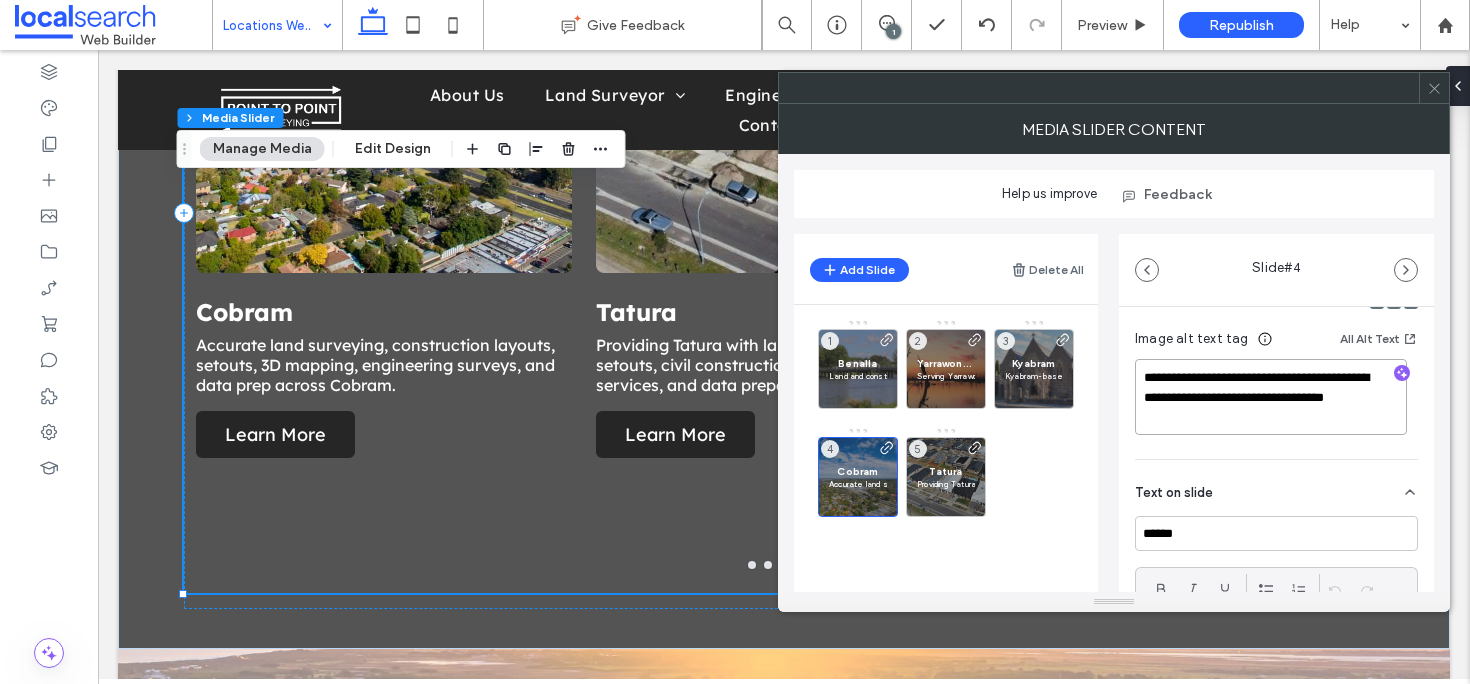 drag, startPoint x: 1186, startPoint y: 400, endPoint x: 1133, endPoint y: 372, distance: 59.94164 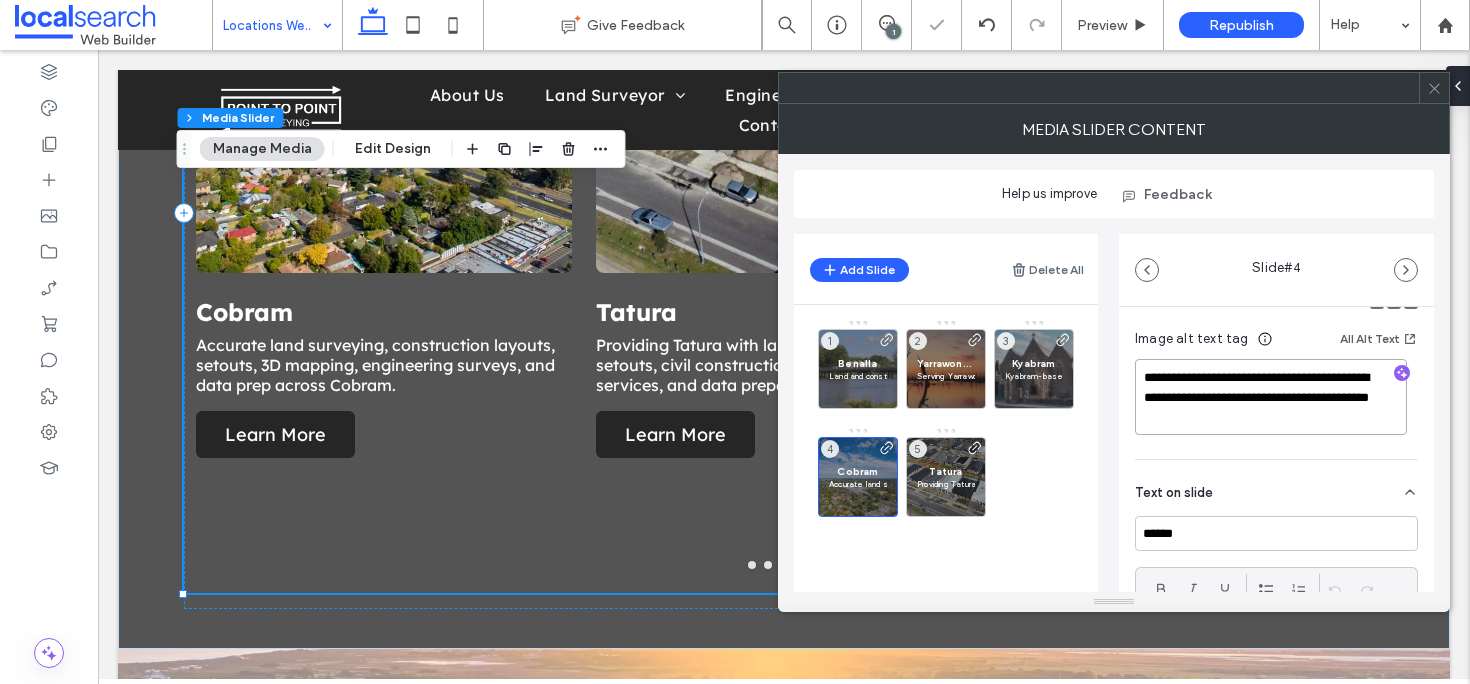 type on "**********" 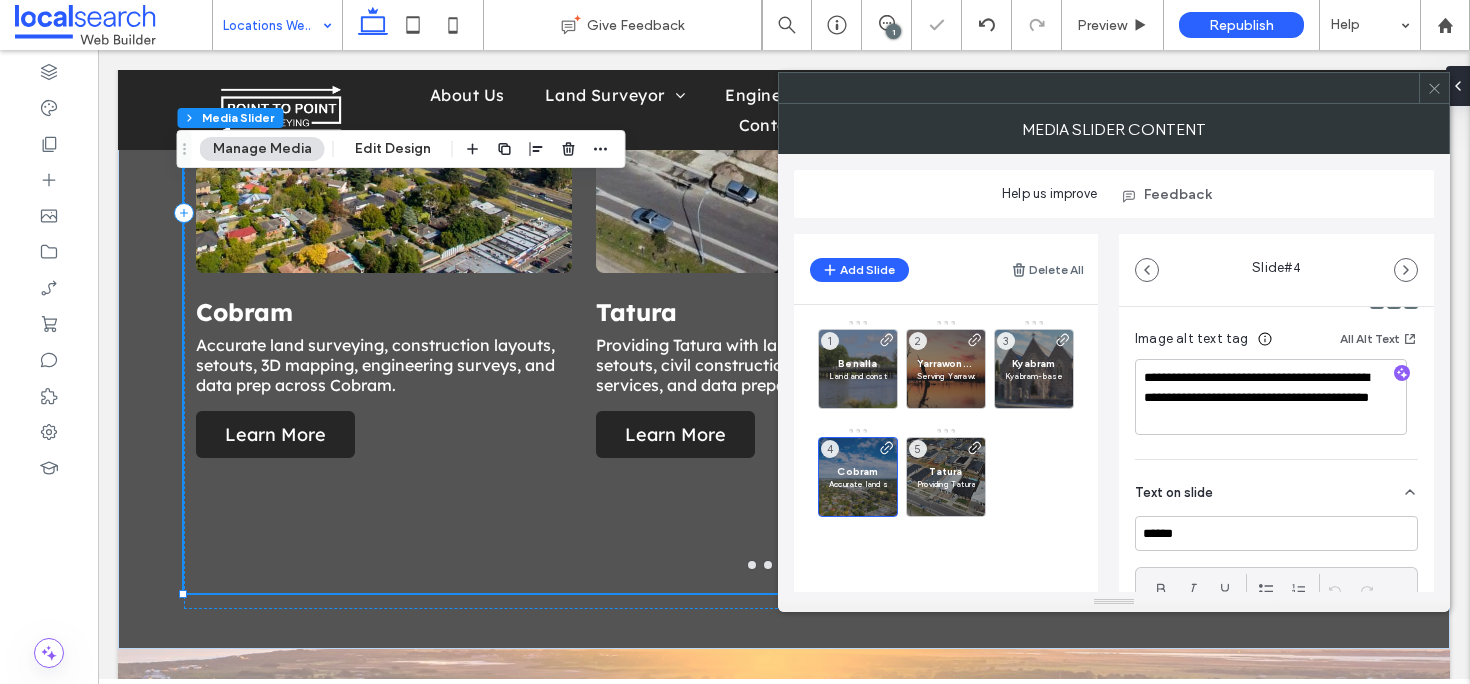 click on "Text on slide" at bounding box center [1276, 488] 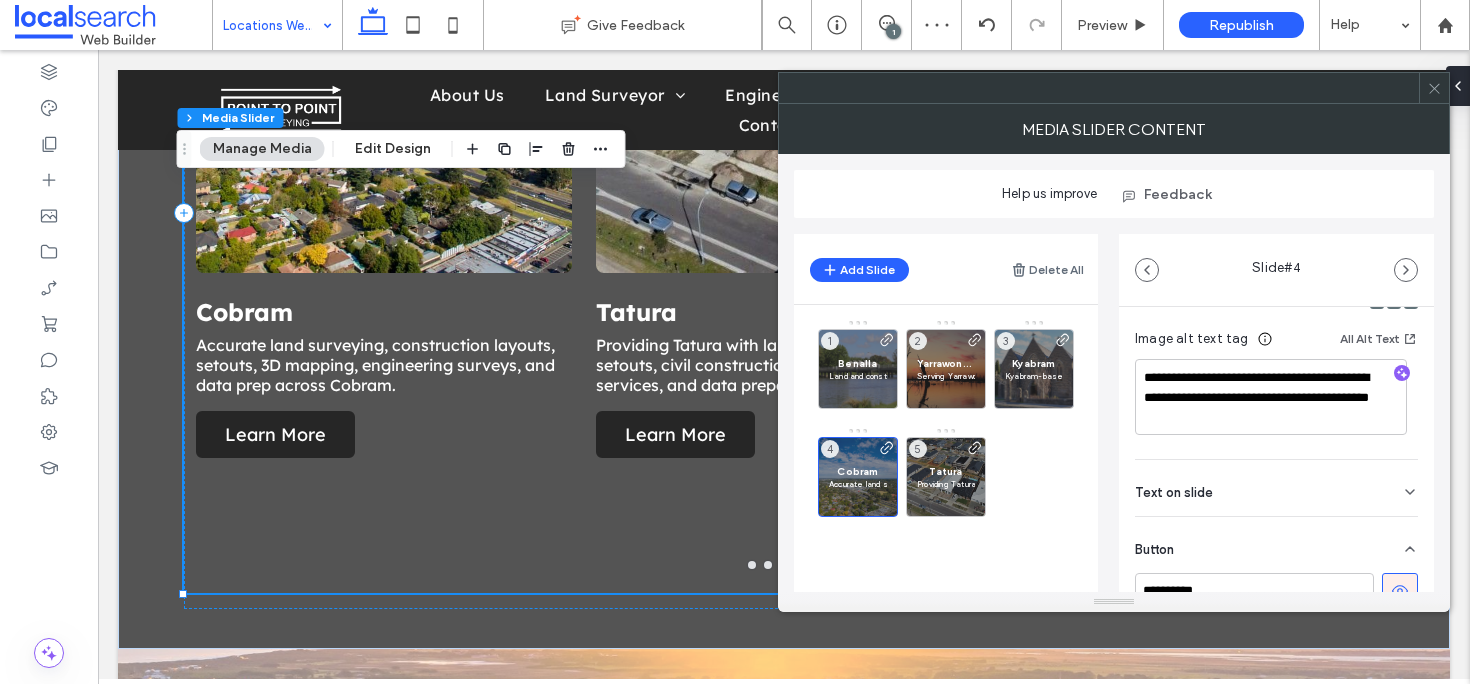 click 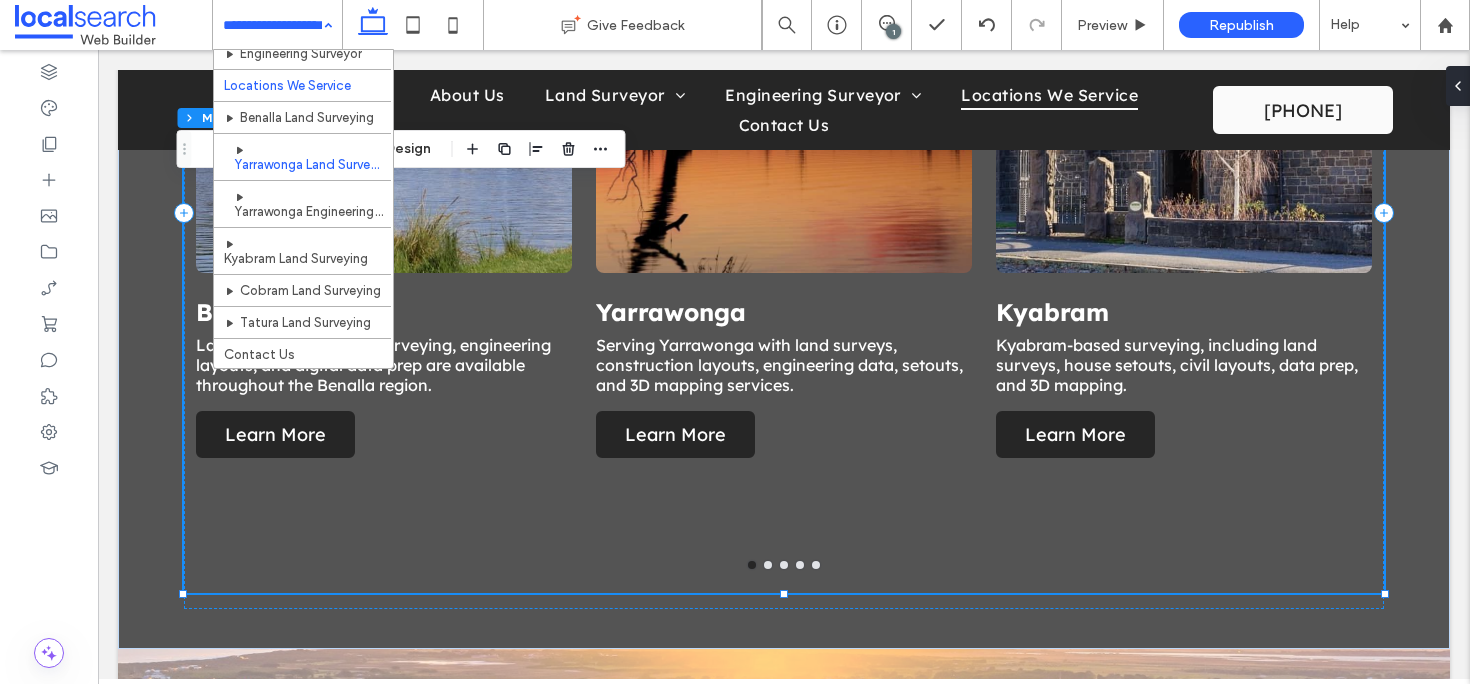 scroll, scrollTop: 287, scrollLeft: 0, axis: vertical 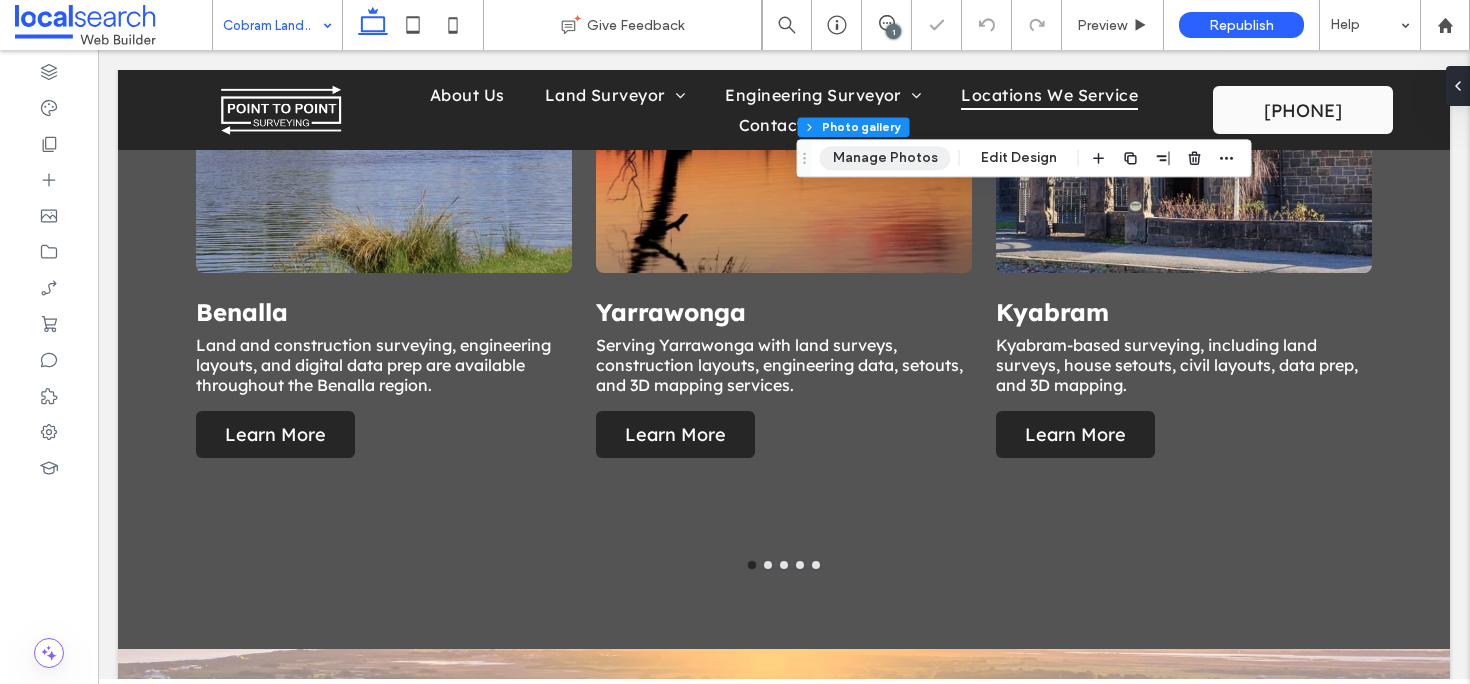 click on "Manage Photos" at bounding box center [885, 158] 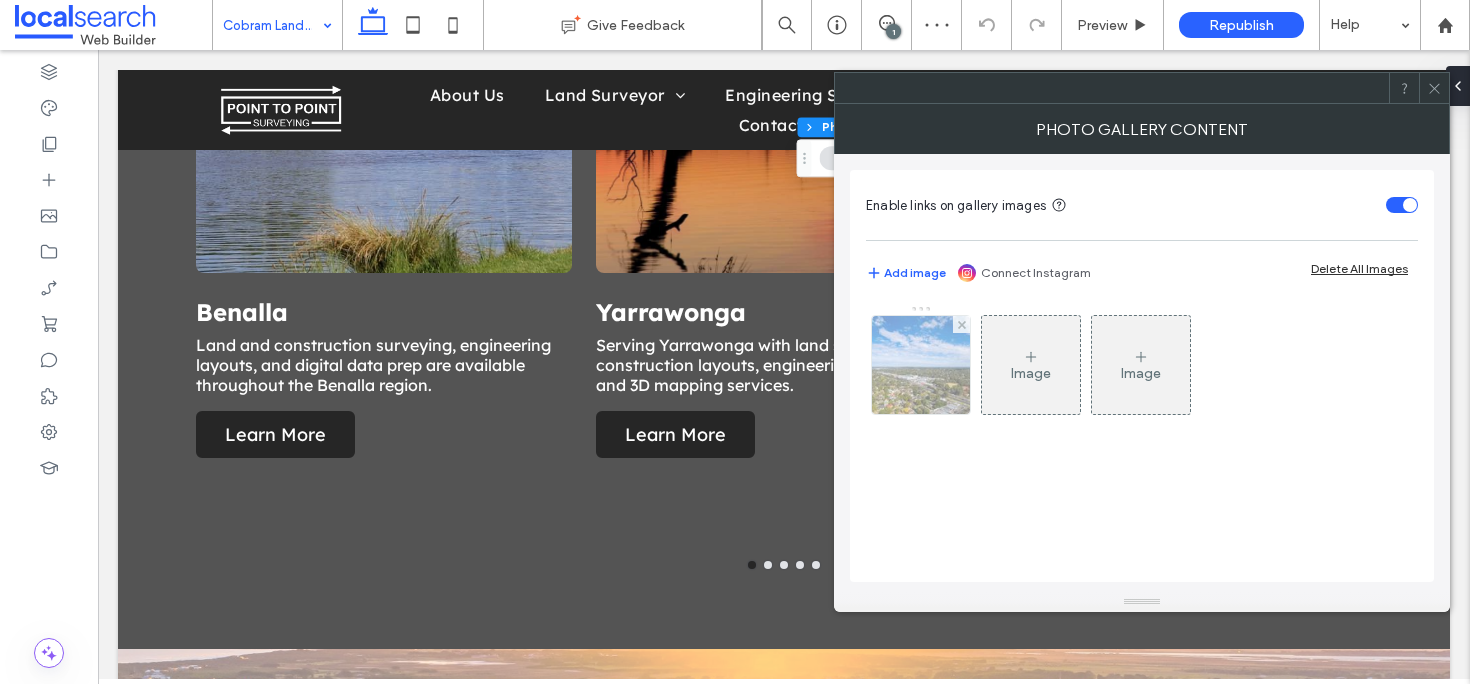 click at bounding box center (921, 365) 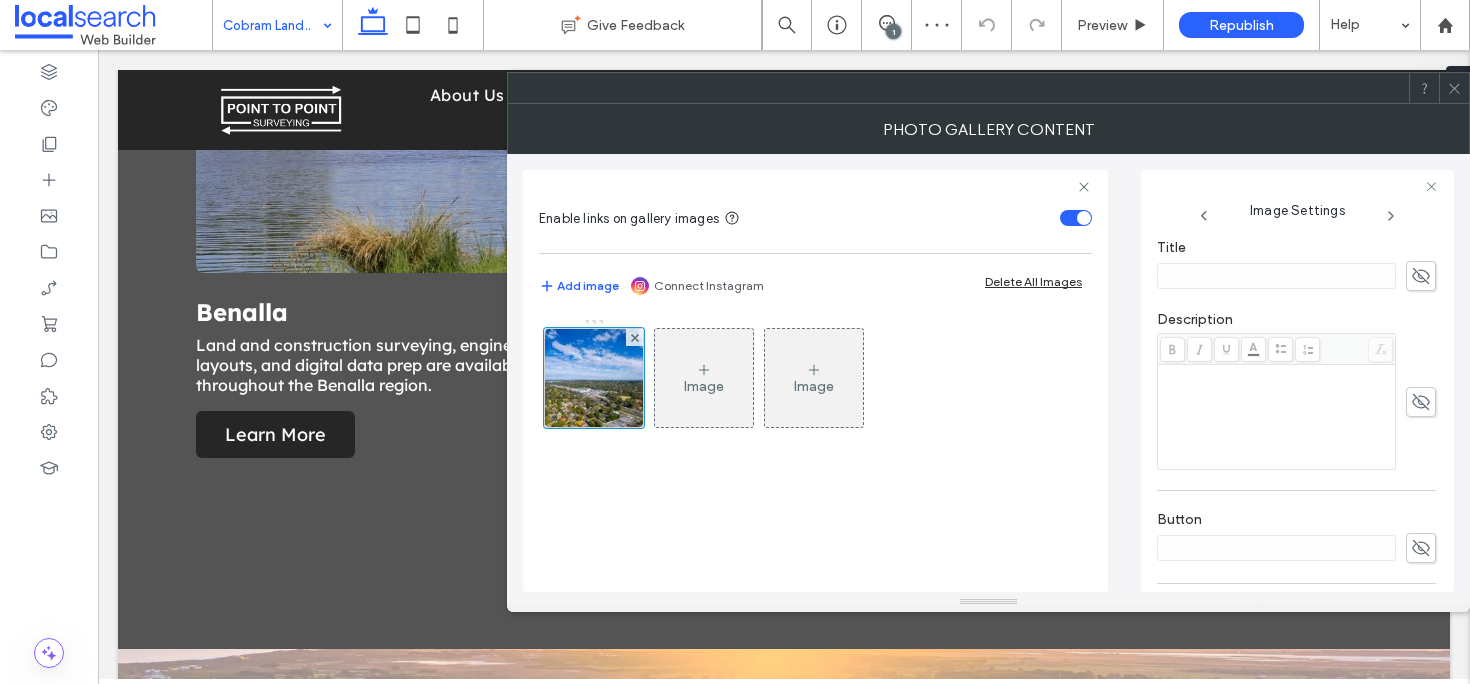 scroll, scrollTop: 593, scrollLeft: 0, axis: vertical 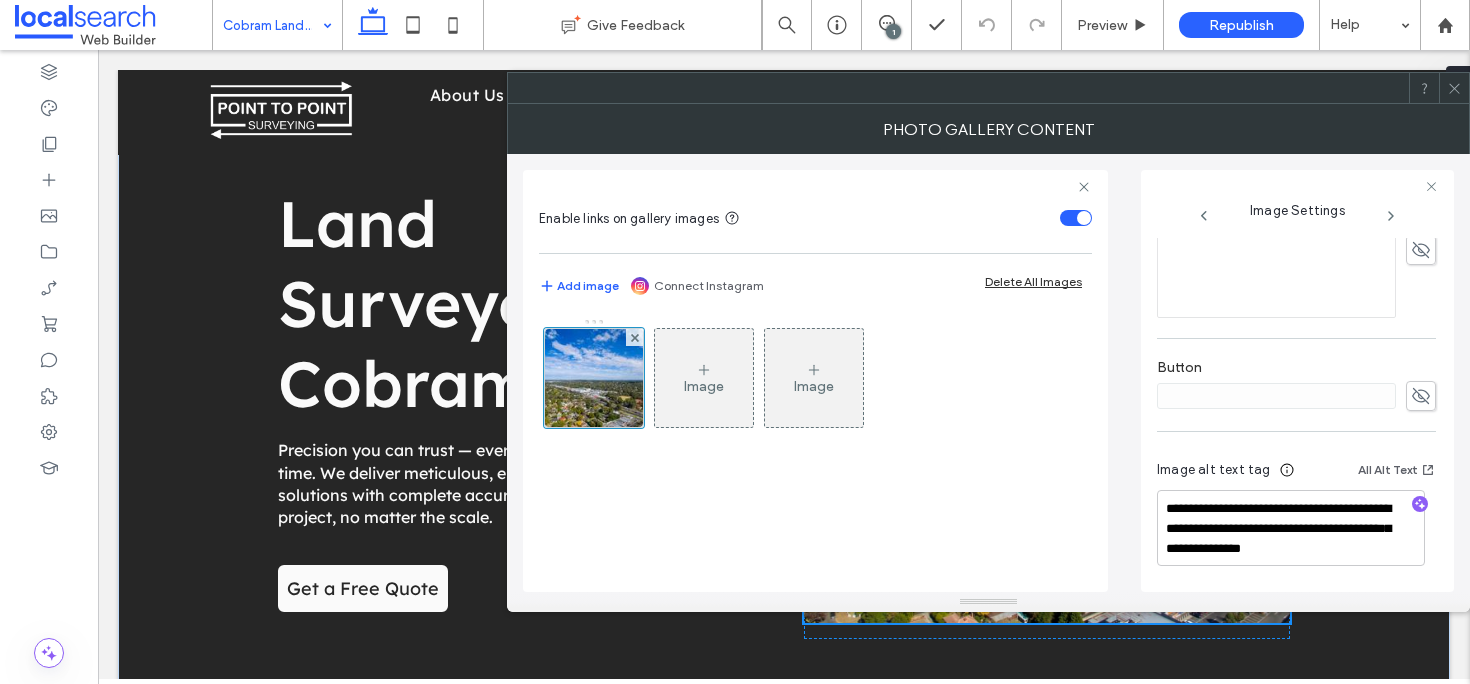 click 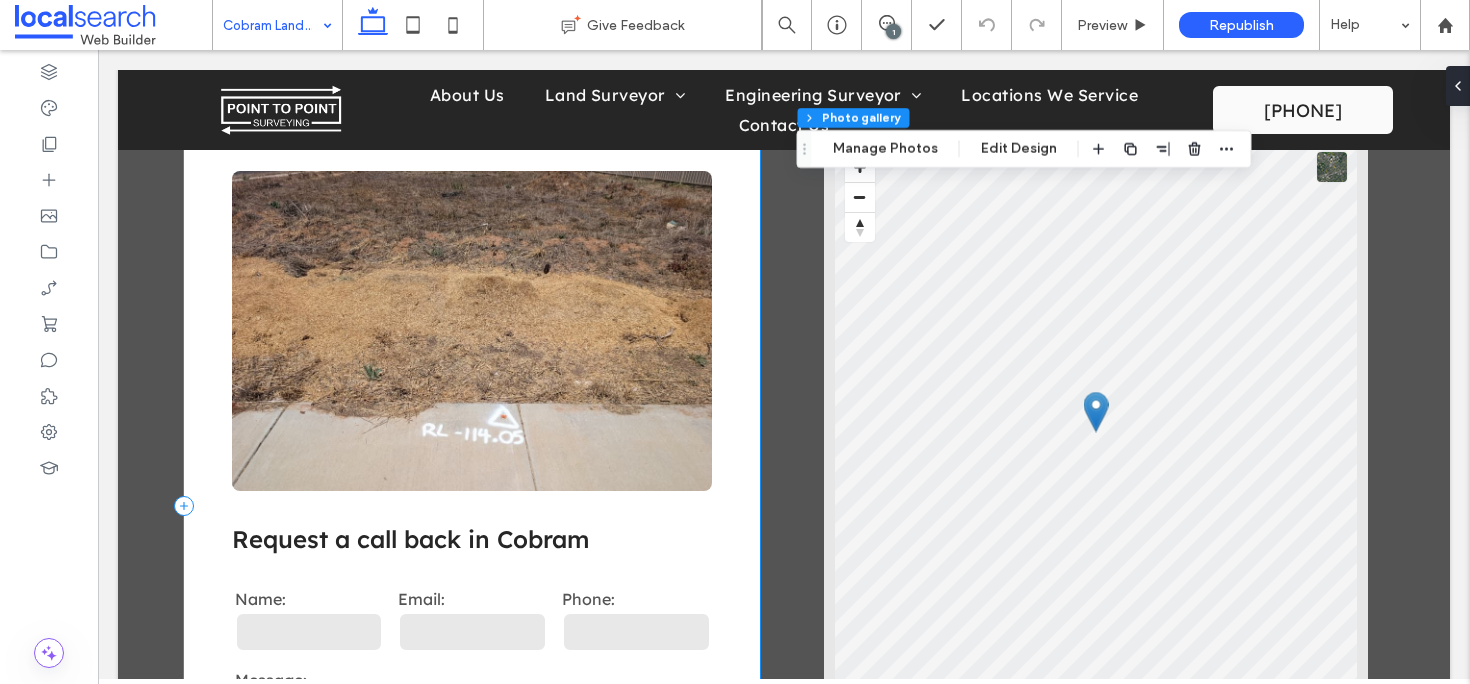 scroll, scrollTop: 1784, scrollLeft: 0, axis: vertical 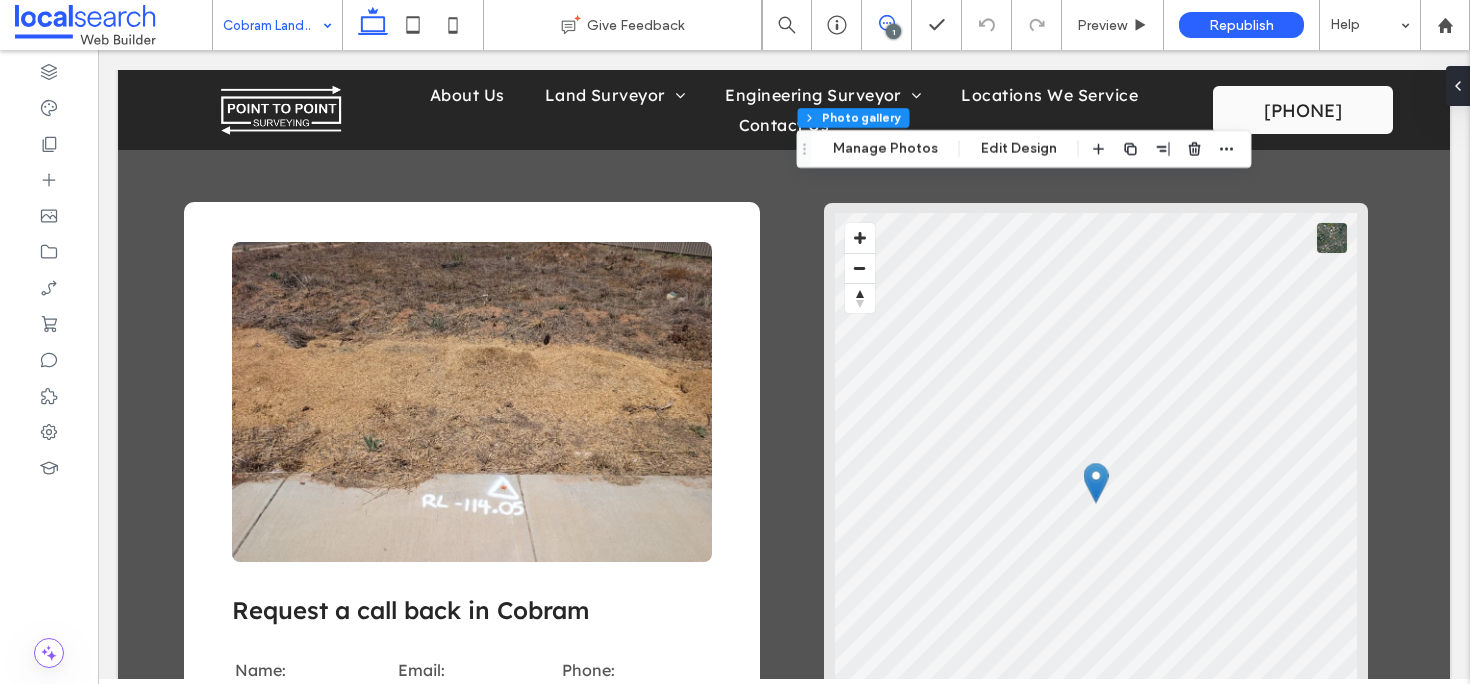 click at bounding box center [886, 23] 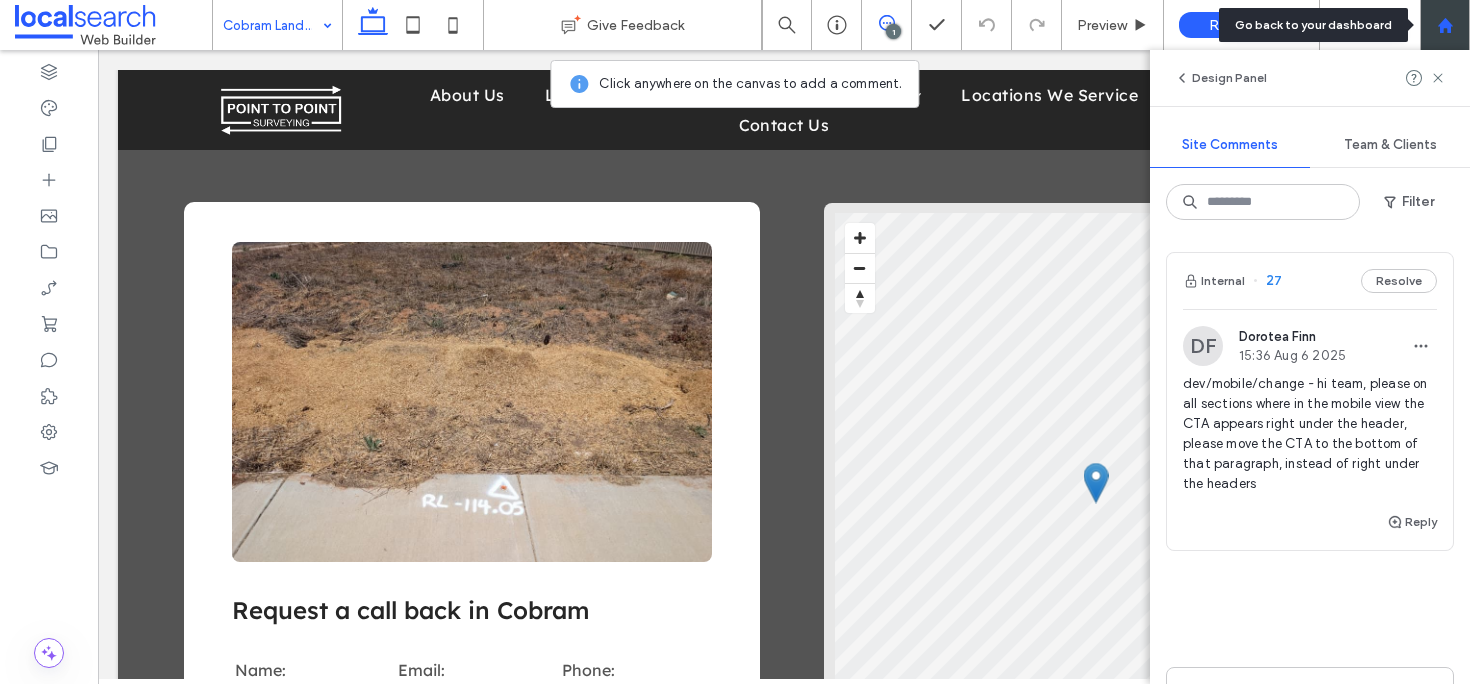 click 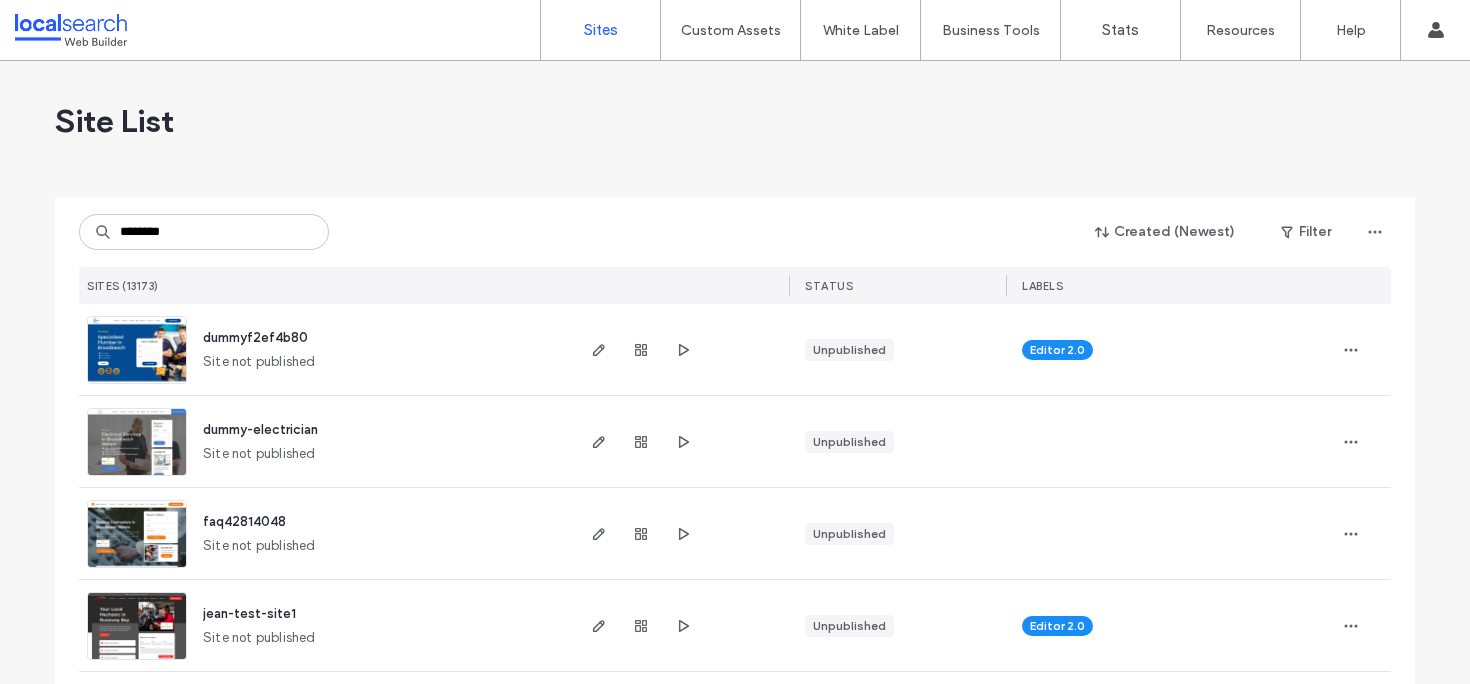 scroll, scrollTop: 0, scrollLeft: 0, axis: both 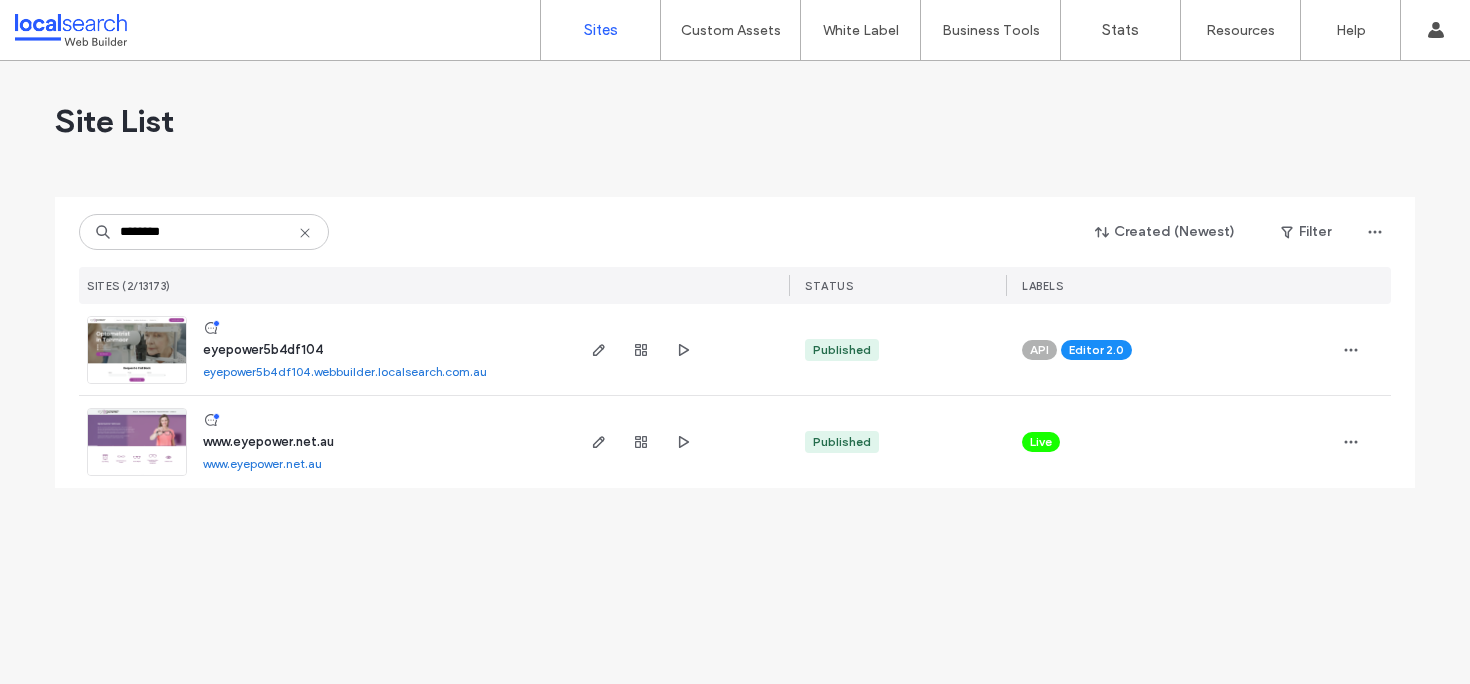 type on "********" 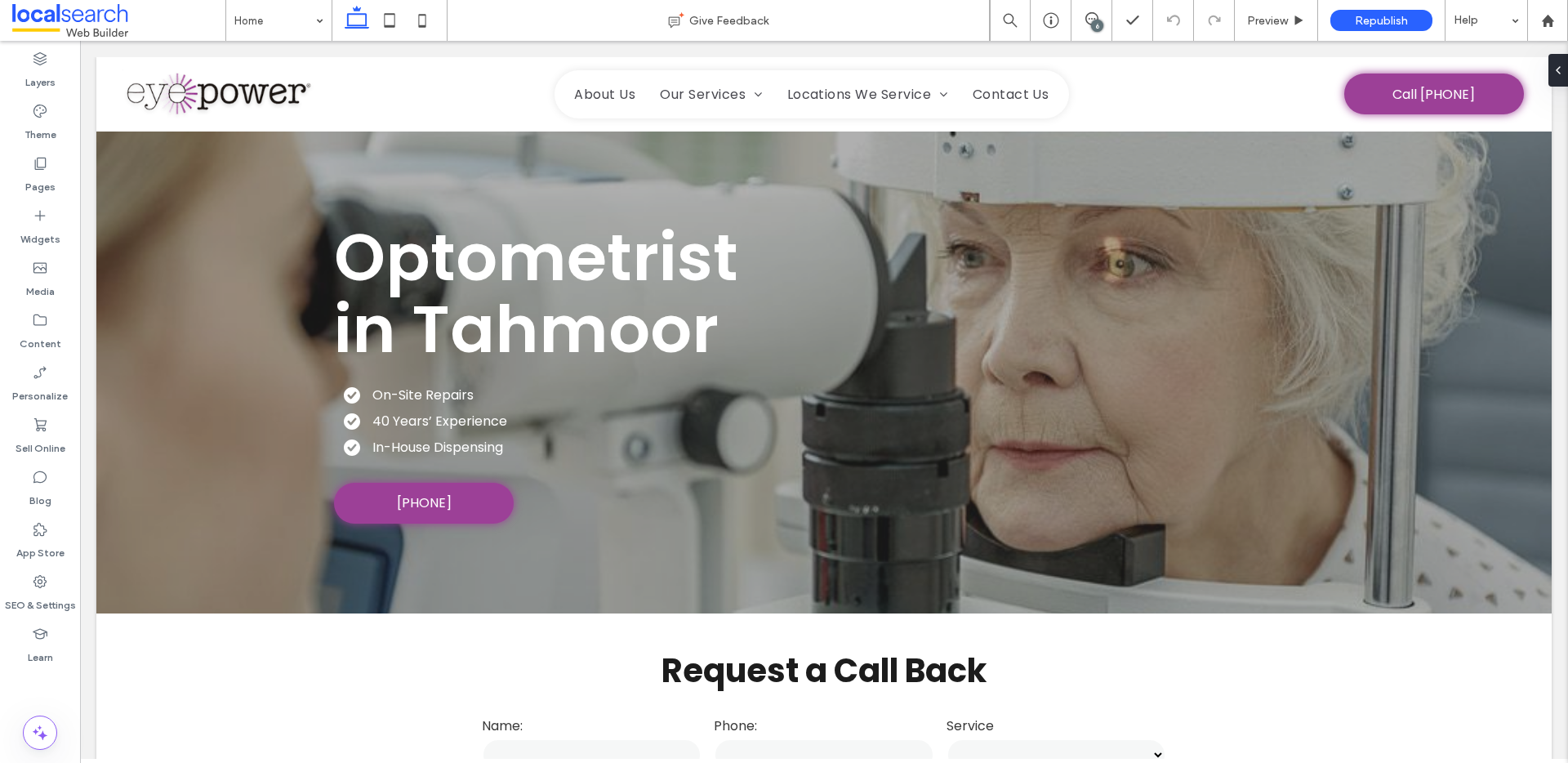 scroll, scrollTop: 0, scrollLeft: 0, axis: both 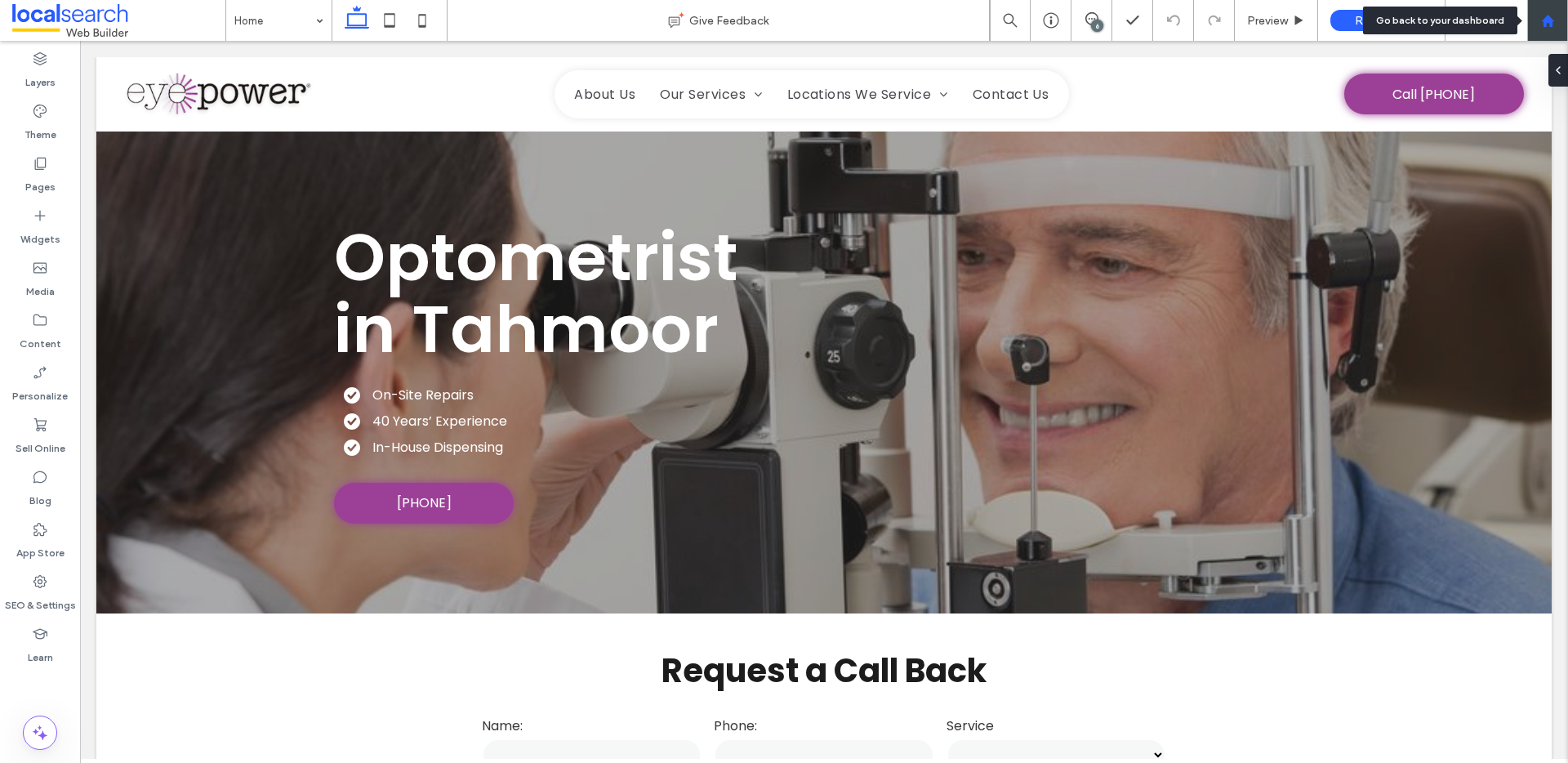 click at bounding box center (1548, 20) 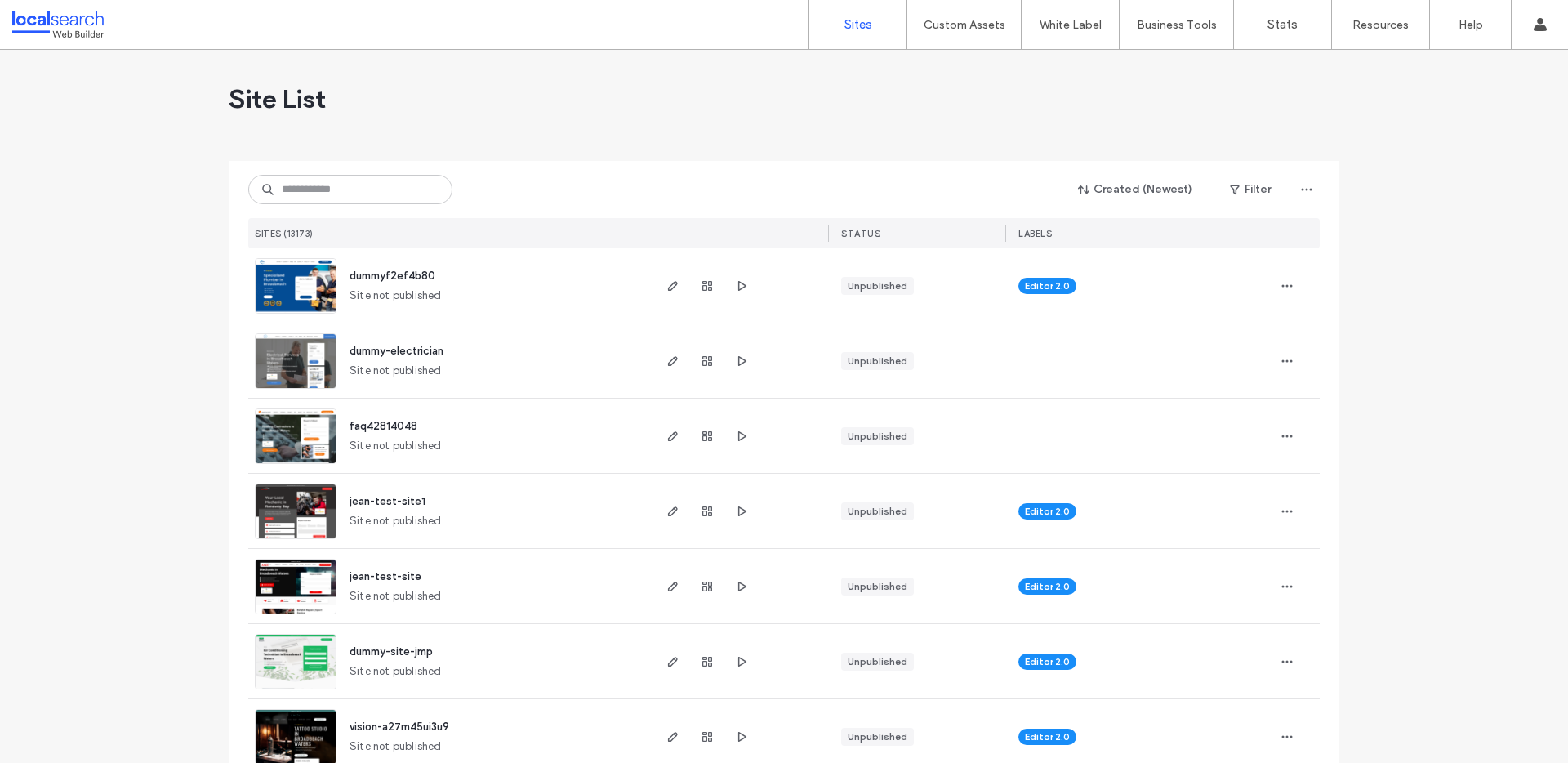 scroll, scrollTop: 0, scrollLeft: 0, axis: both 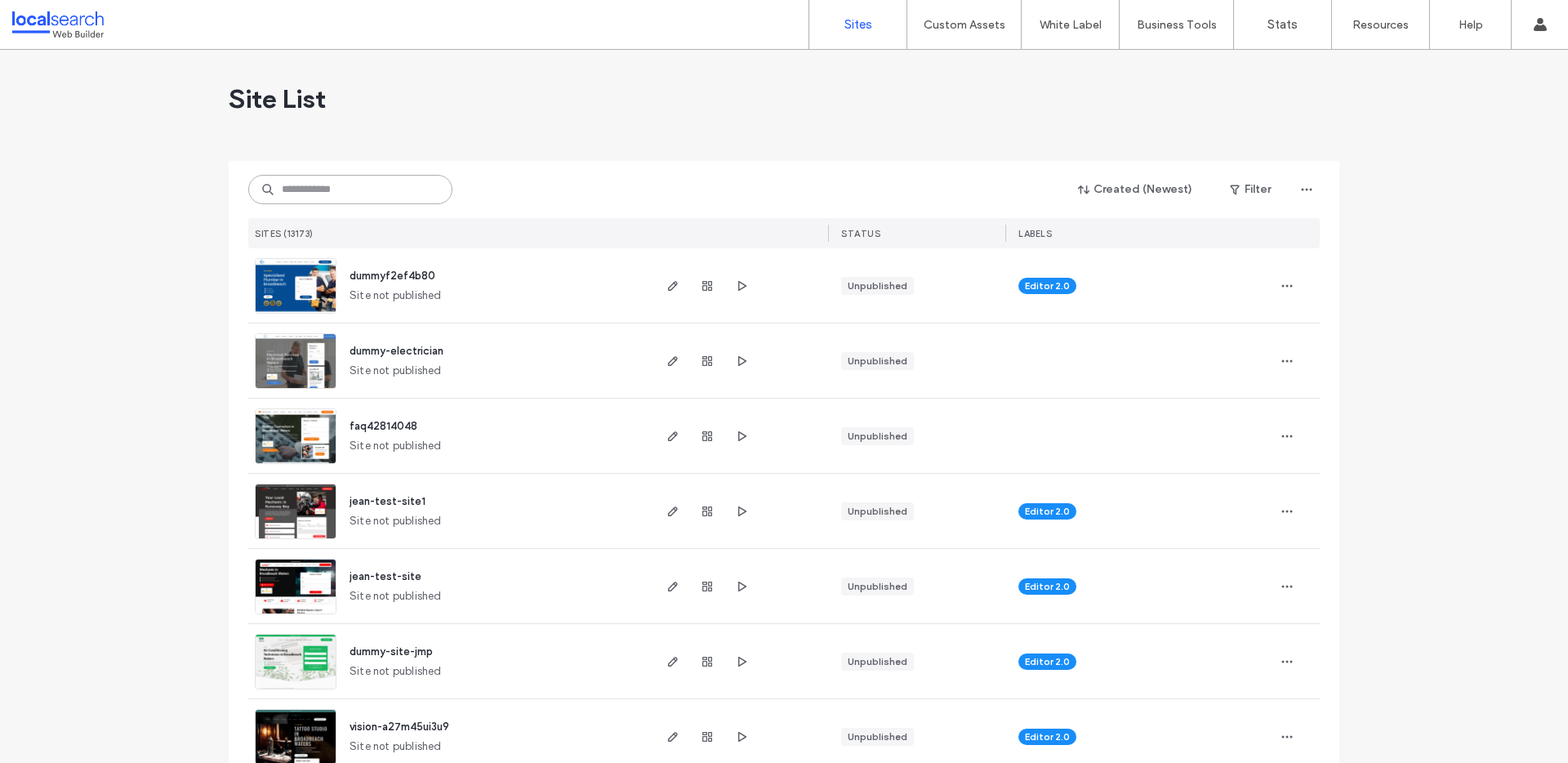 click at bounding box center (350, 190) 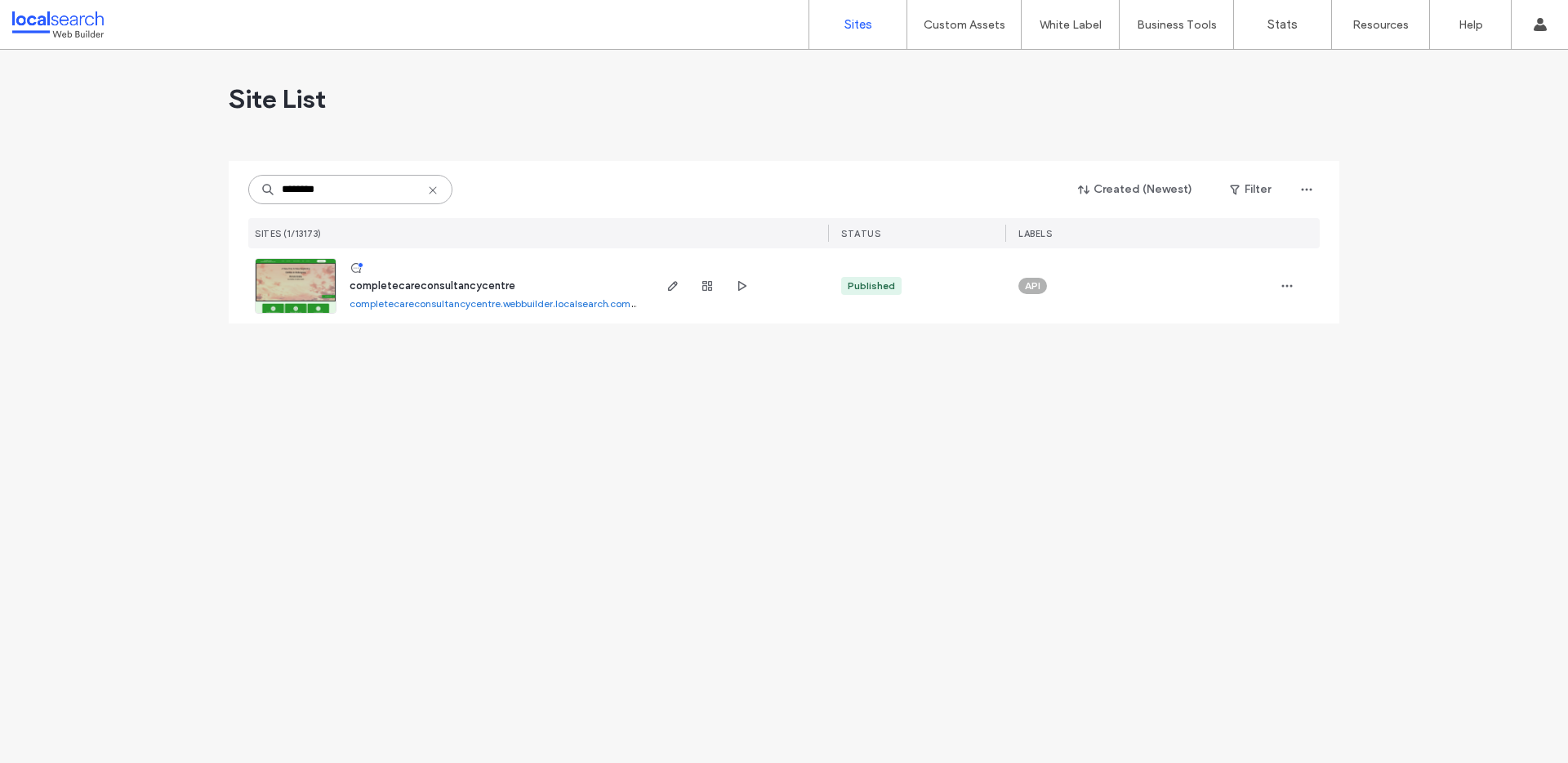 type on "********" 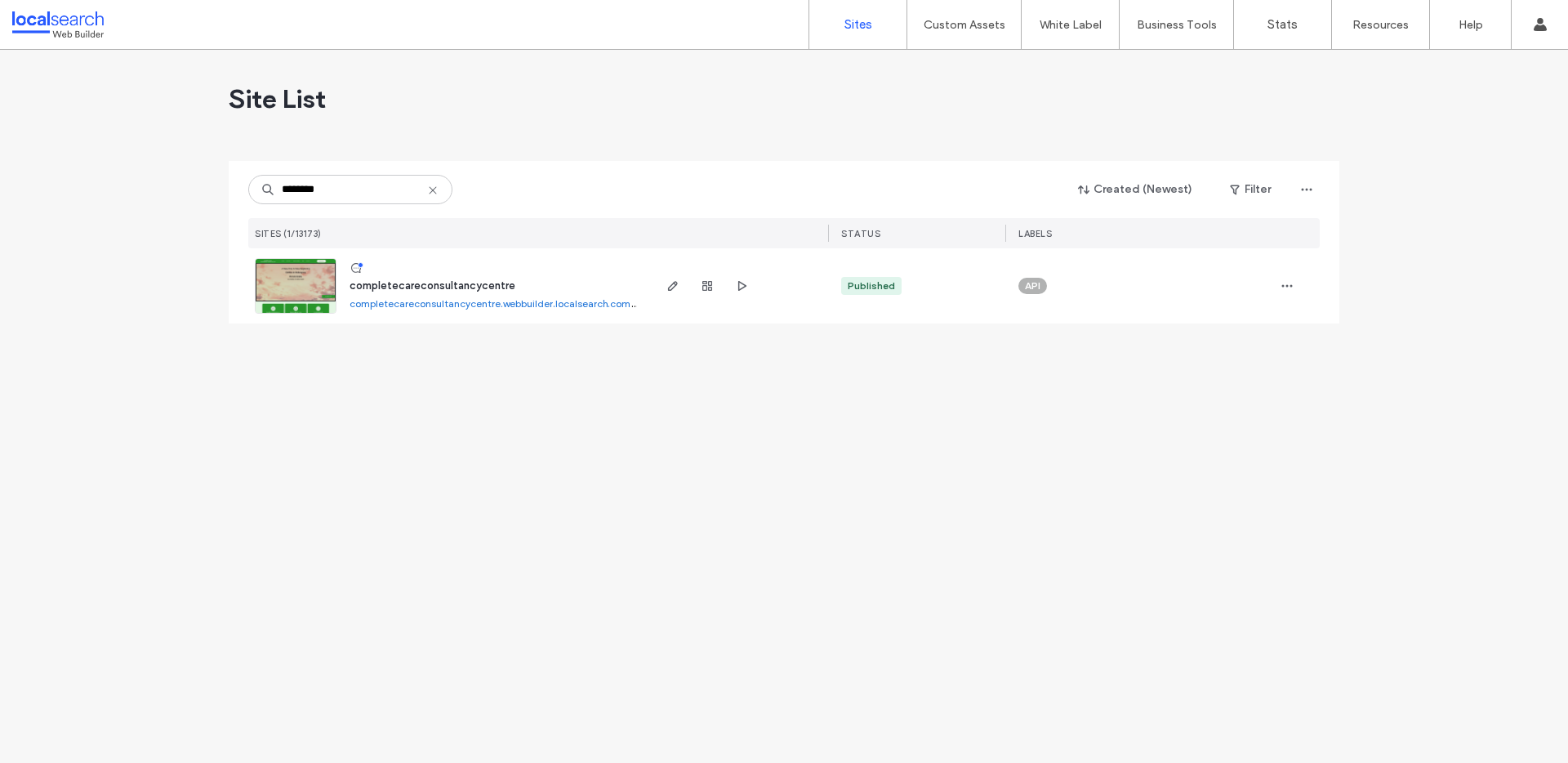 click on "completecareconsultancycentre" at bounding box center (432, 285) 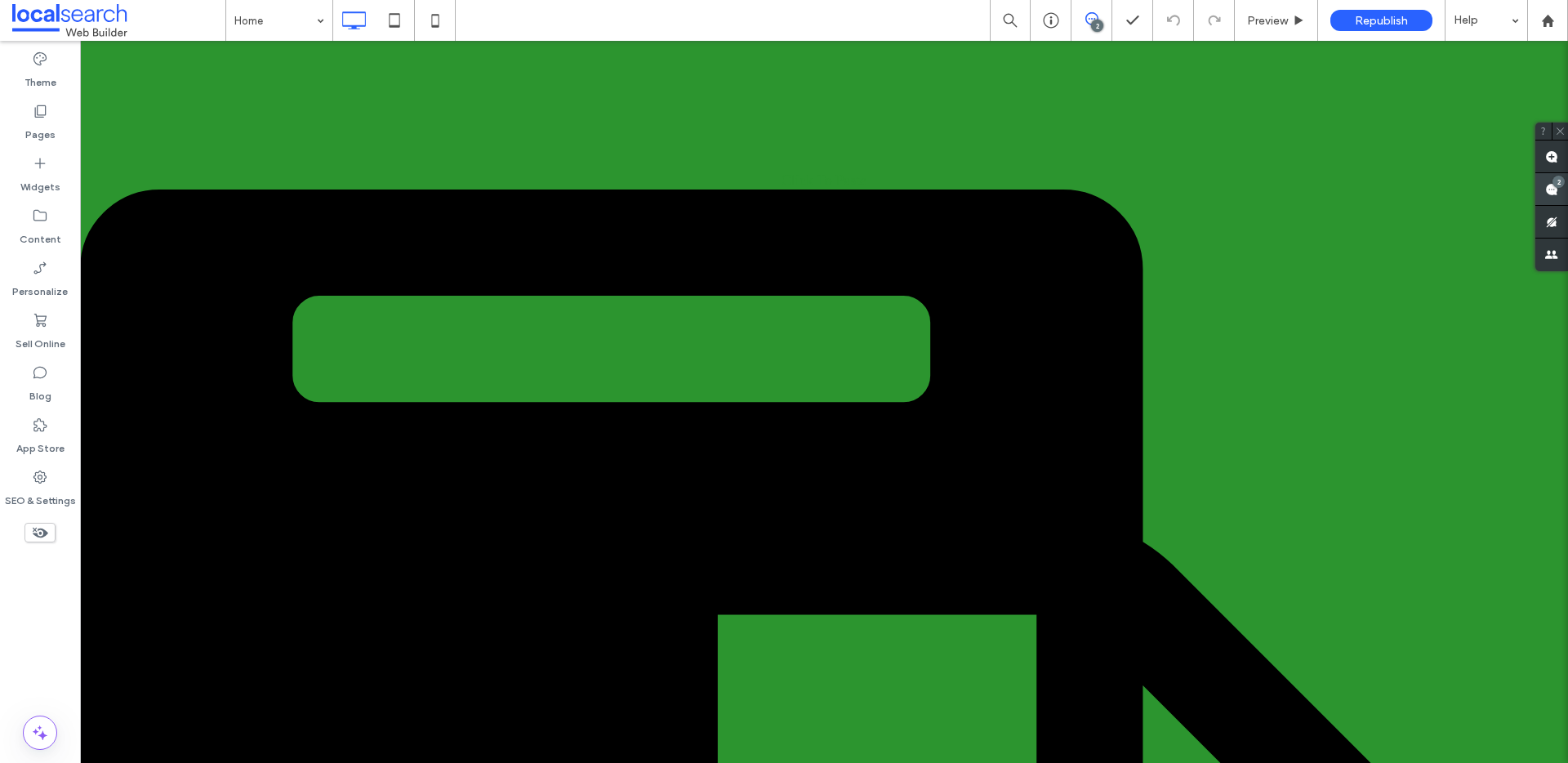 scroll, scrollTop: 0, scrollLeft: 0, axis: both 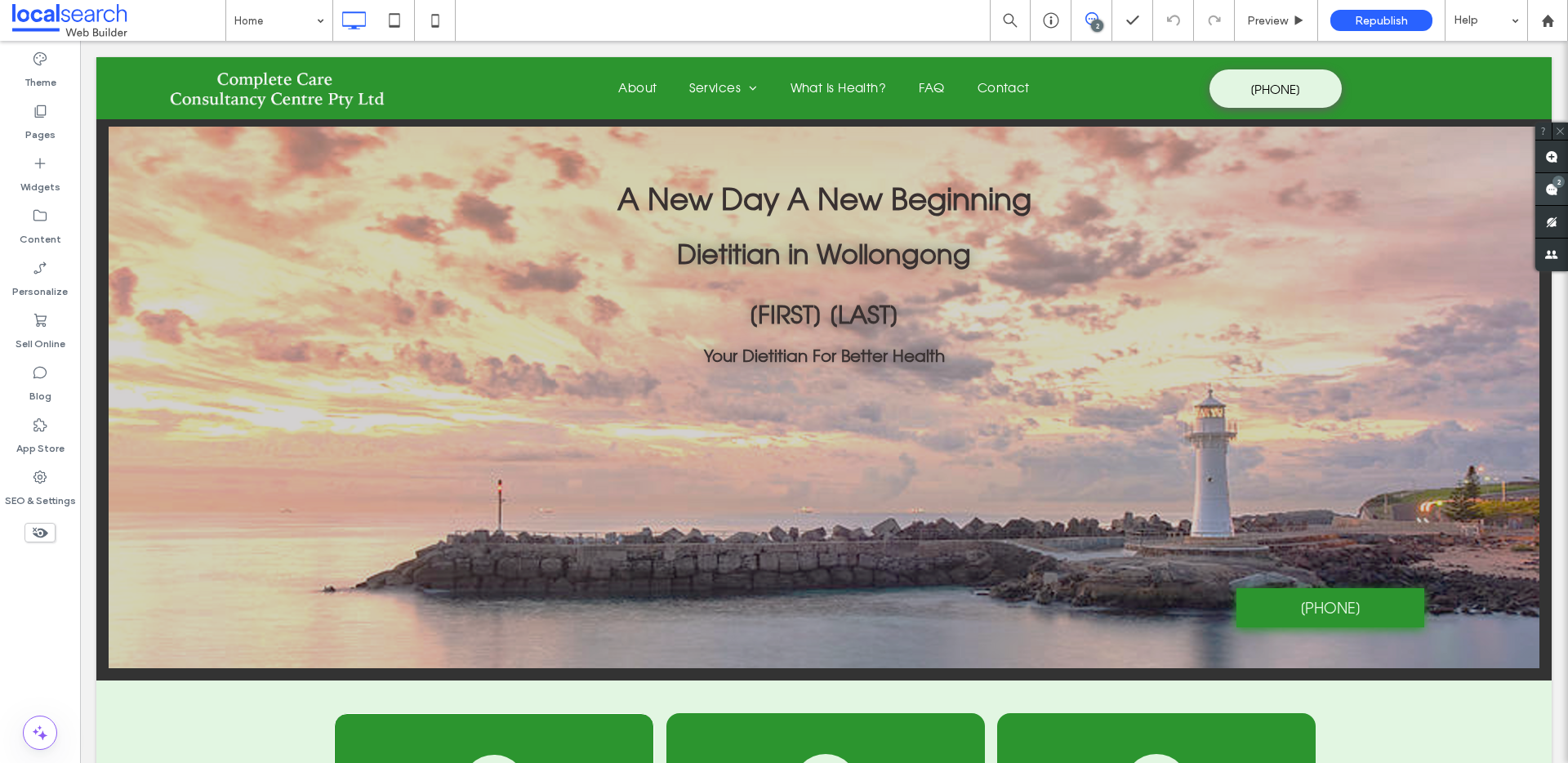 click at bounding box center [1552, 189] 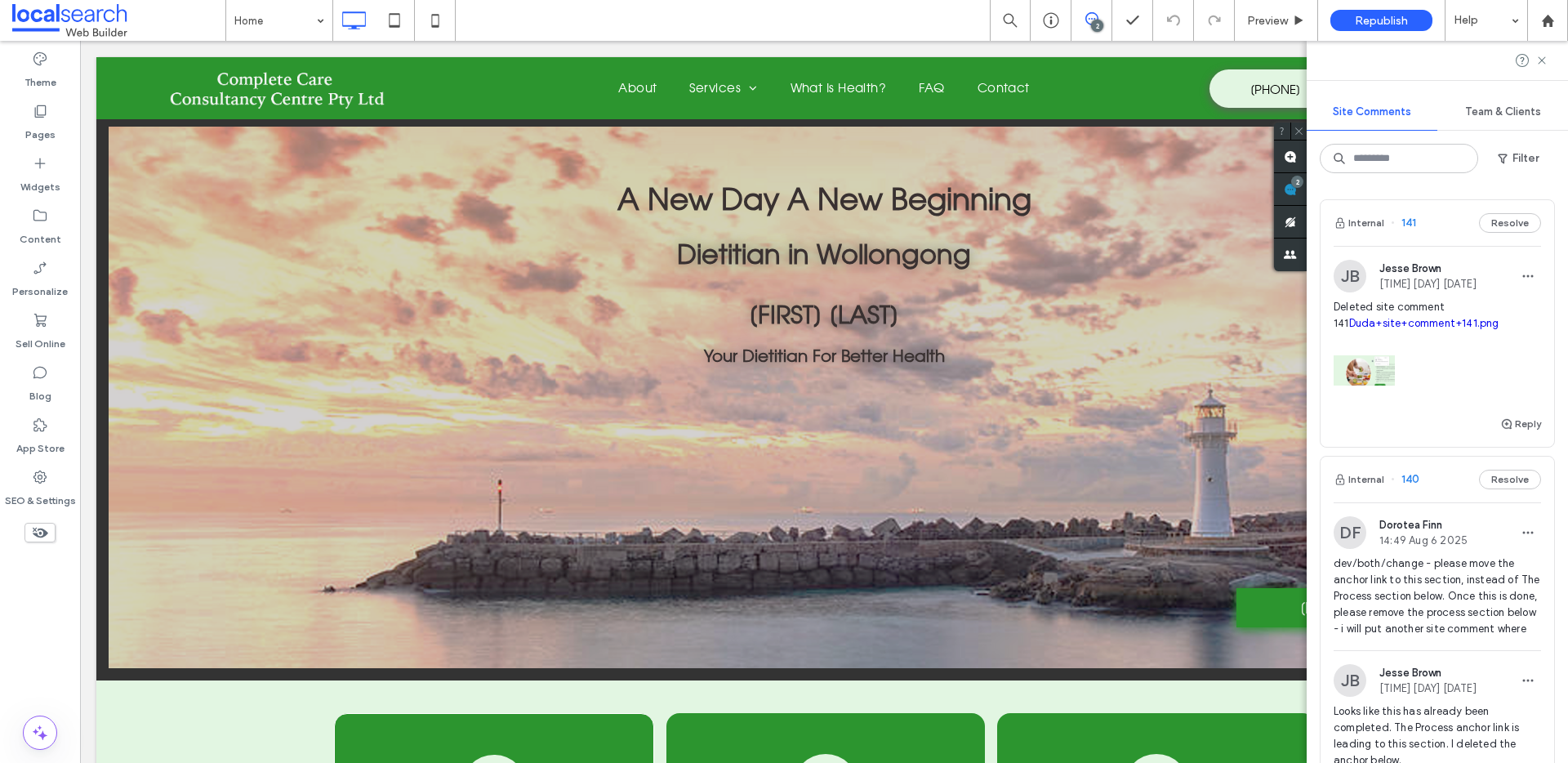 scroll, scrollTop: 0, scrollLeft: 0, axis: both 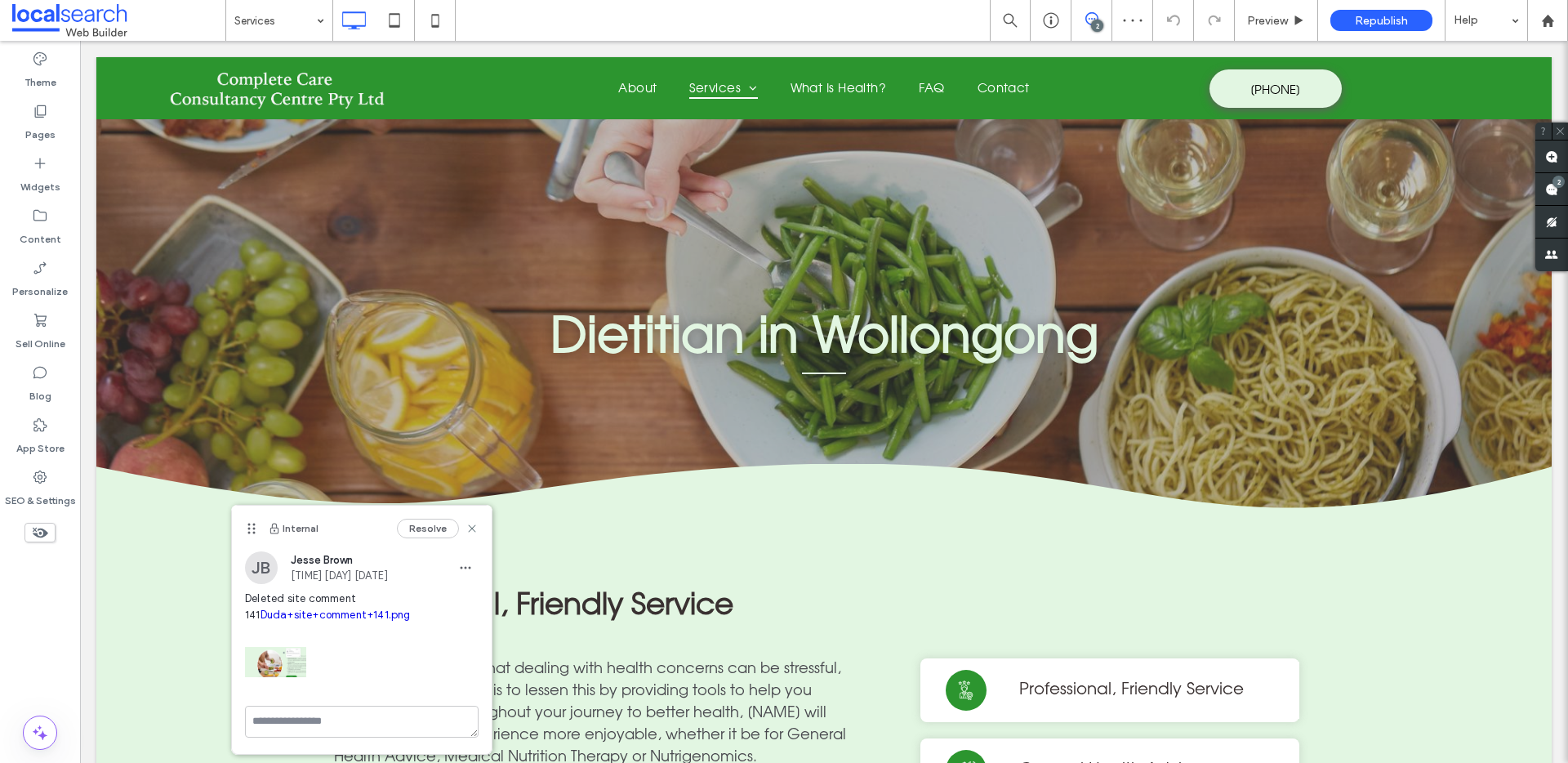 click on "Internal Resolve" at bounding box center [362, 529] 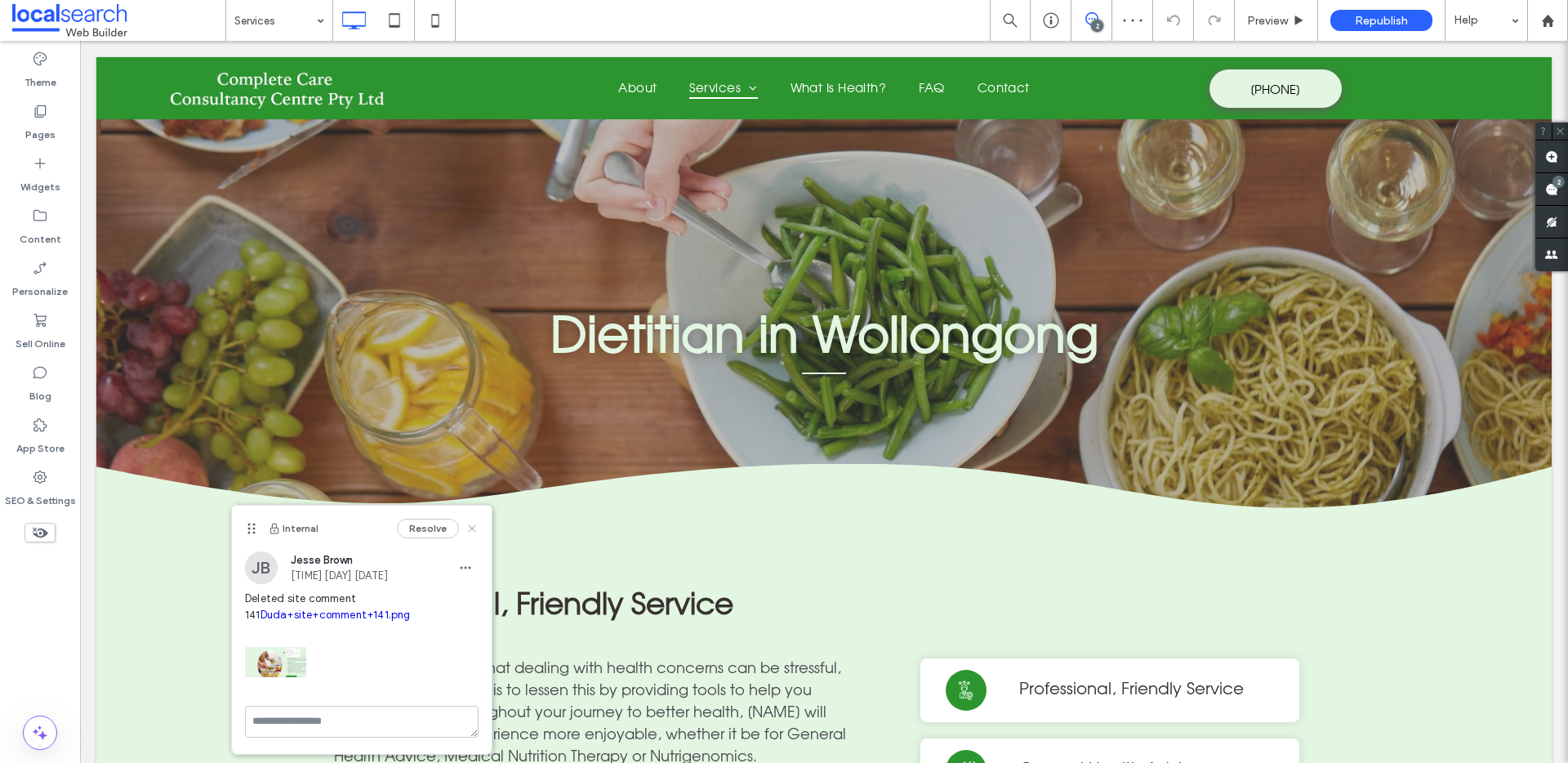 click 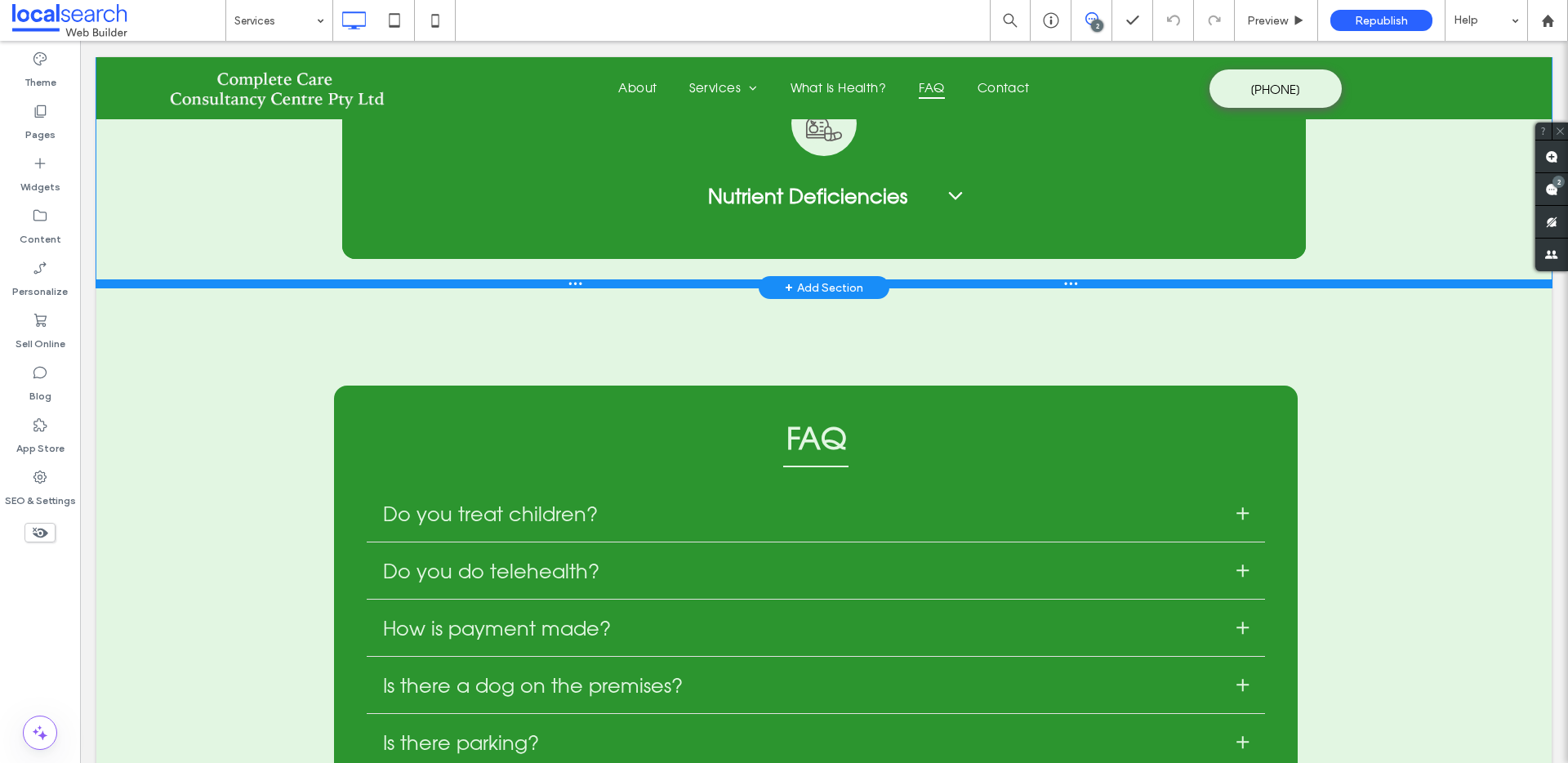 scroll, scrollTop: 5288, scrollLeft: 0, axis: vertical 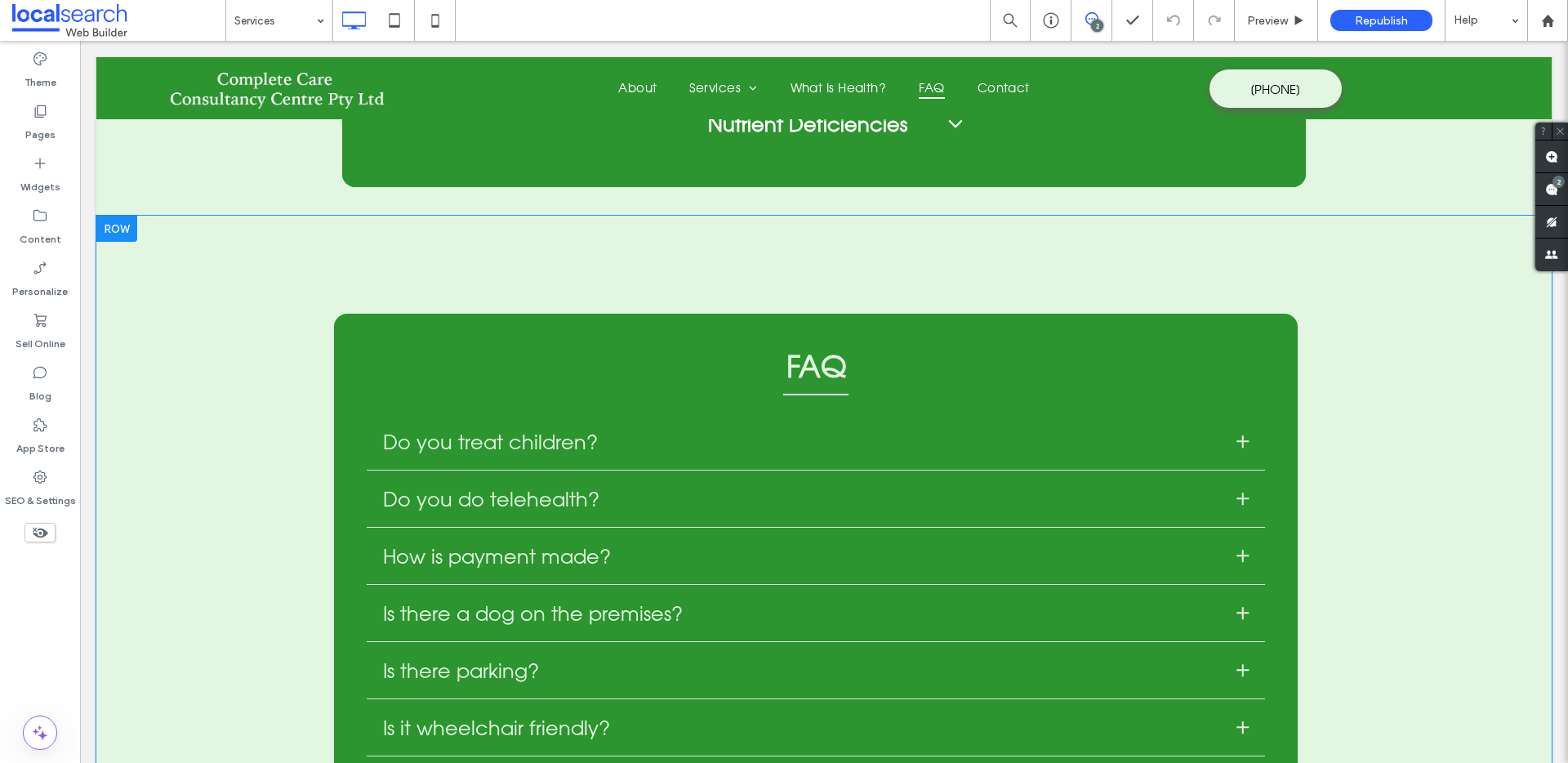 click on "At this time Rhonda is not accepting children for appointments." at bounding box center (824, 700) 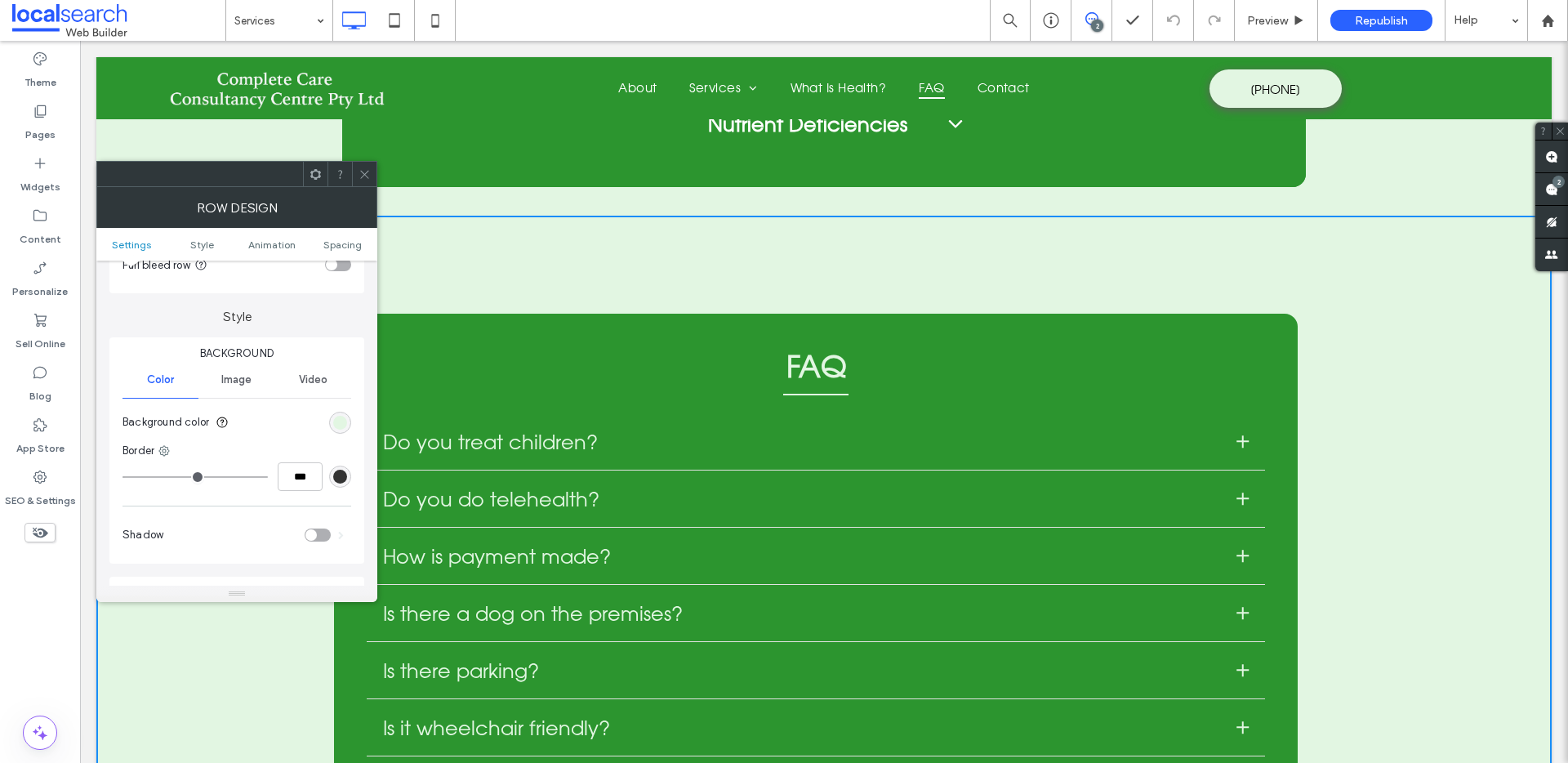 scroll, scrollTop: 233, scrollLeft: 0, axis: vertical 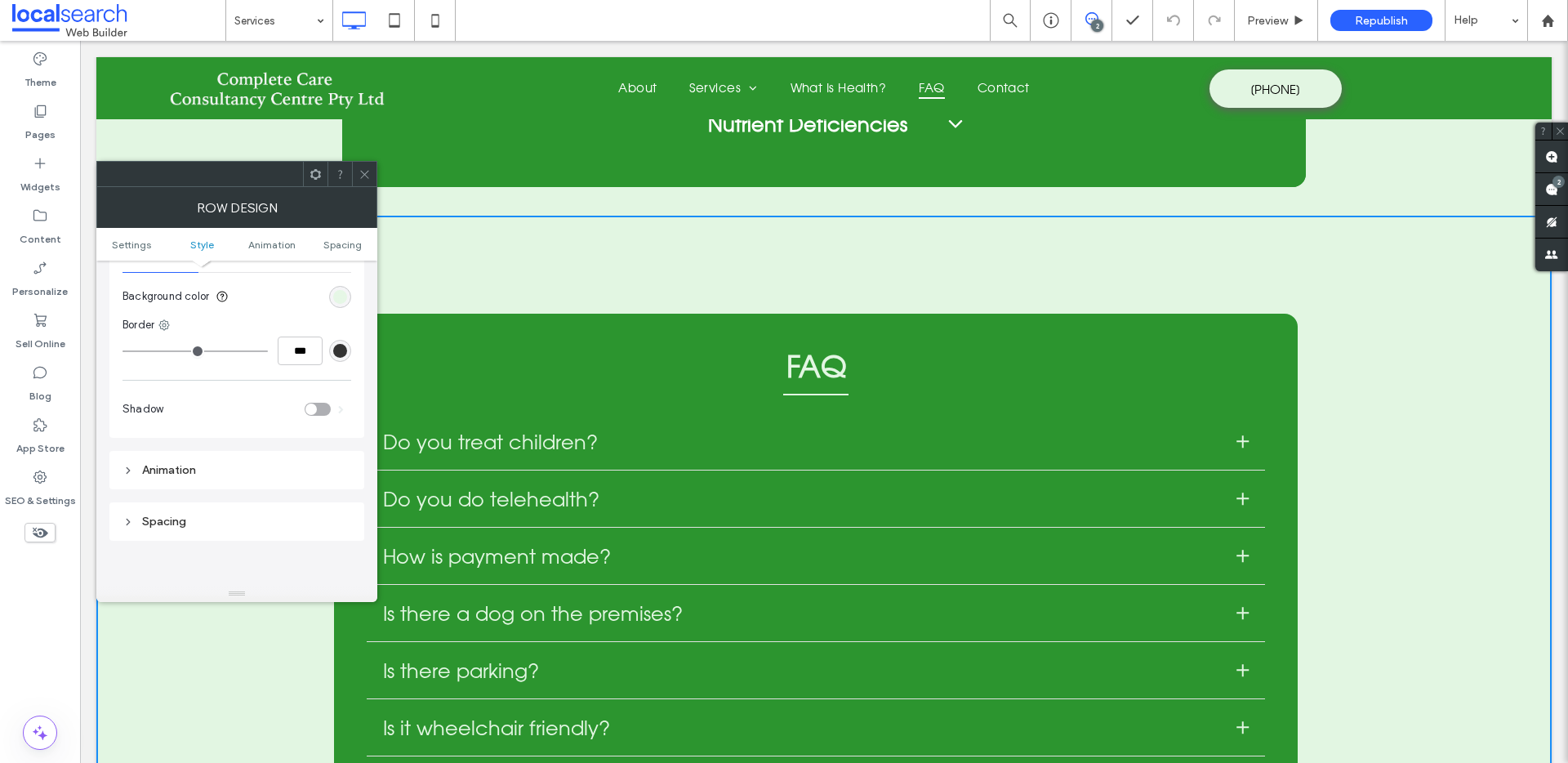 click at bounding box center (340, 297) 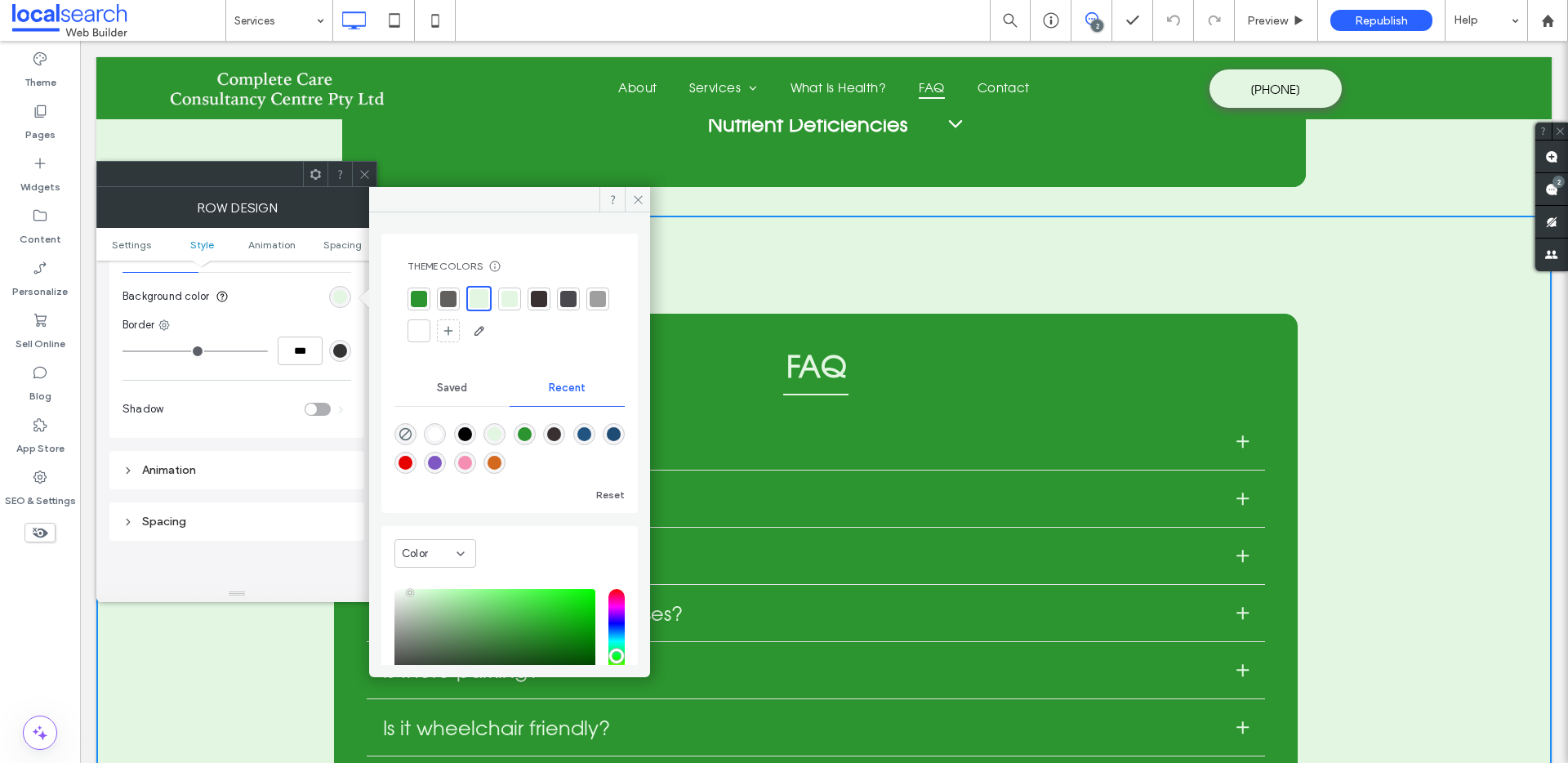 click at bounding box center [419, 331] 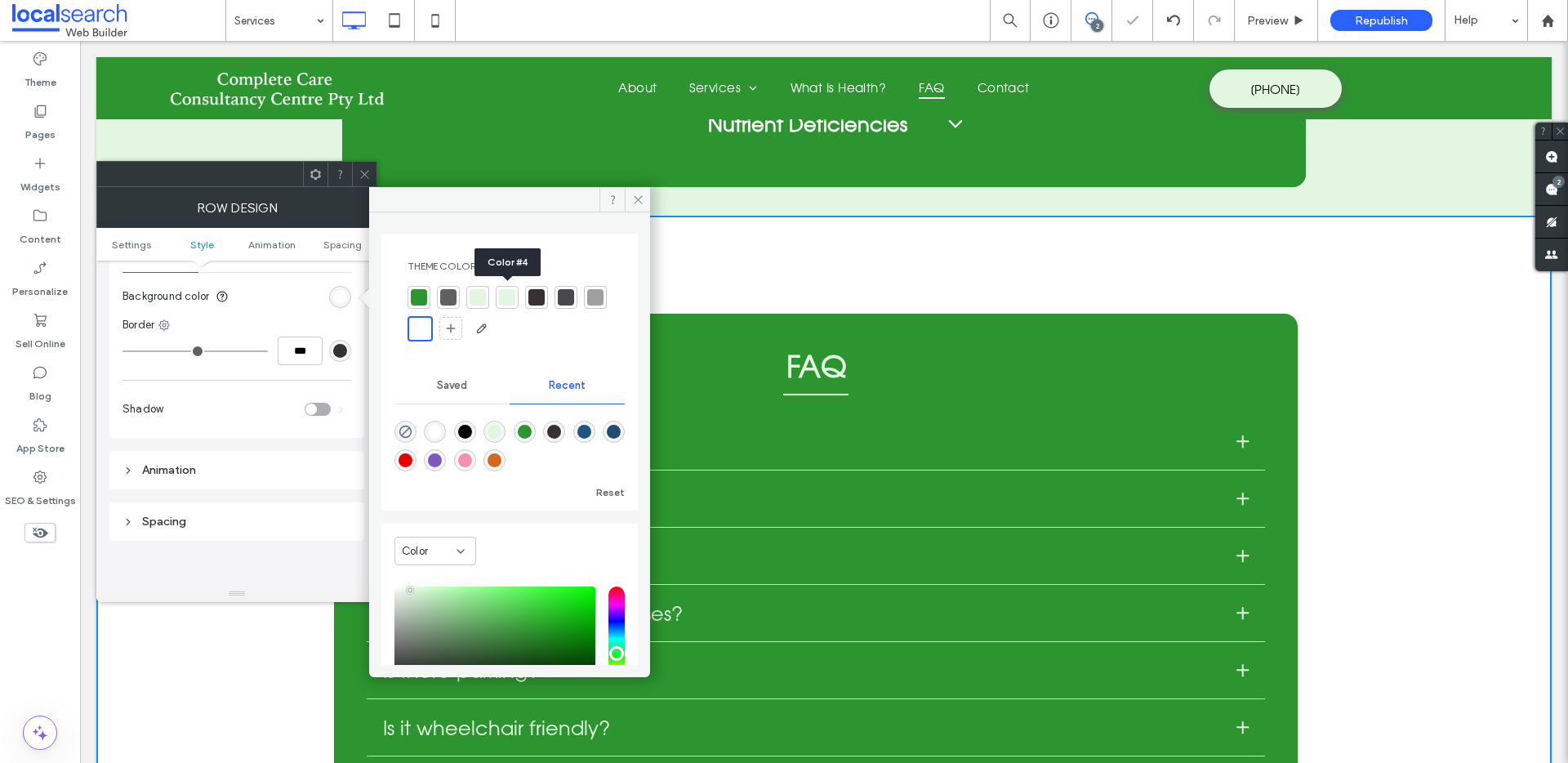 click at bounding box center (507, 297) 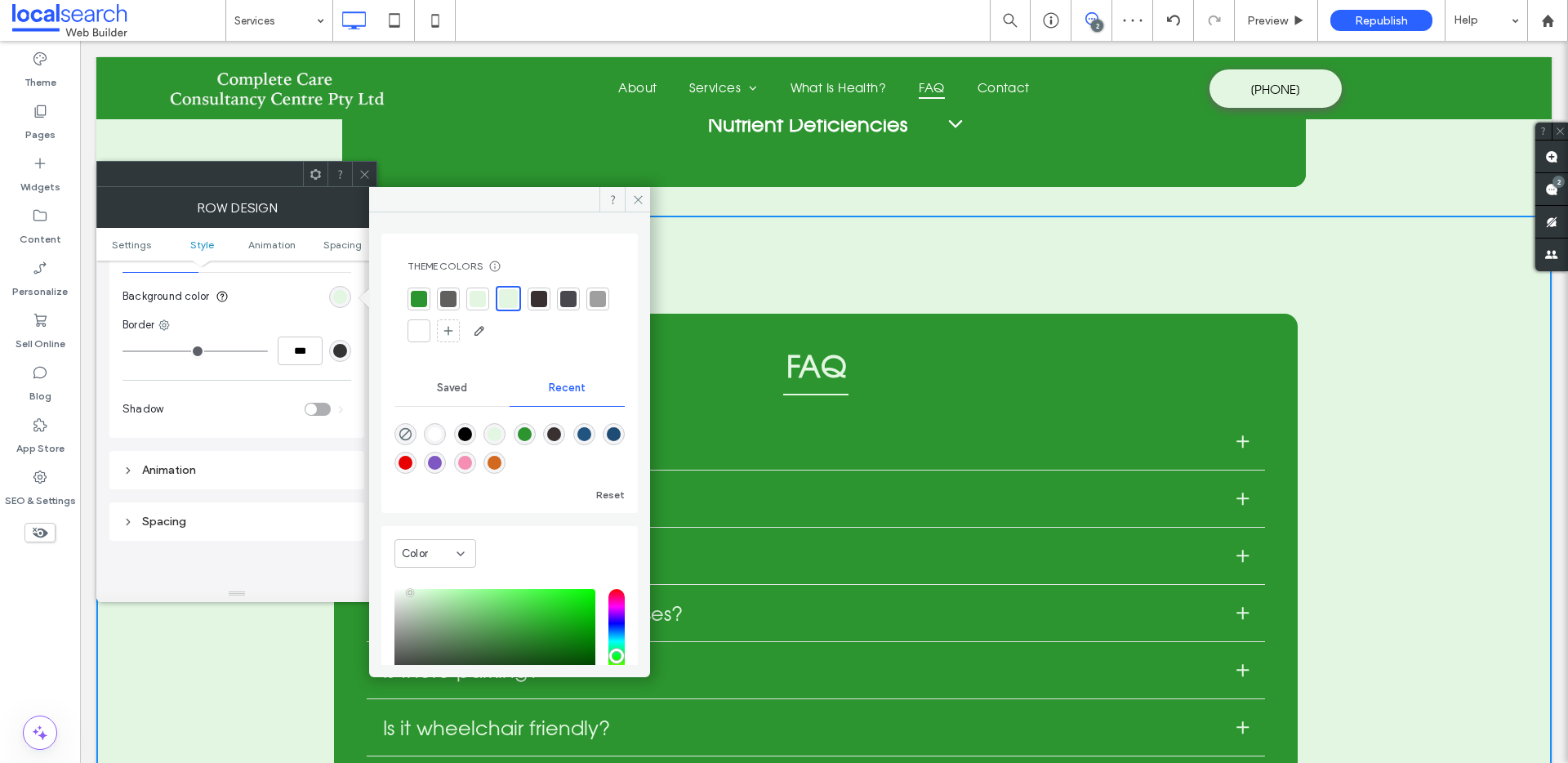 click at bounding box center [419, 331] 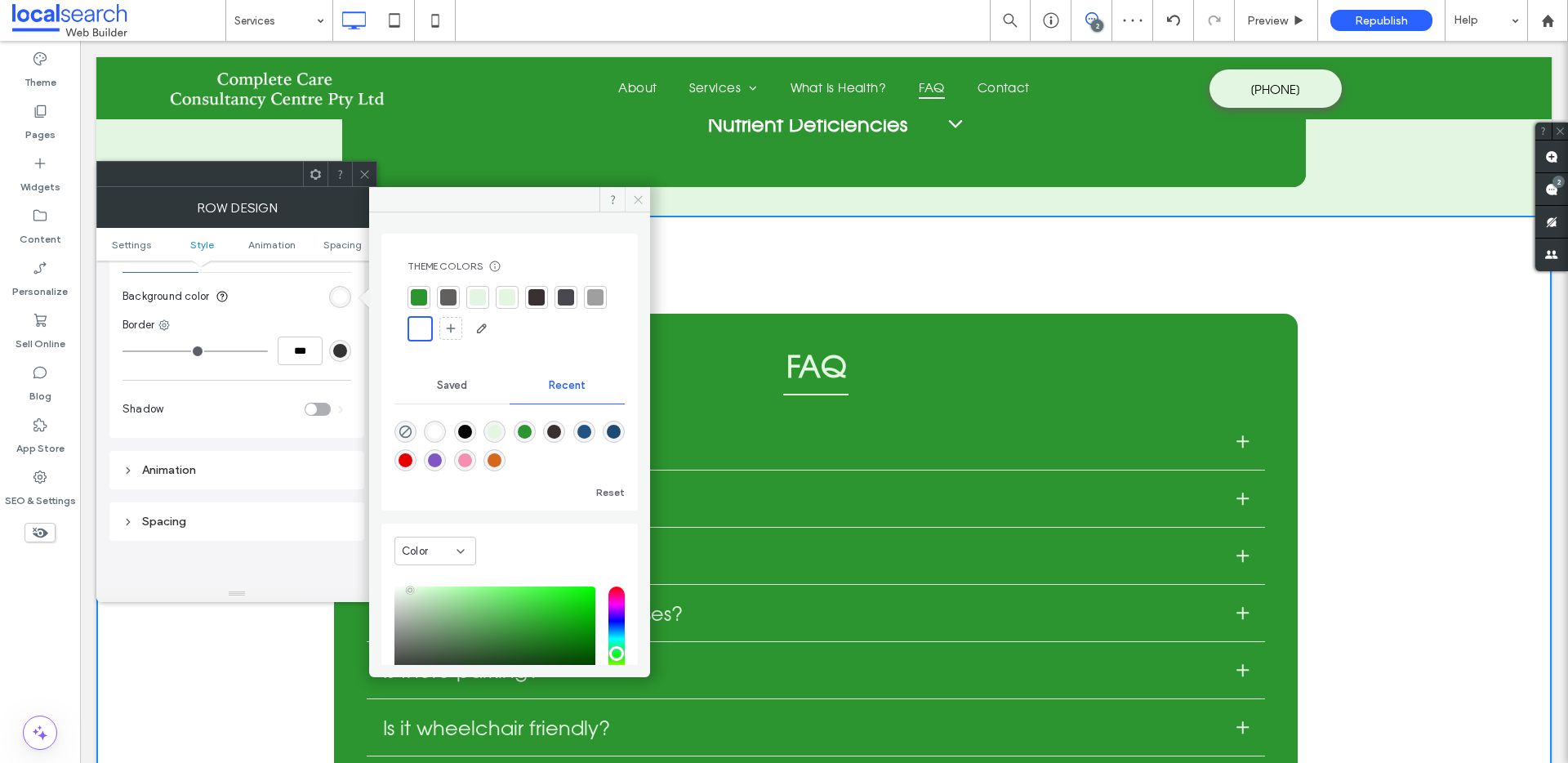 drag, startPoint x: 644, startPoint y: 199, endPoint x: 511, endPoint y: 174, distance: 135.32923 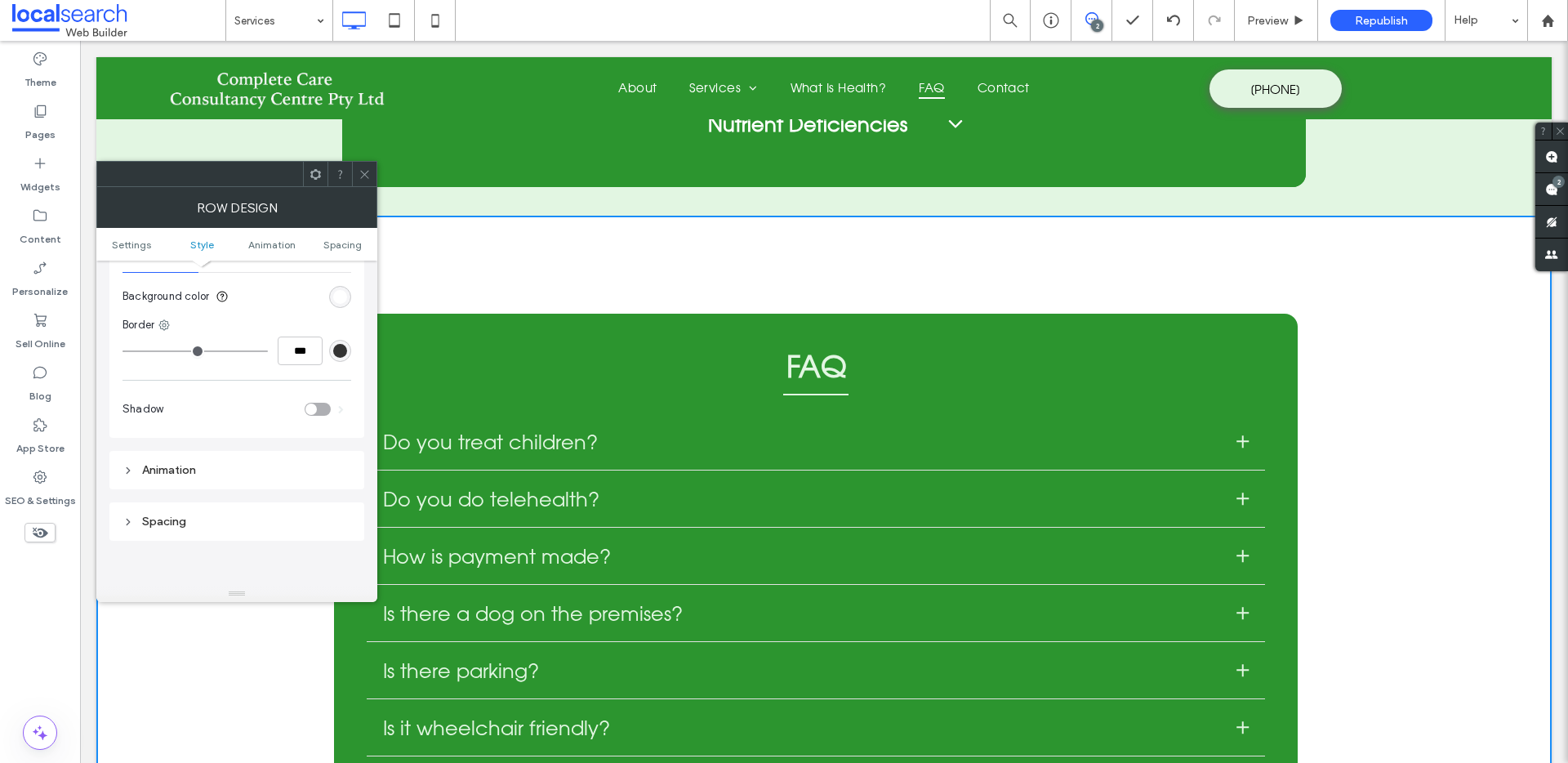 click 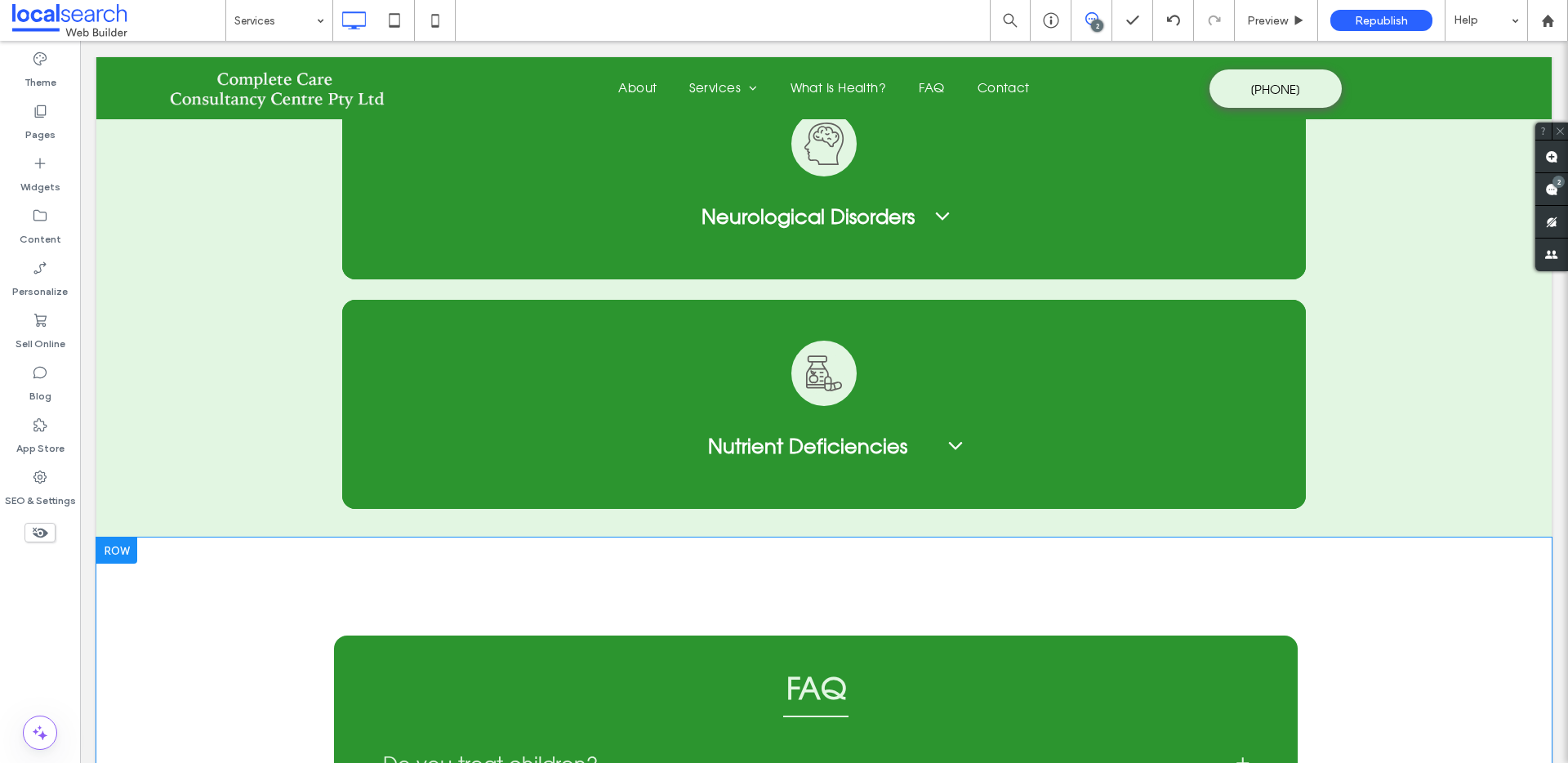 scroll, scrollTop: 5205, scrollLeft: 0, axis: vertical 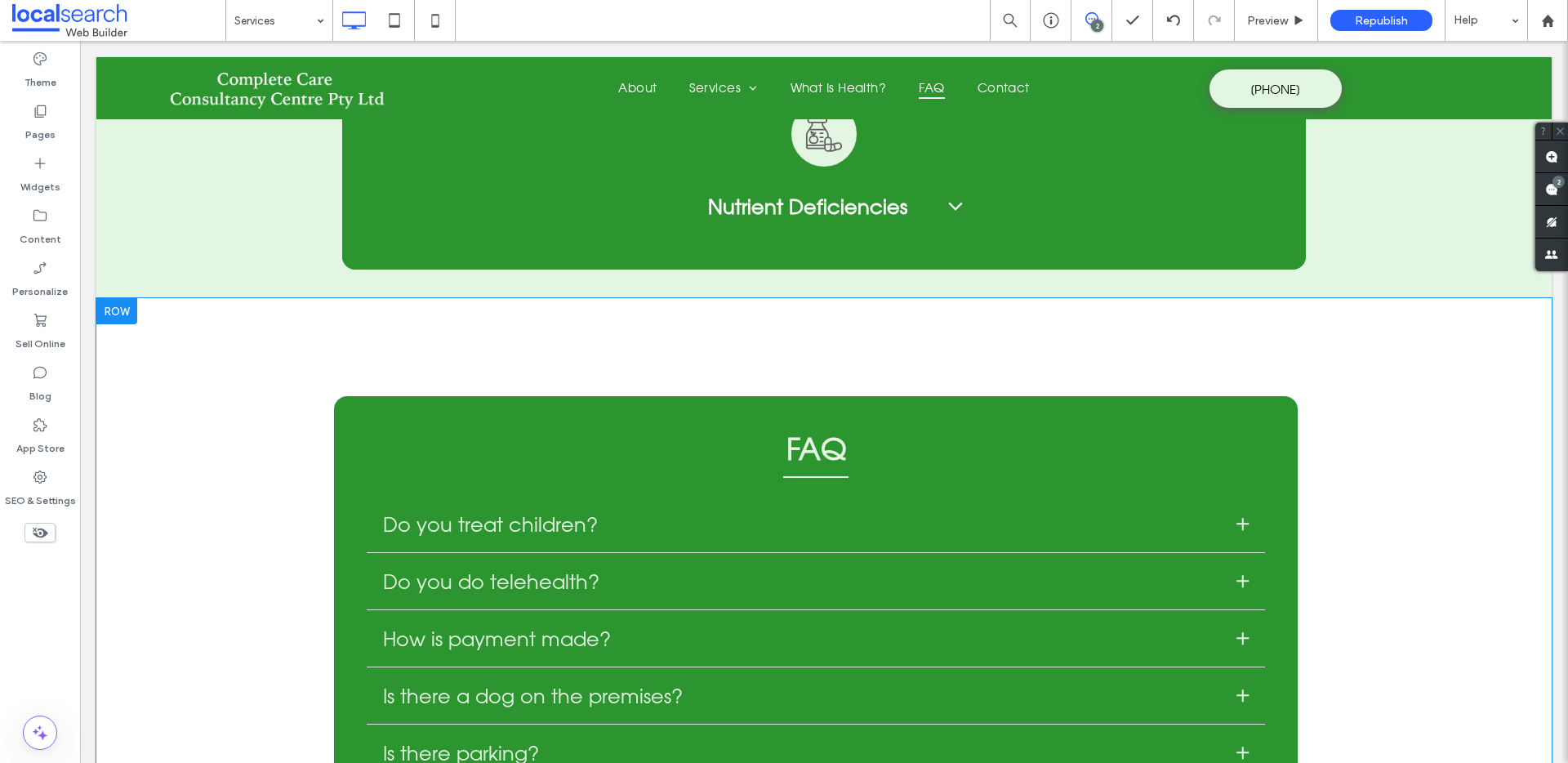 click on "At this time Rhonda is not accepting children for appointments." at bounding box center (824, 783) 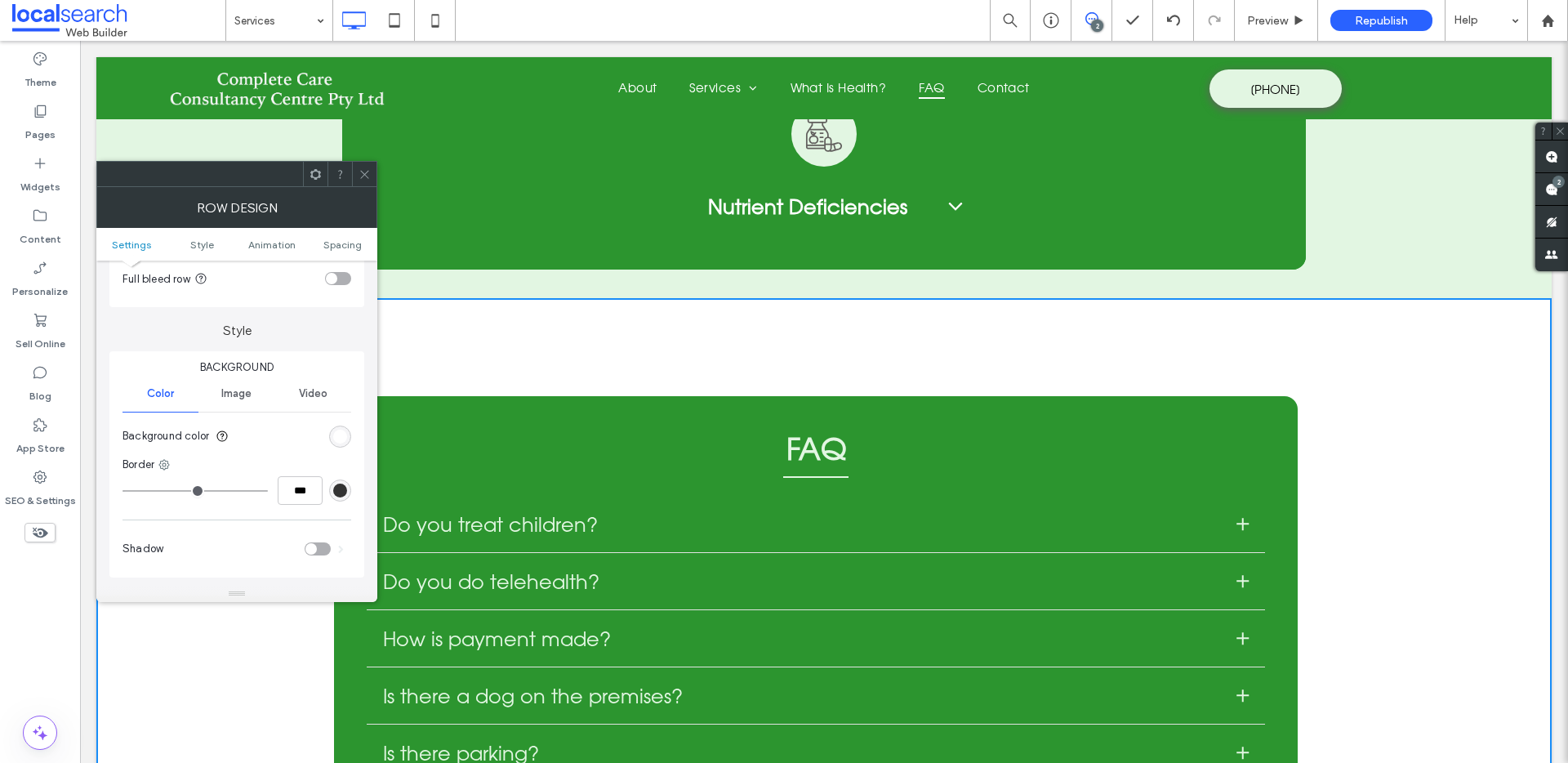 scroll, scrollTop: 233, scrollLeft: 0, axis: vertical 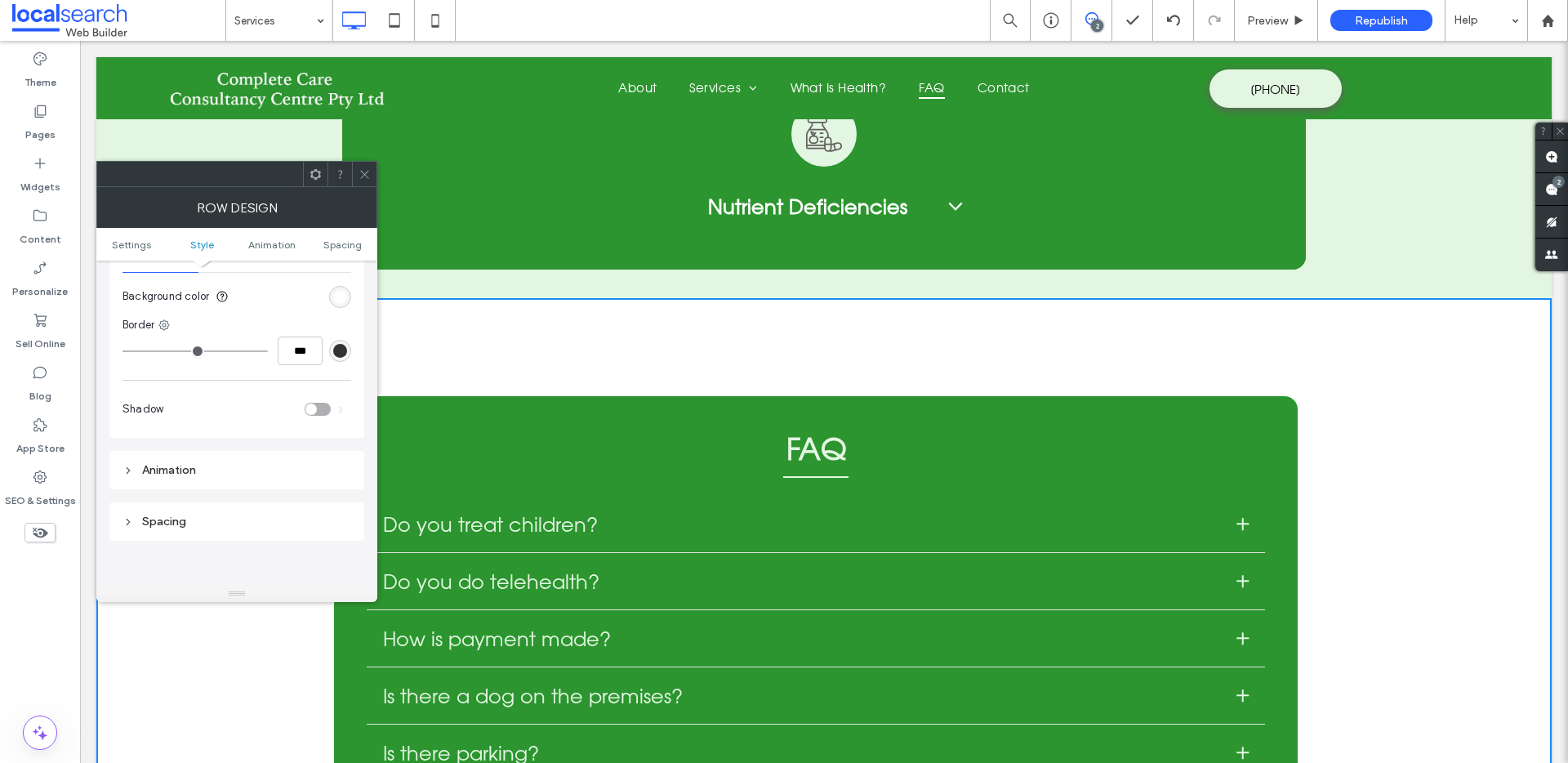 click at bounding box center [340, 297] 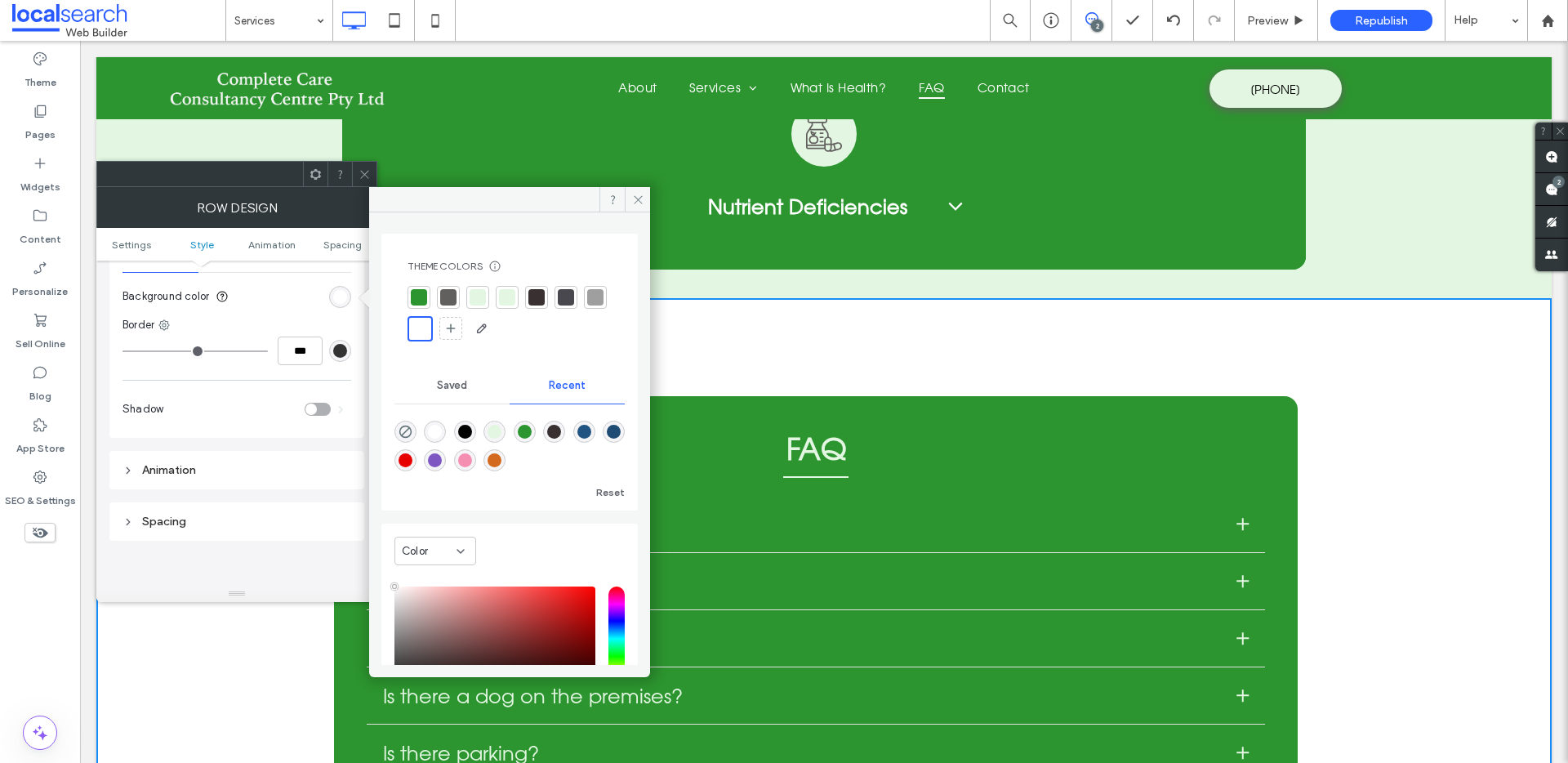 click at bounding box center (478, 297) 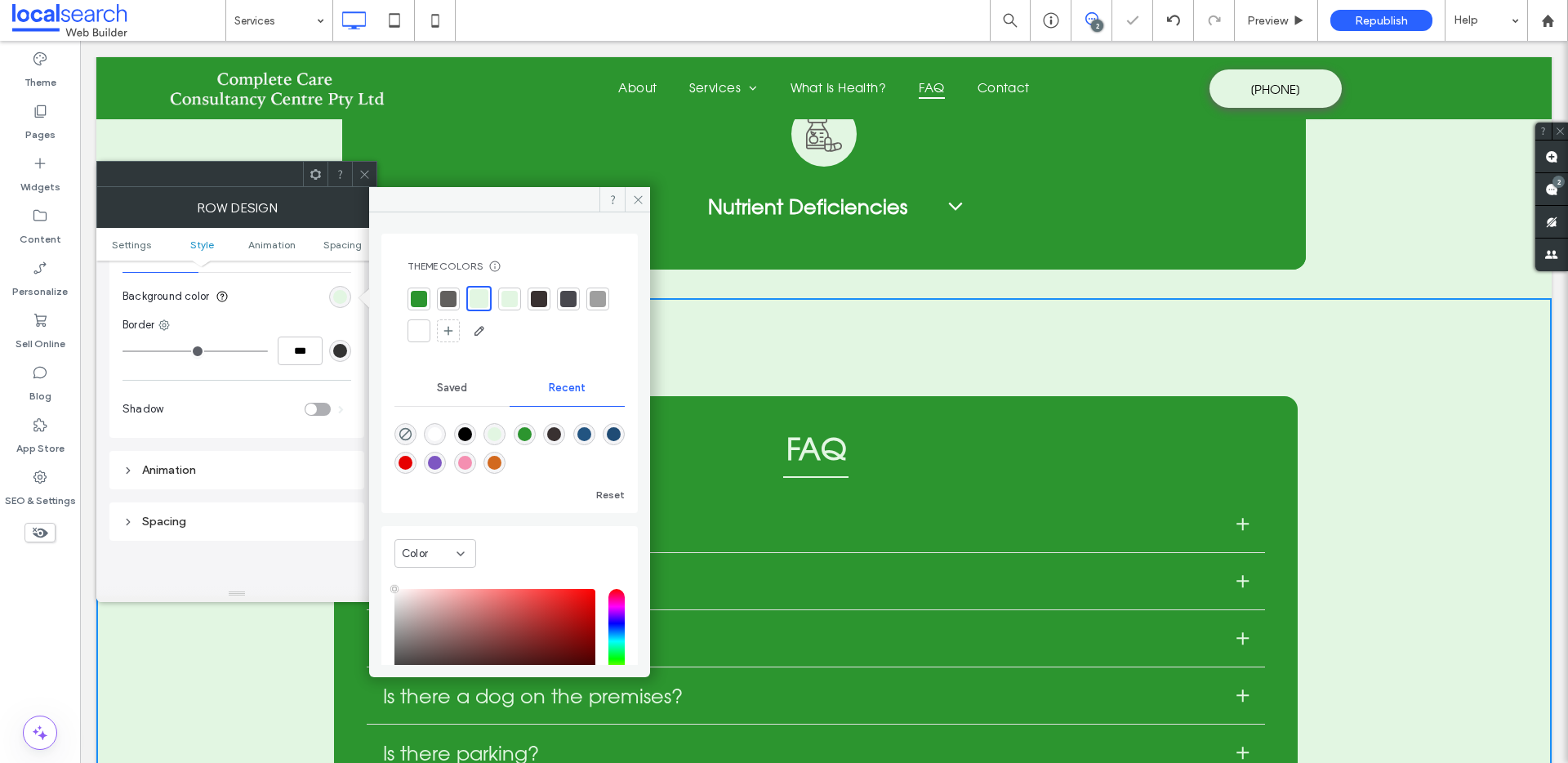 click at bounding box center (510, 299) 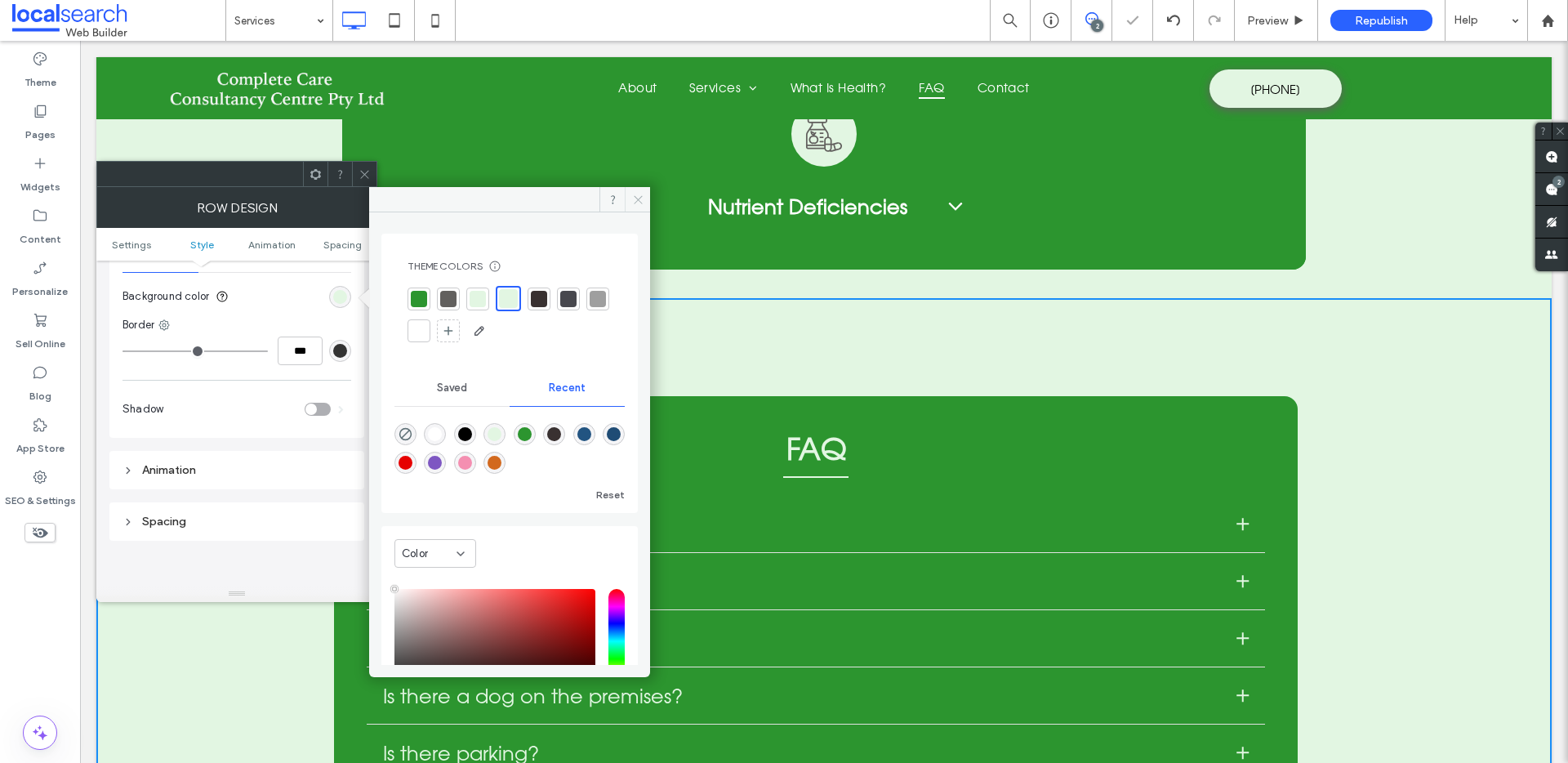 drag, startPoint x: 637, startPoint y: 201, endPoint x: 501, endPoint y: 154, distance: 143.89232 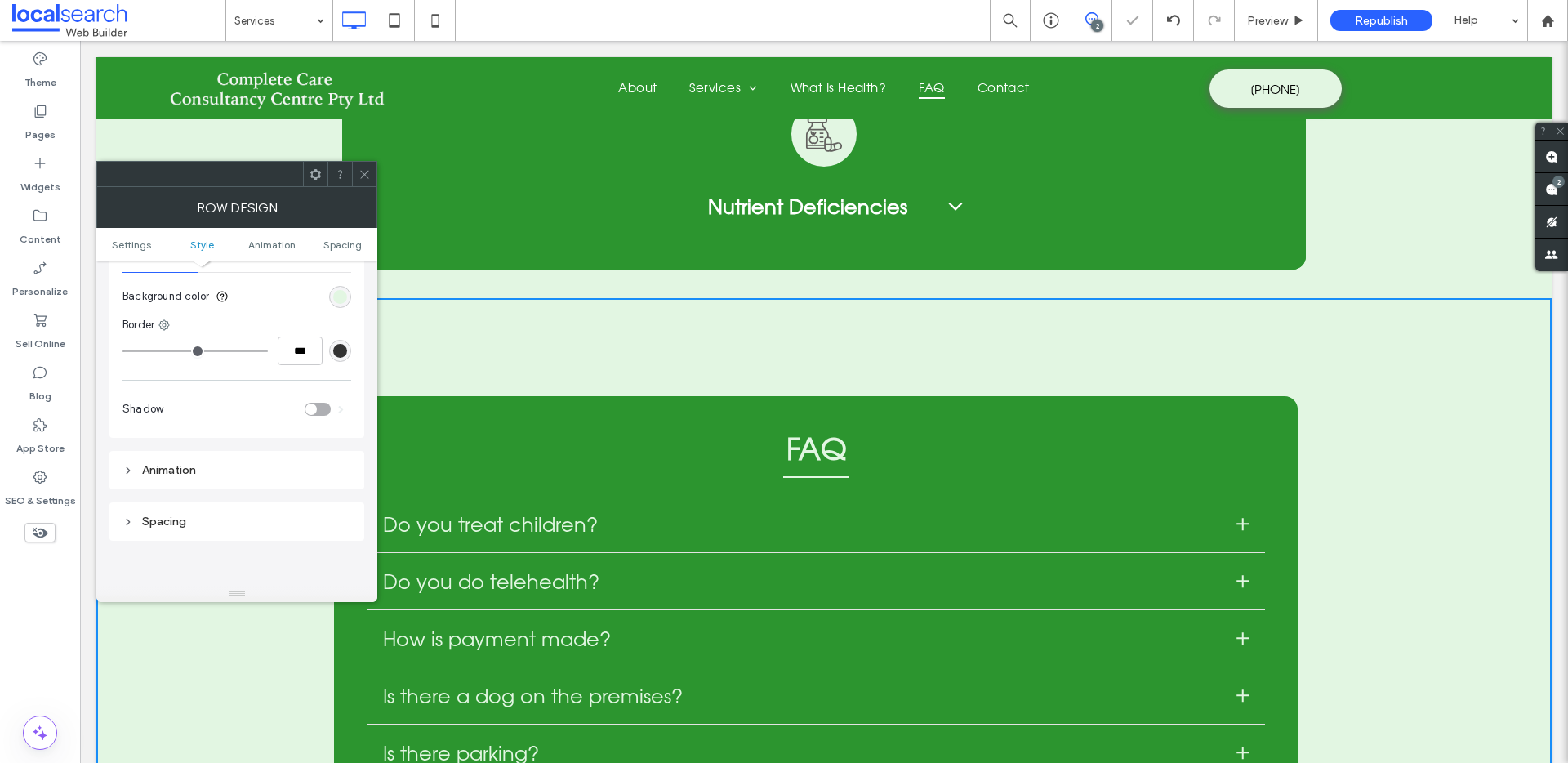 click at bounding box center [364, 174] 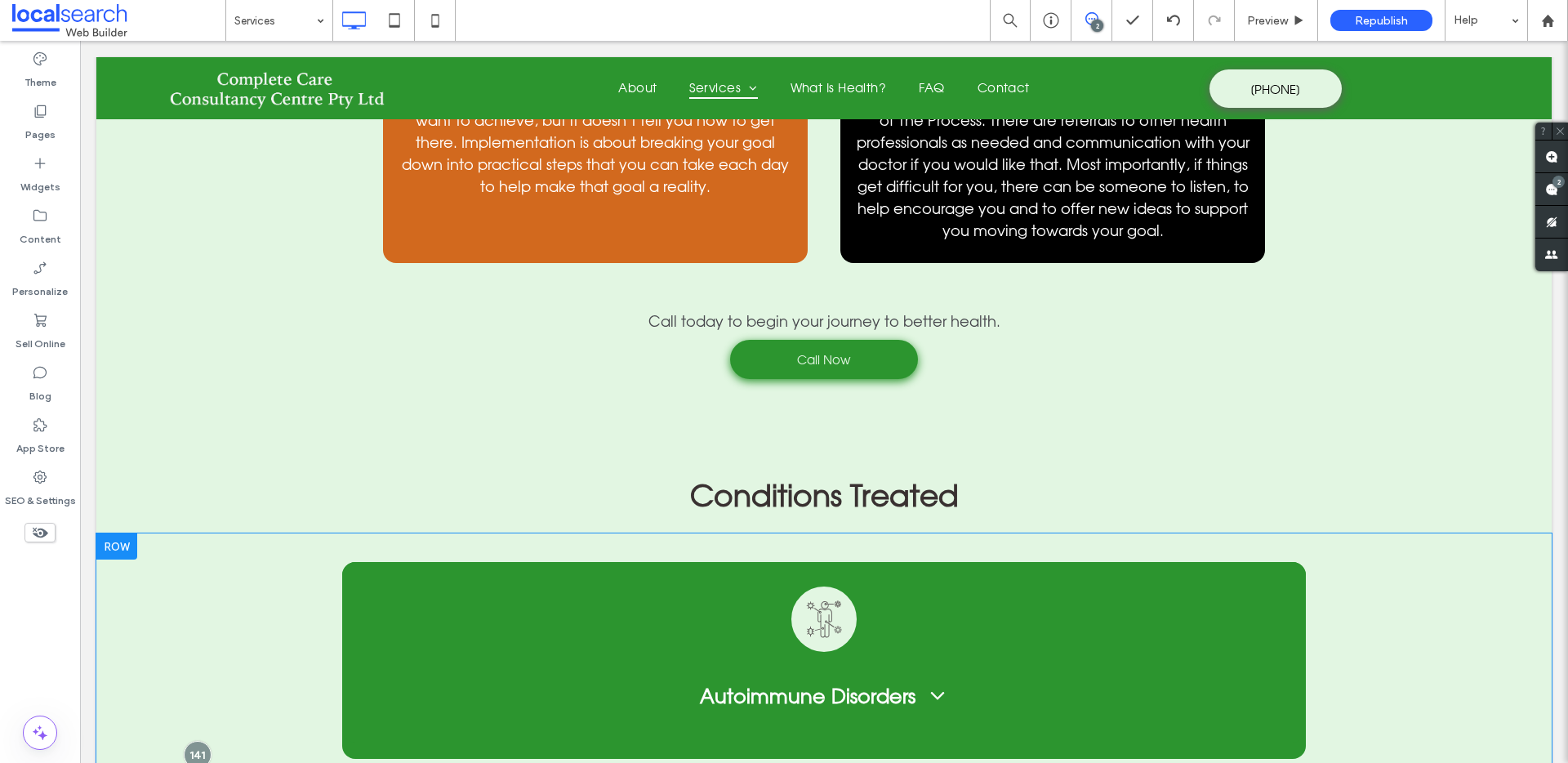 scroll, scrollTop: 2383, scrollLeft: 0, axis: vertical 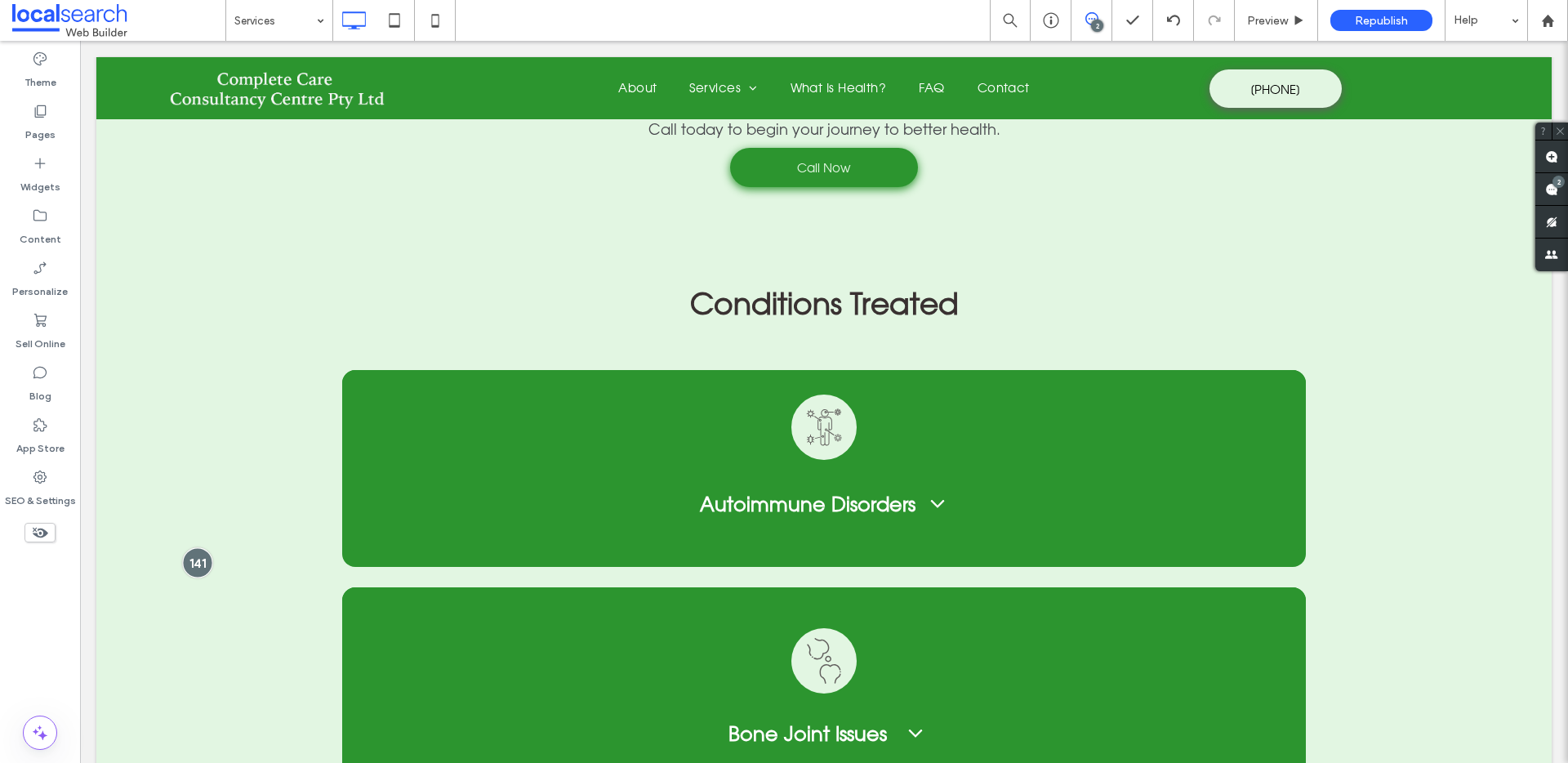 click at bounding box center (197, 563) 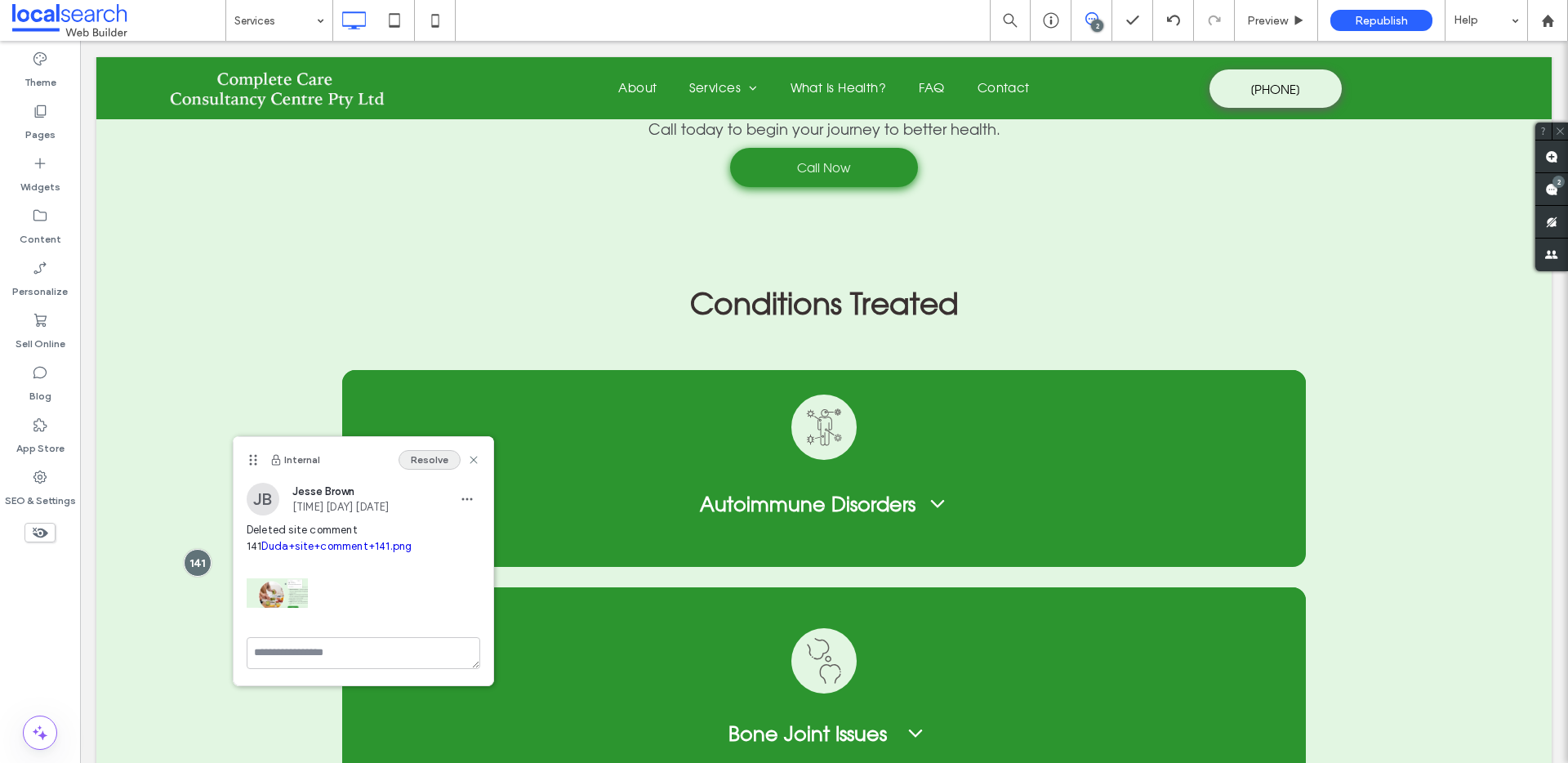 click on "Resolve" at bounding box center [430, 460] 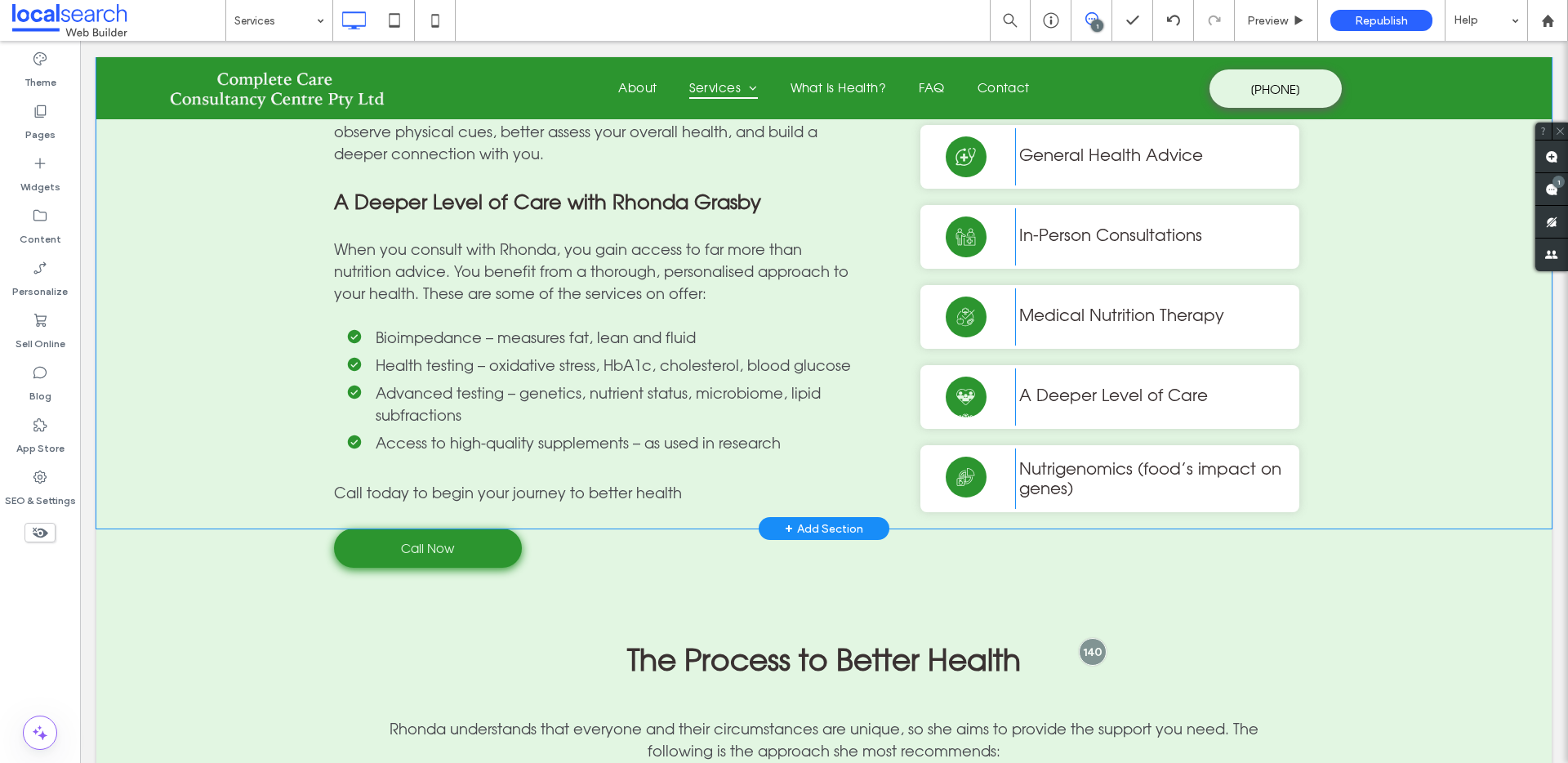 scroll, scrollTop: 902, scrollLeft: 0, axis: vertical 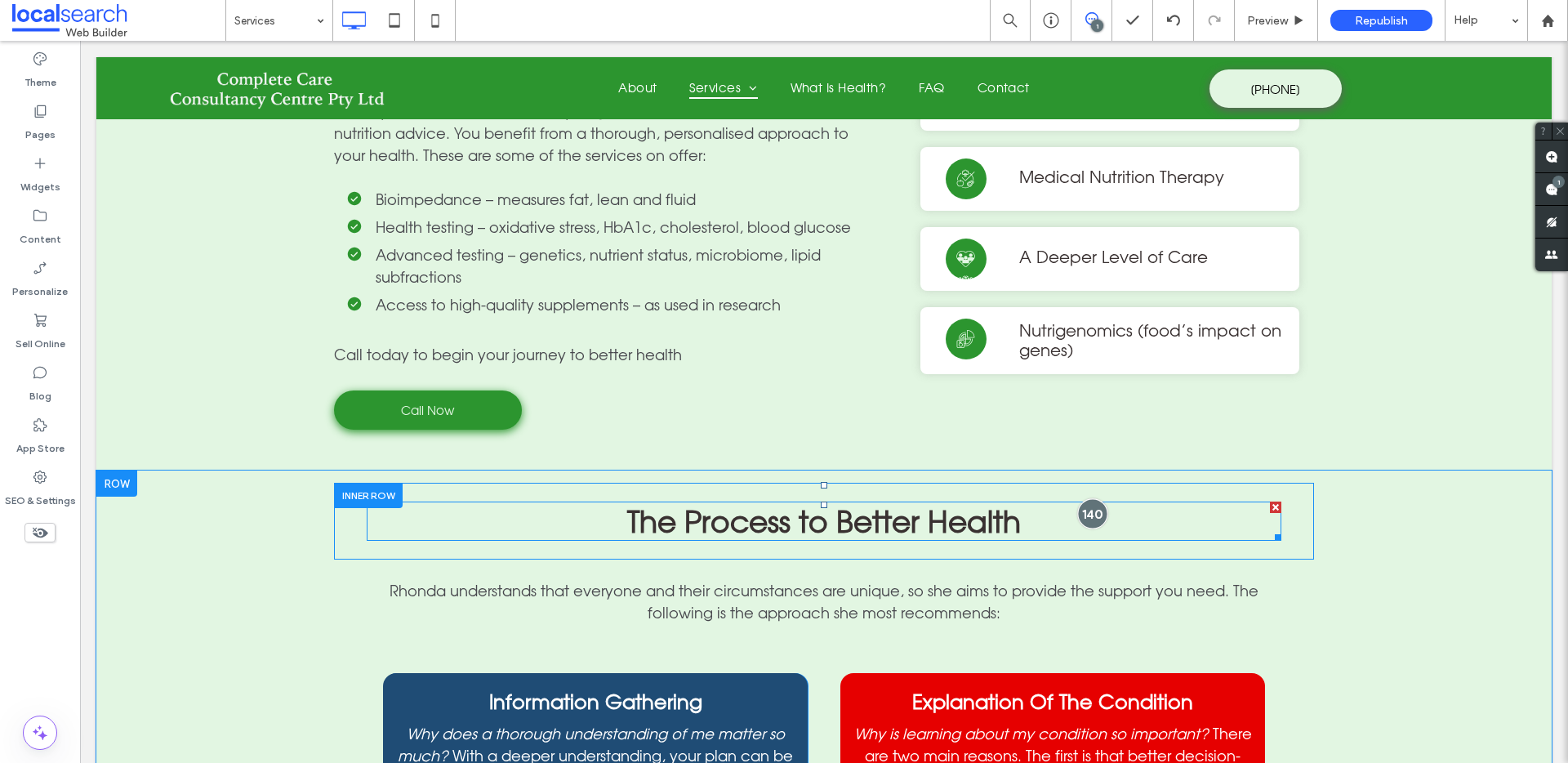 click at bounding box center (1092, 514) 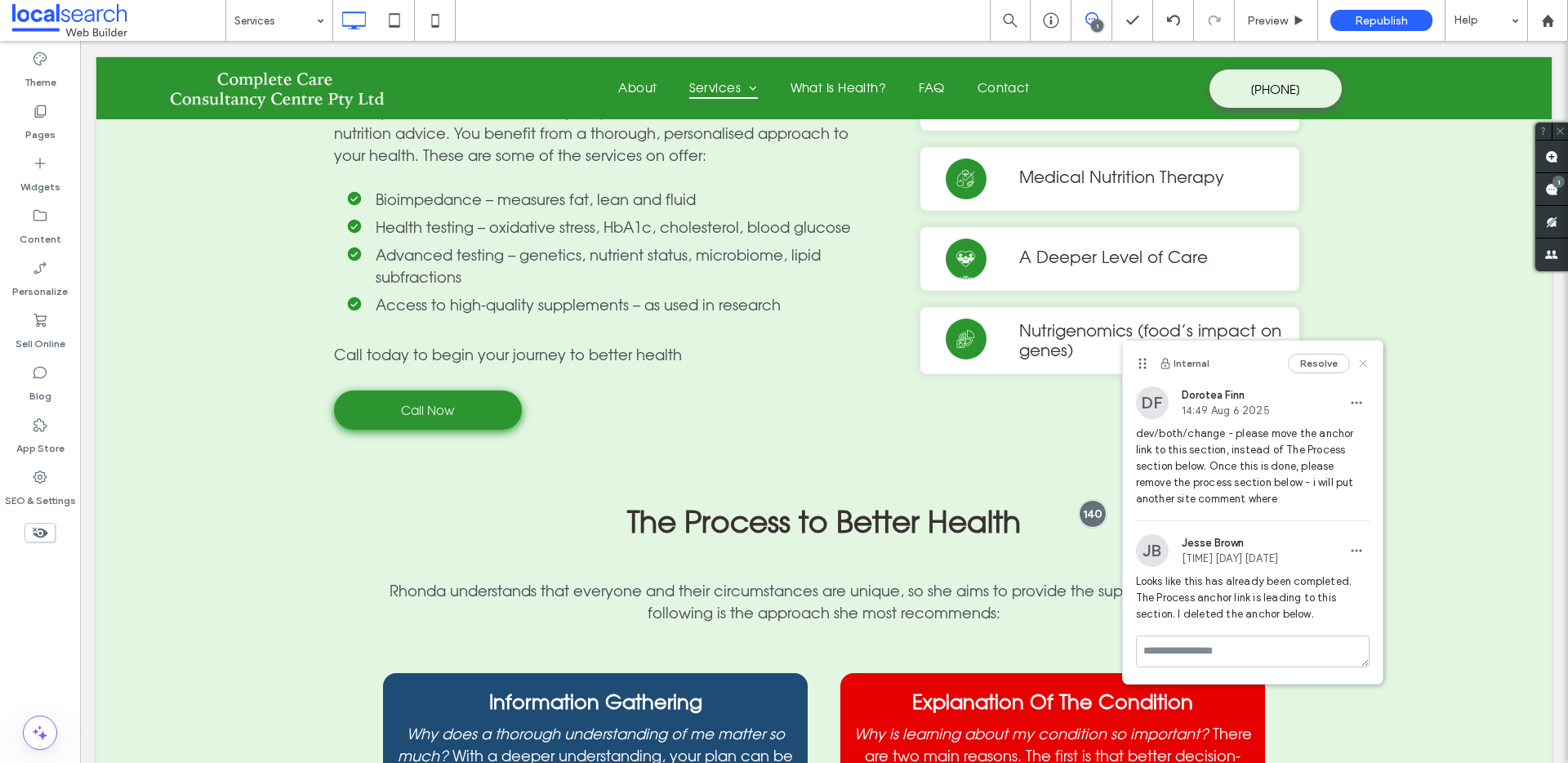click 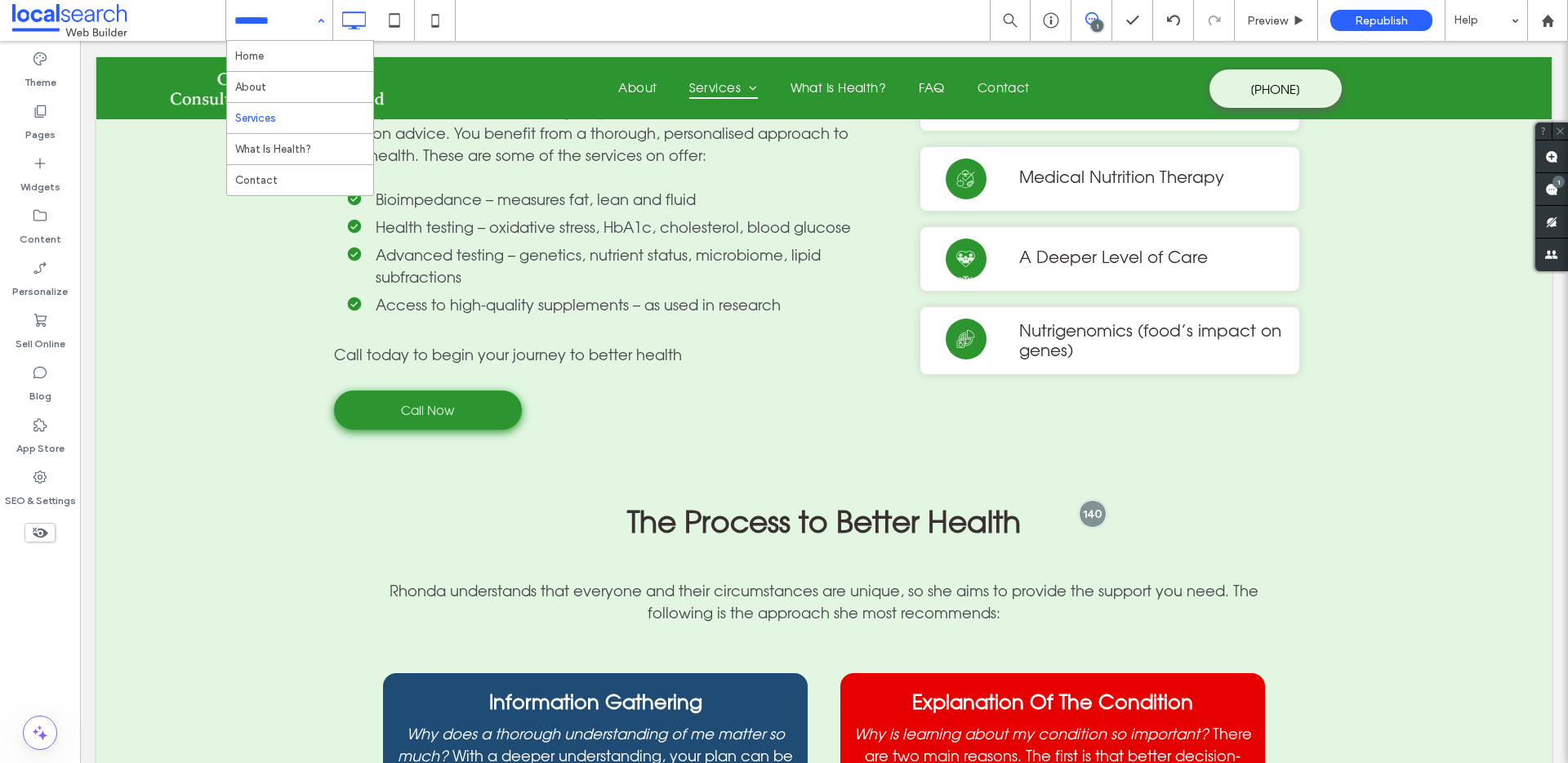 click on "Home About Services What Is Health? Contact" at bounding box center [279, 20] 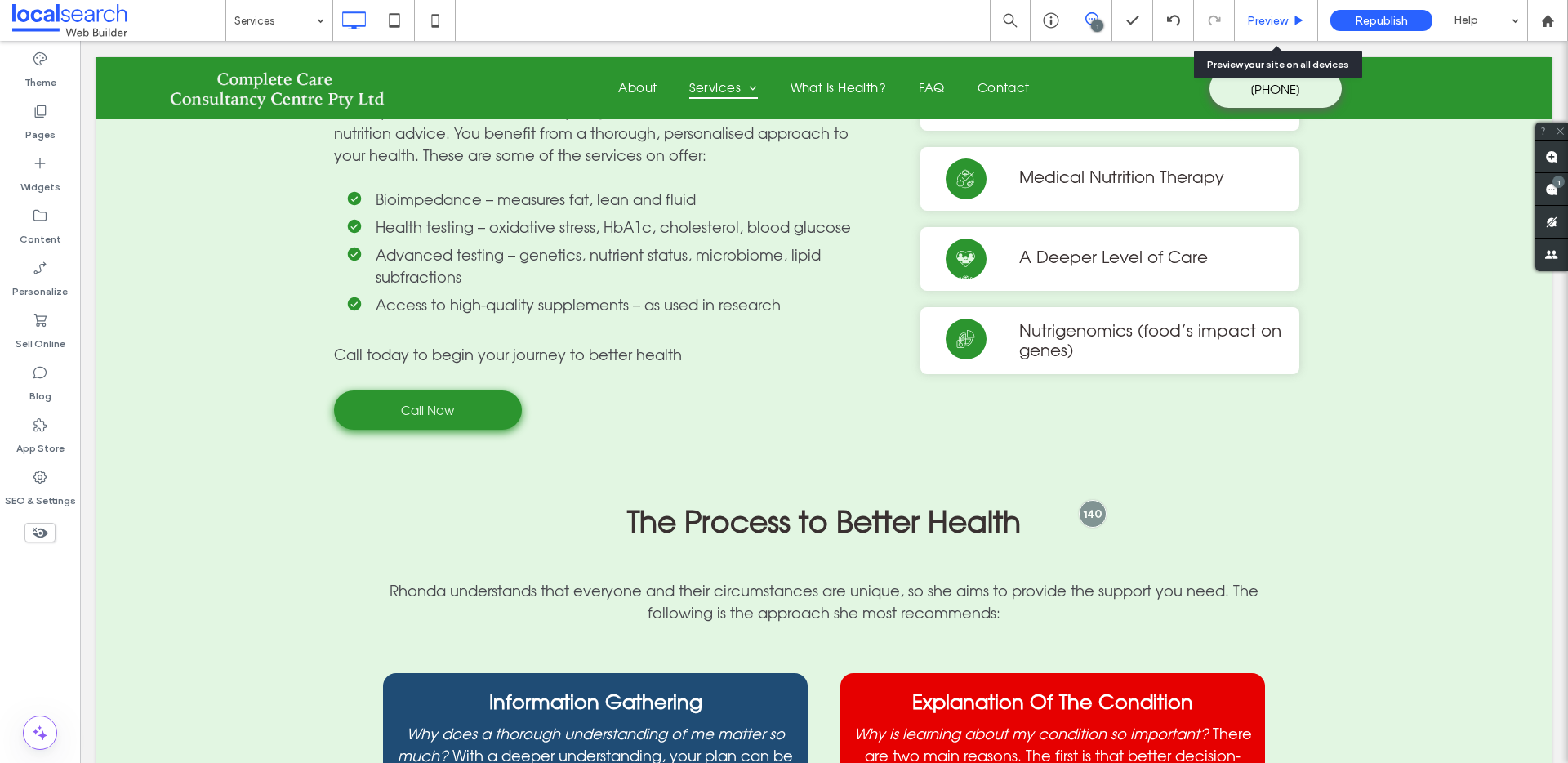 click on "Preview" at bounding box center (1276, 20) 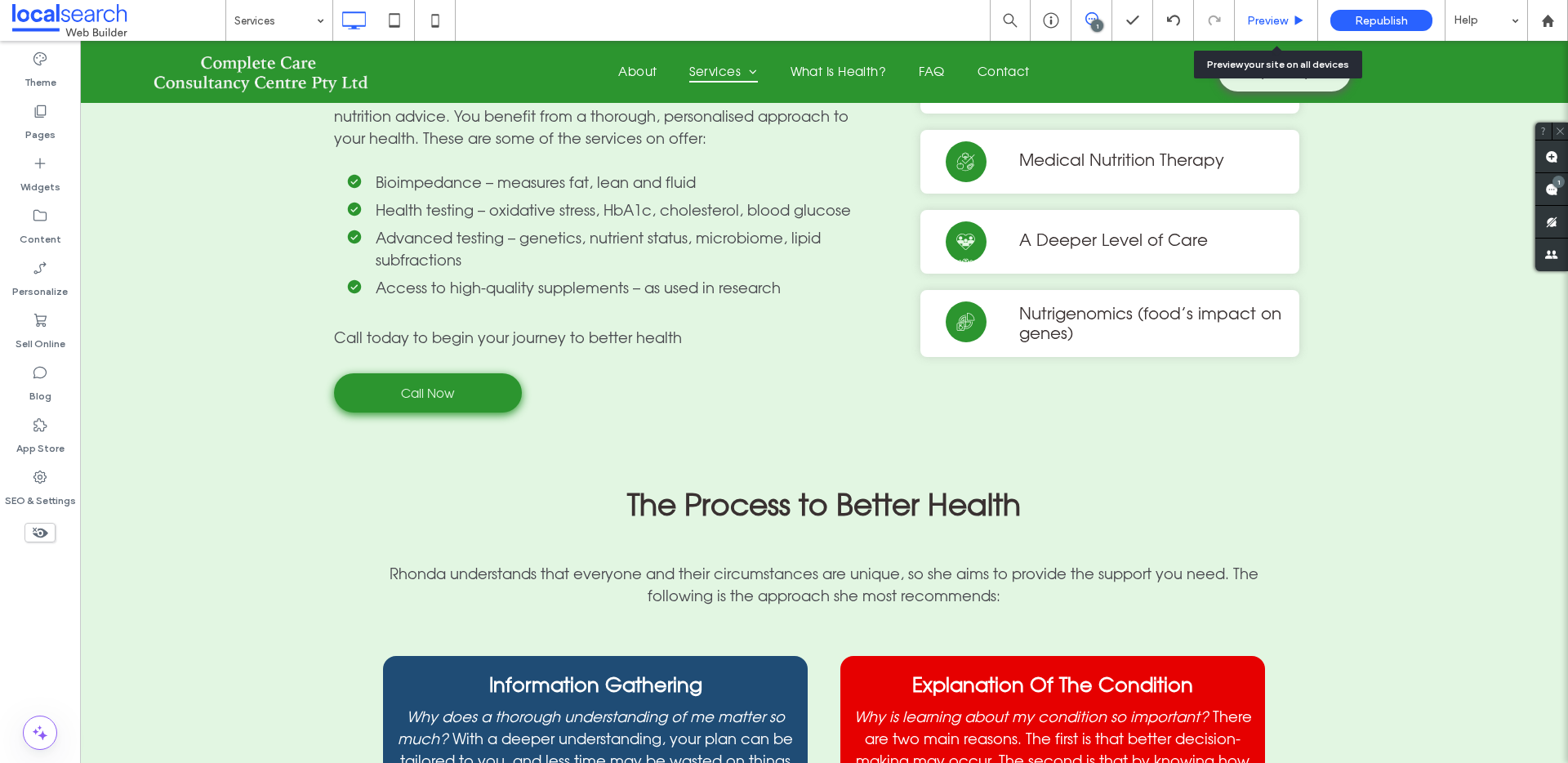 scroll, scrollTop: 907, scrollLeft: 0, axis: vertical 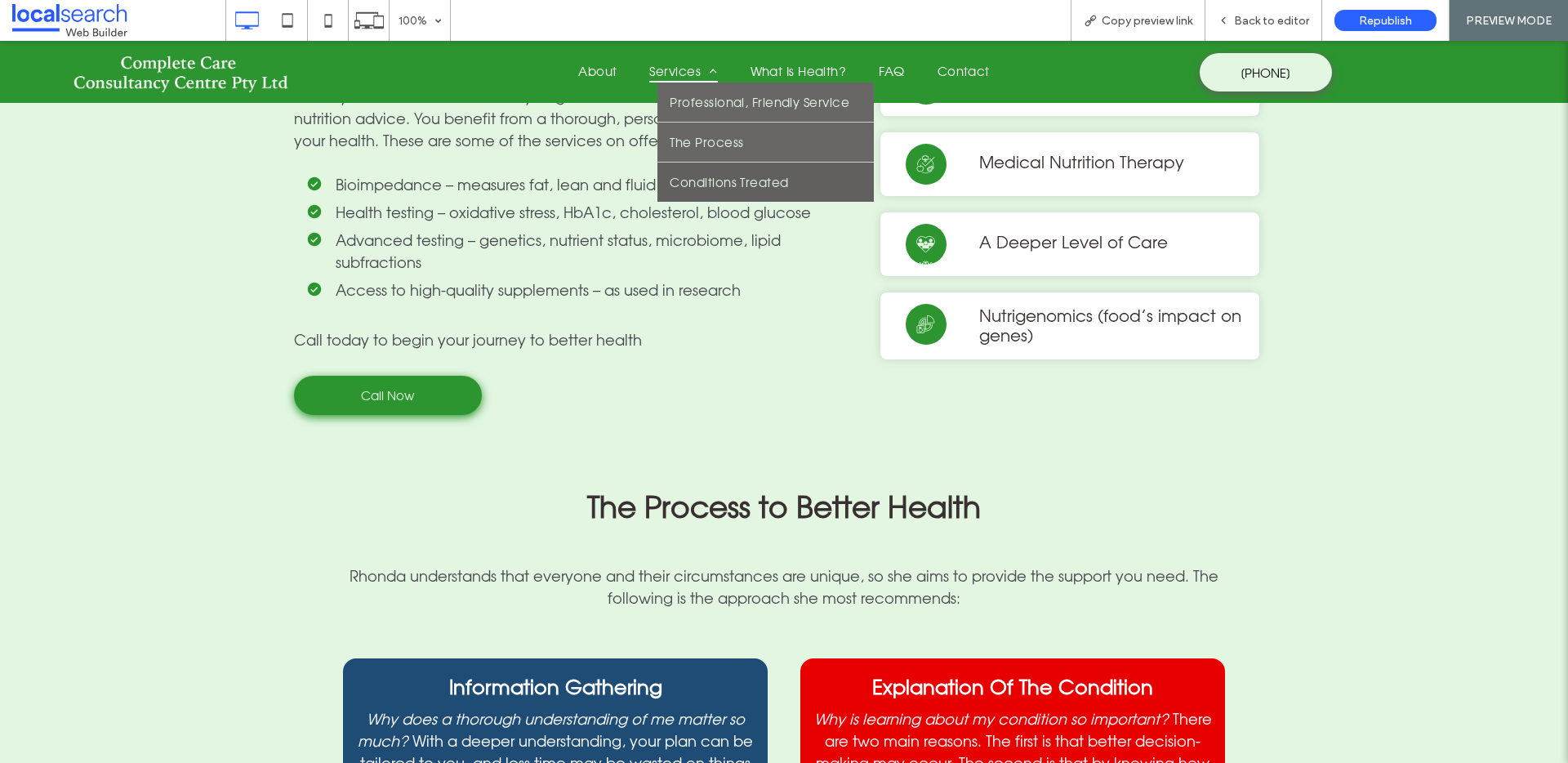 click on "The Process" at bounding box center [706, 142] 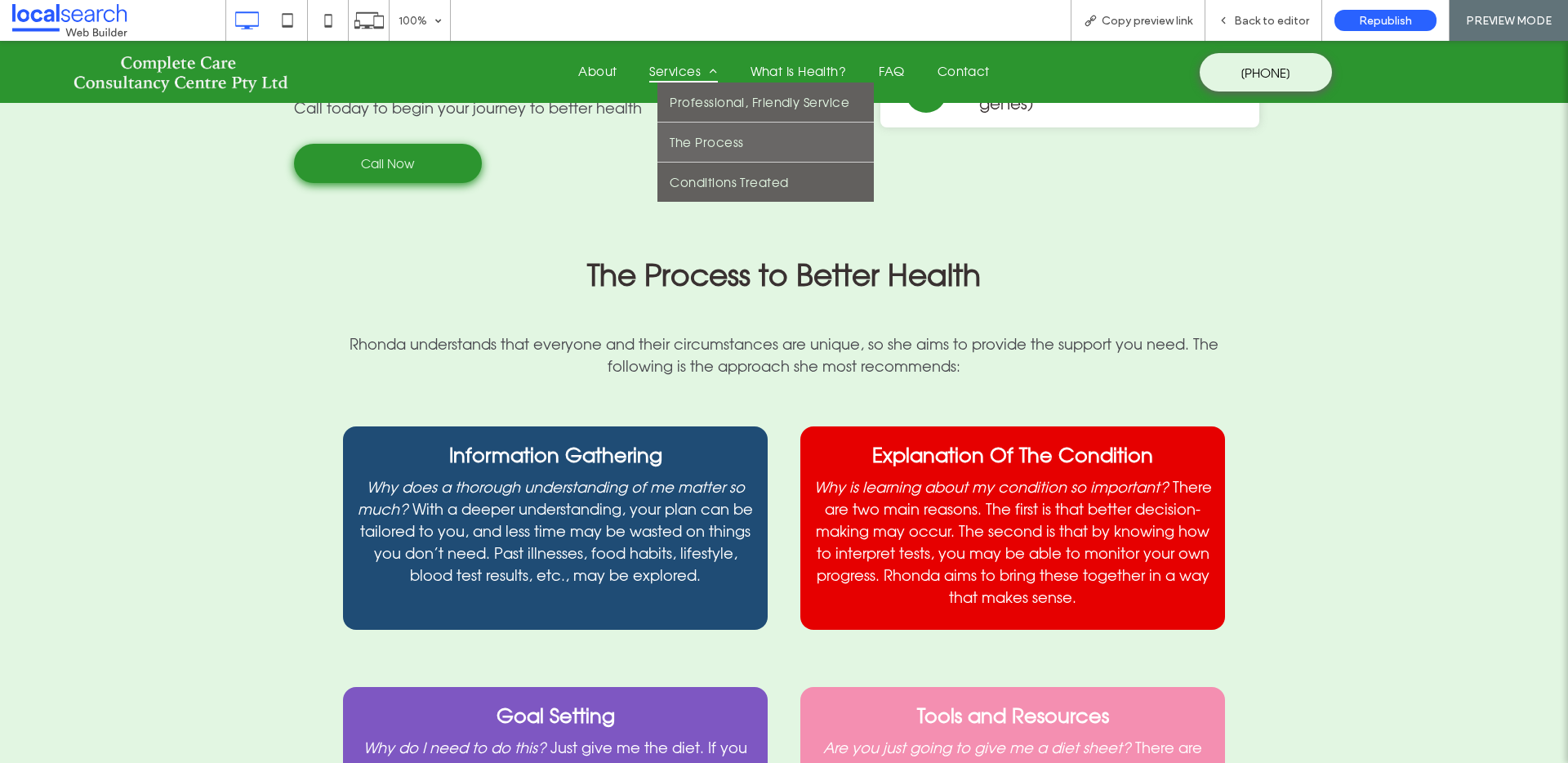 scroll, scrollTop: 1259, scrollLeft: 0, axis: vertical 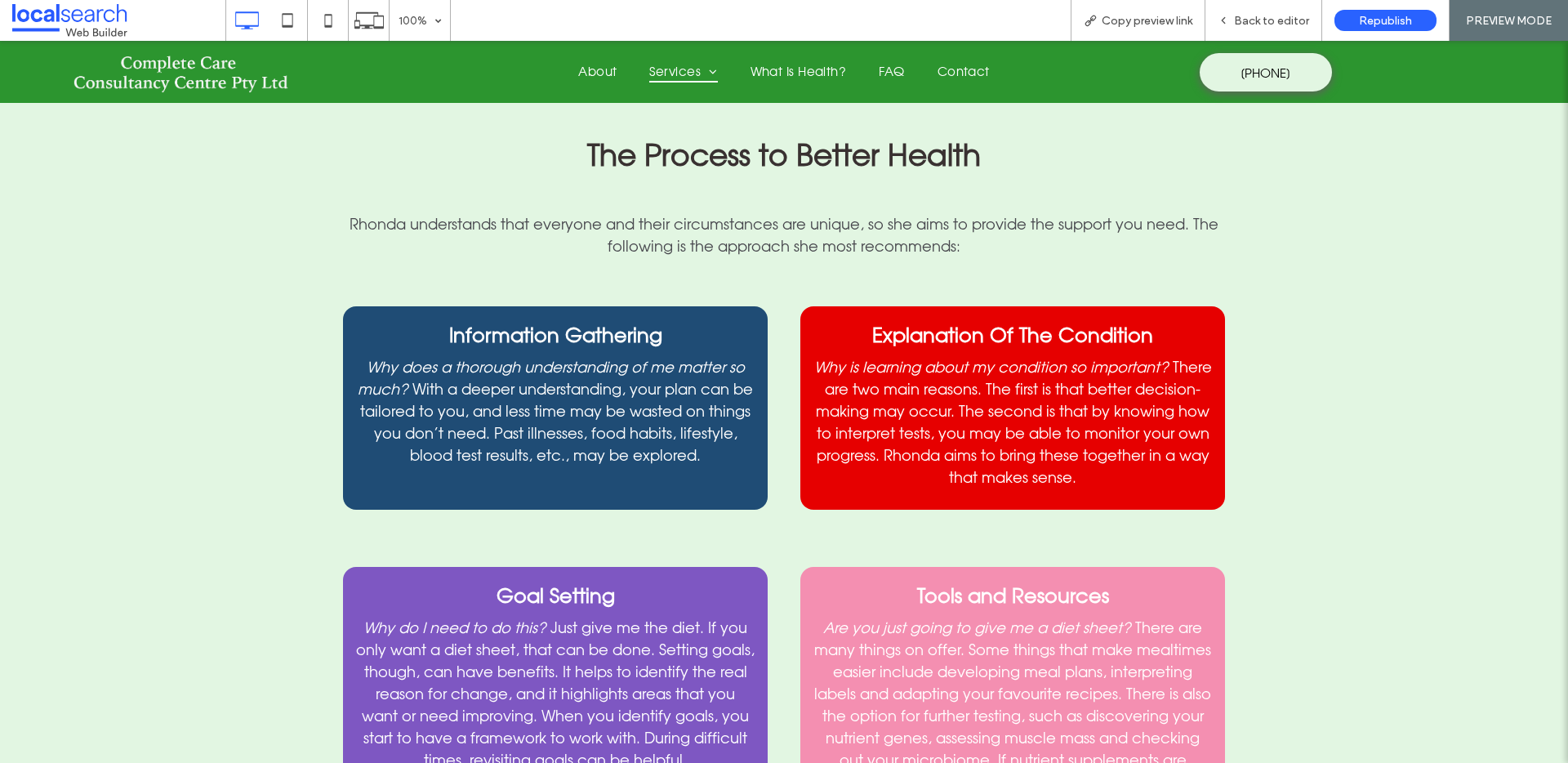 click on "The Process to Better Health
Click To Paste
[NAME] understands that everyone and their circumstances are unique, so [POSSESSIVE] aim is to provide the support you need. The following is the approach [POSSESSIVE] most recommends:
Click To Paste
Information Gathering
Why does a thorough understanding of me matter so much?   With a deeper understanding, your plan can be tailored to you, and less time may be wasted on things you don’t need. Past illnesses, food habits, lifestyle, blood test results, etc., may be explored.
Click To Paste
Explanation Of The Condition
Why is learning about my condition so important?   There are two main reasons. The first is that better decision-making may occur. The second is that by knowing how to interpret tests, you may be able to monitor your own progress. [NAME] aims to bring these together in a way that makes sense.
Click To Paste
Goal Setting
Why do I need to do this?" at bounding box center [784, 719] 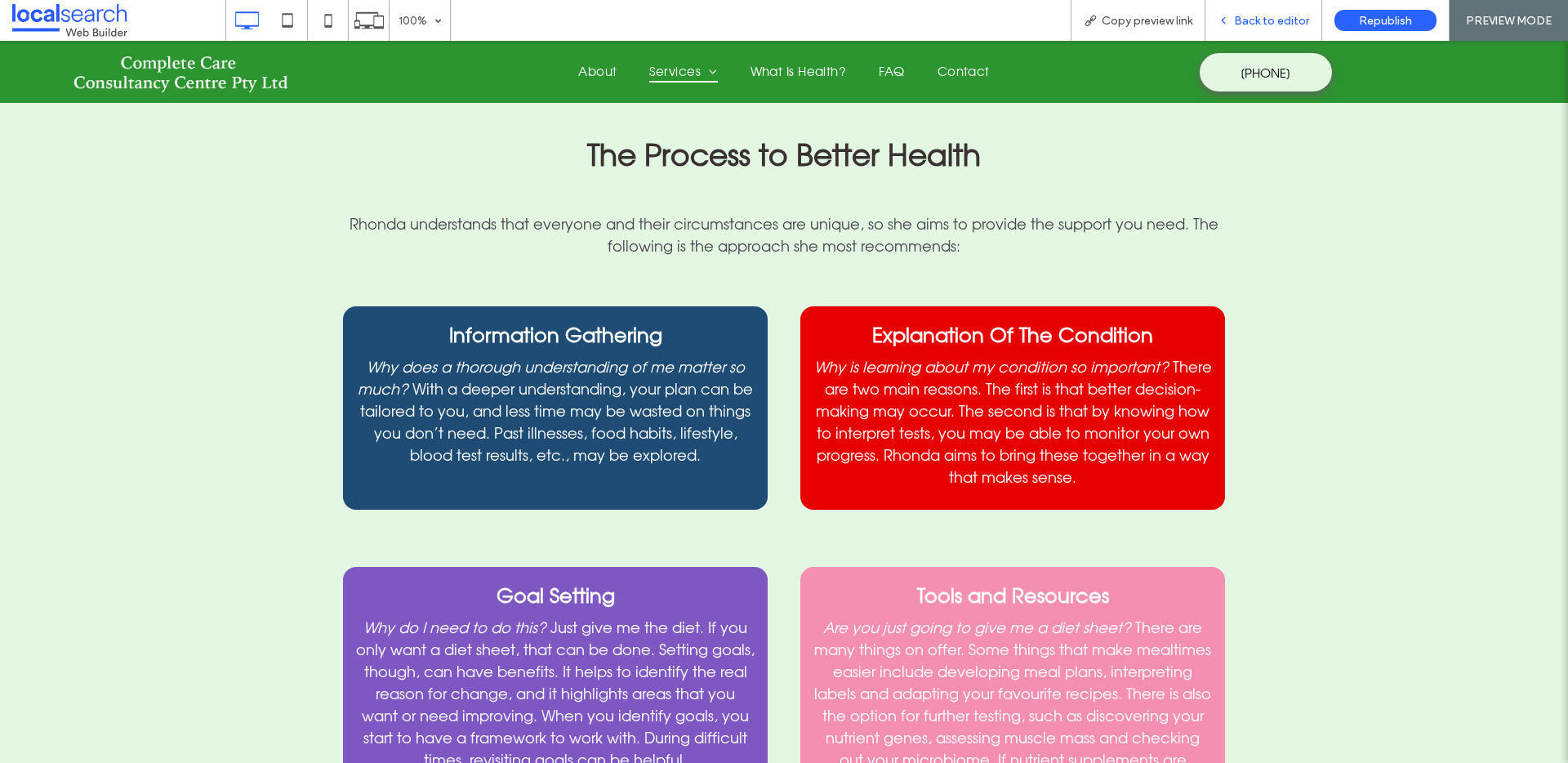 click on "Back to editor" at bounding box center (1263, 20) 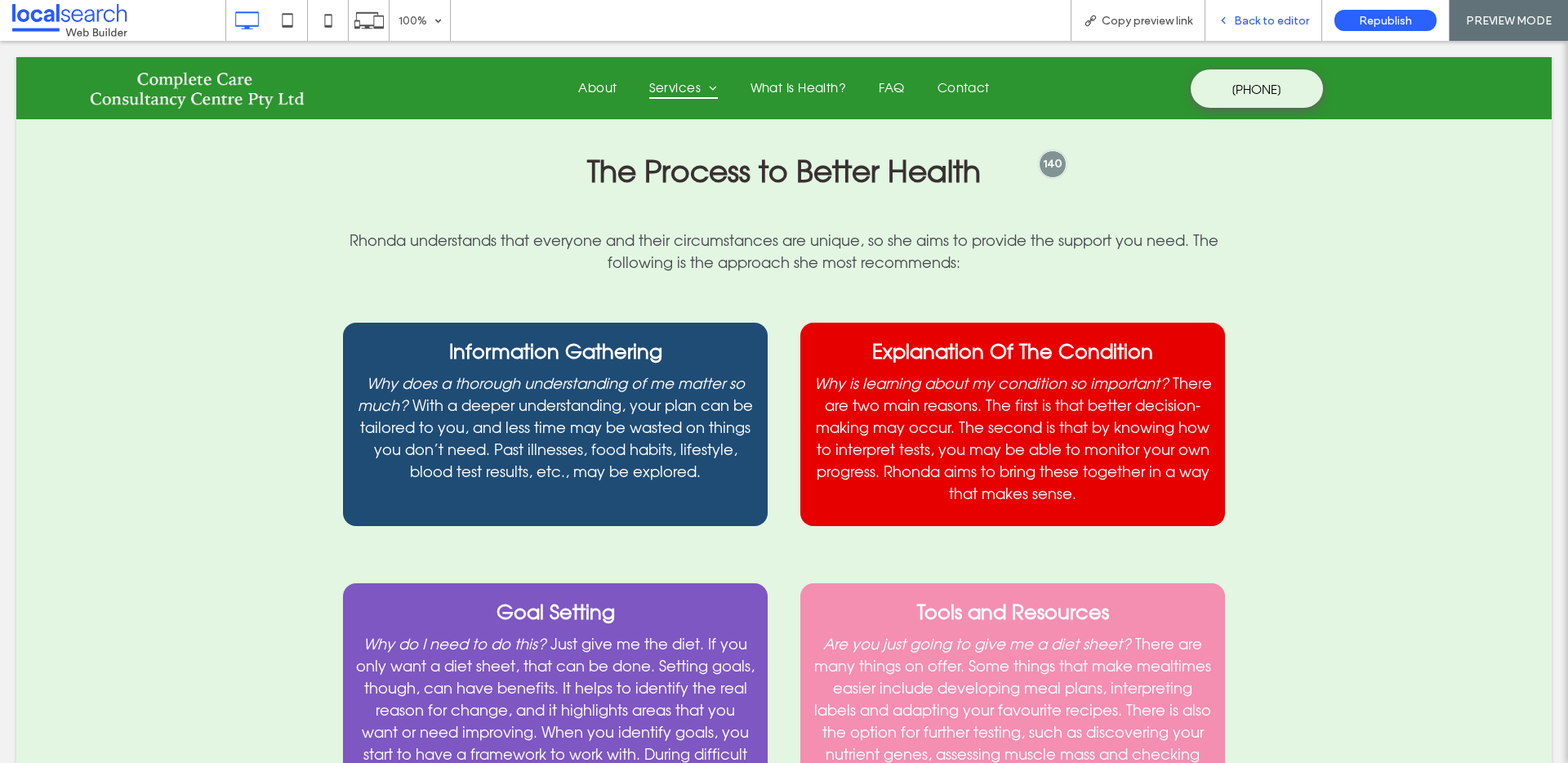 scroll, scrollTop: 1254, scrollLeft: 0, axis: vertical 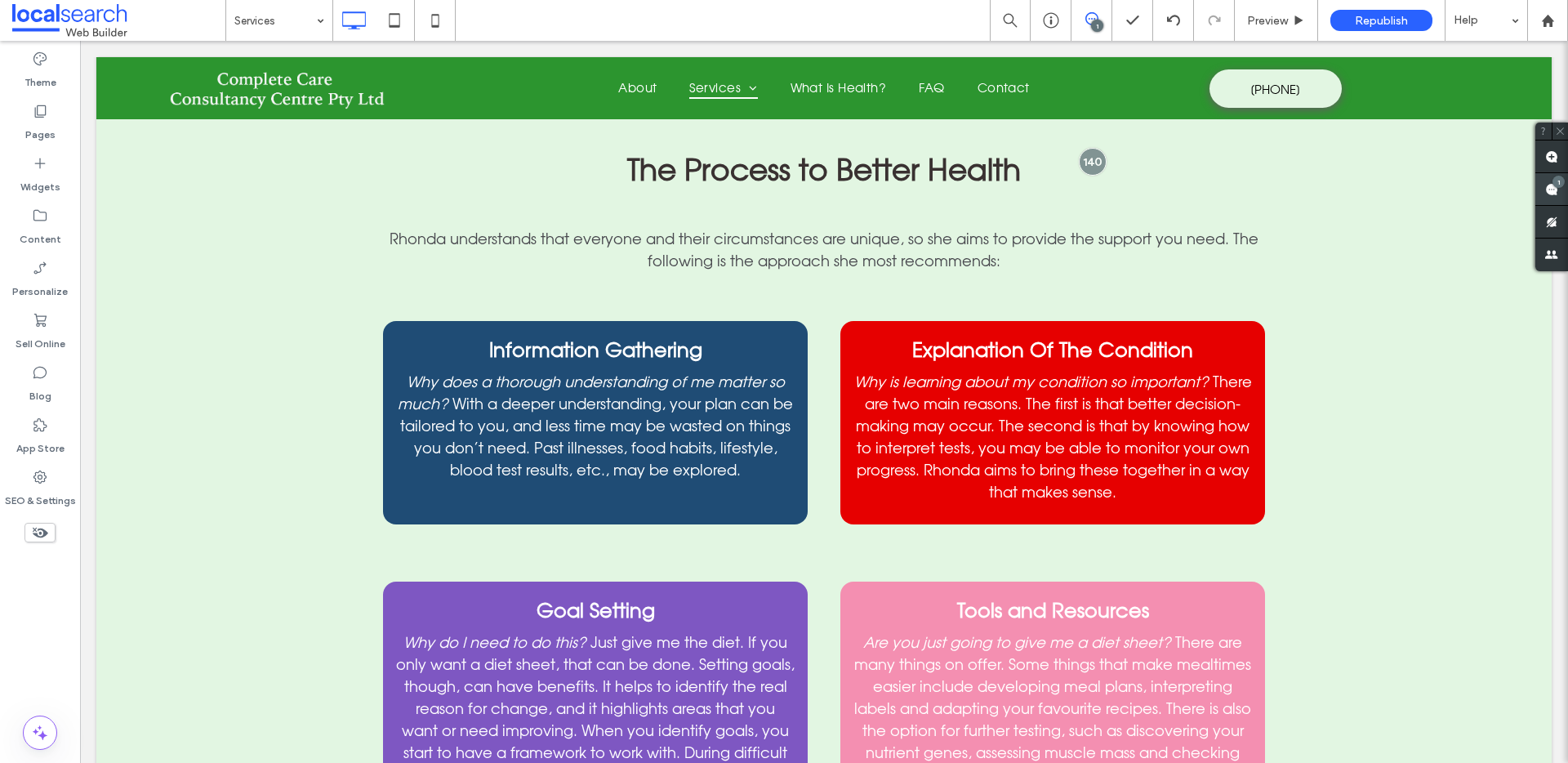 click at bounding box center [1552, 189] 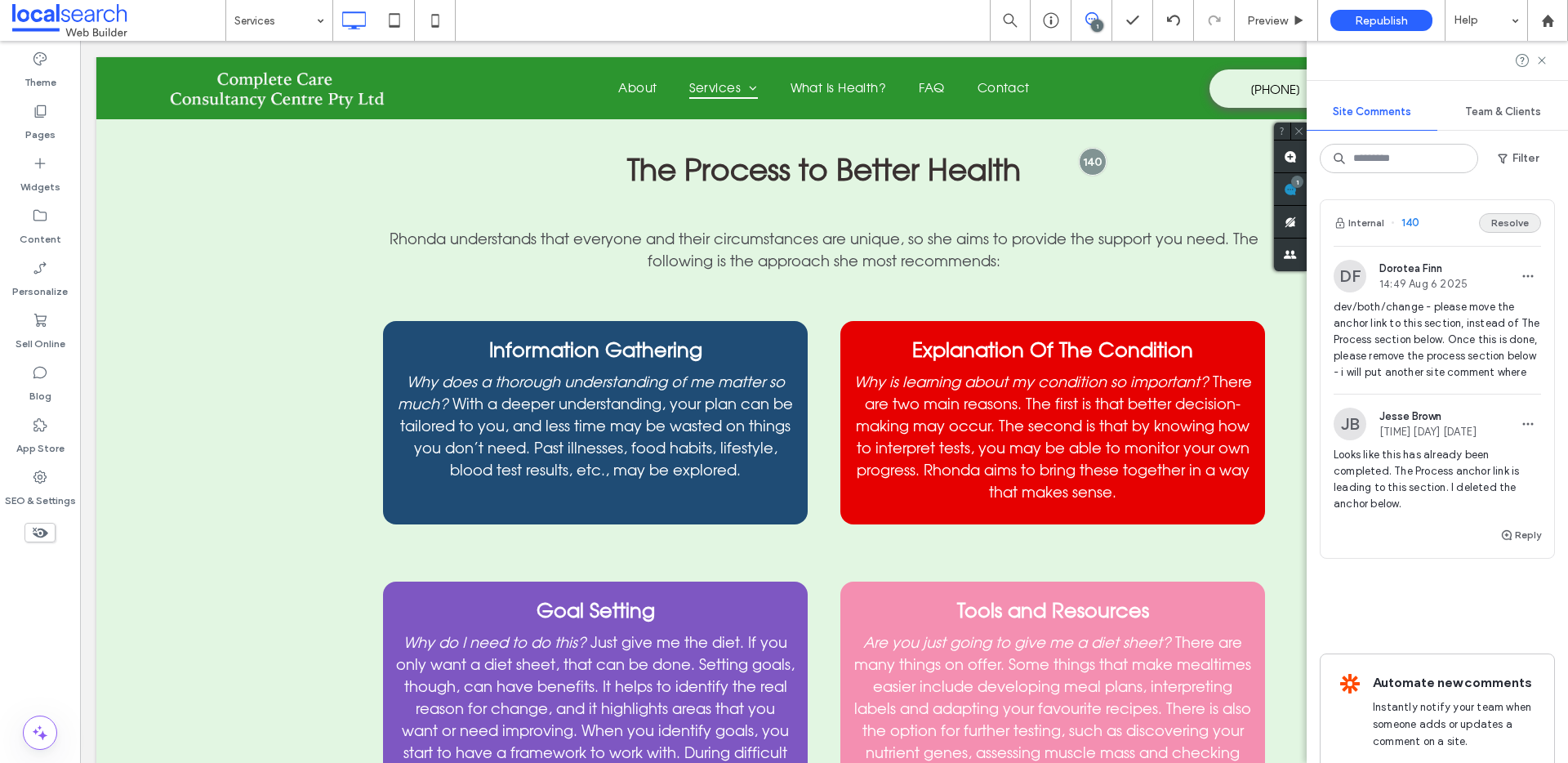 click on "Resolve" at bounding box center (1510, 223) 